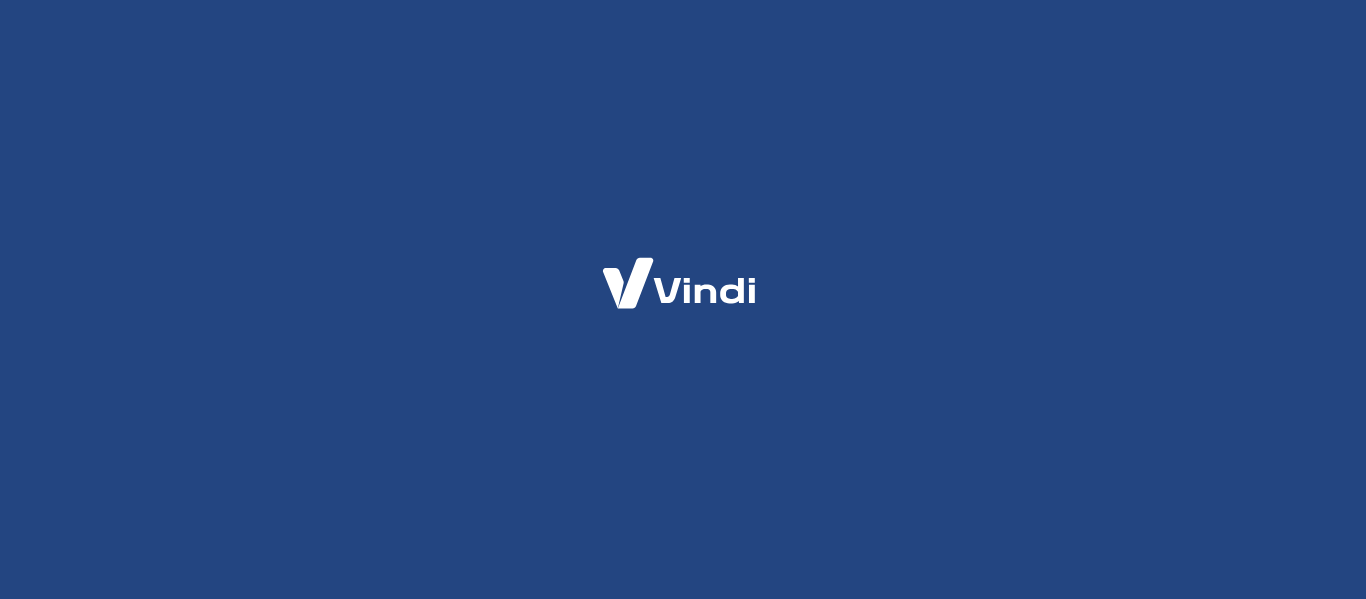 scroll, scrollTop: 0, scrollLeft: 0, axis: both 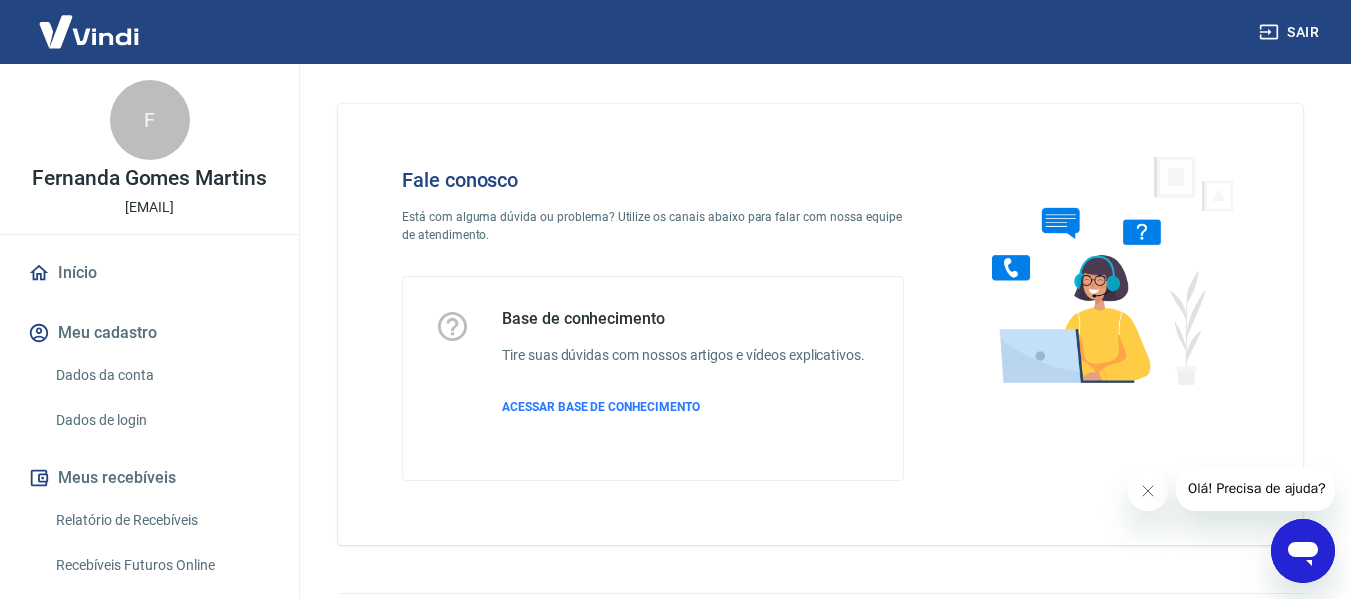 click 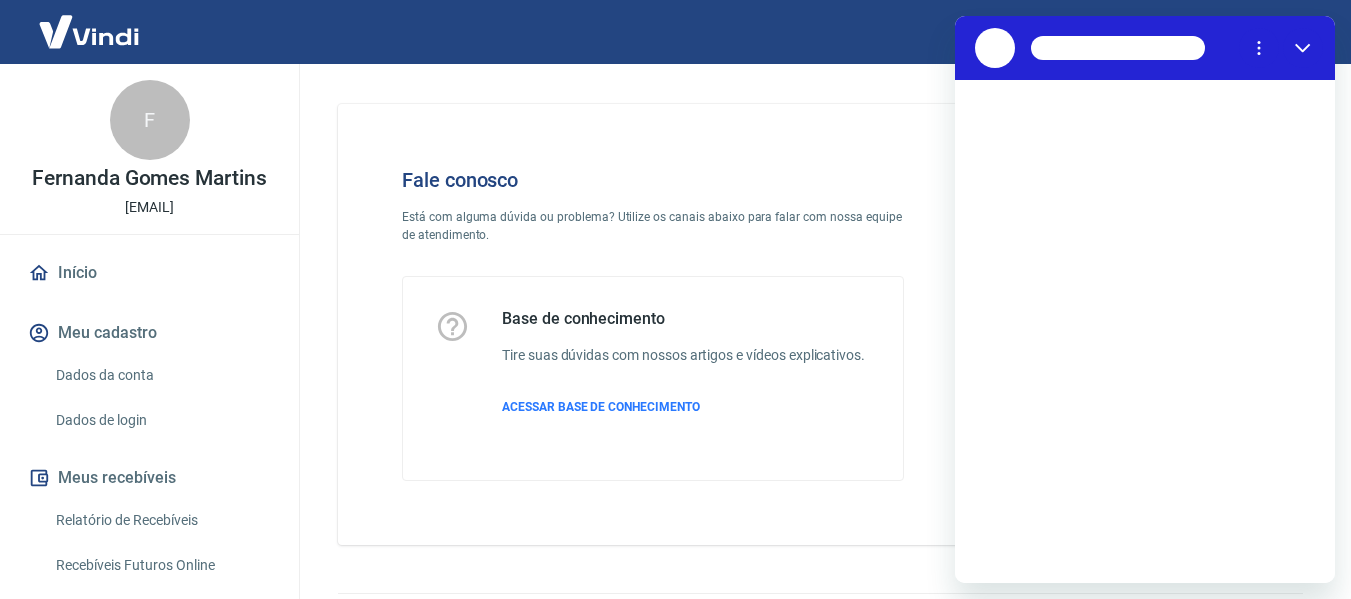 scroll, scrollTop: 0, scrollLeft: 0, axis: both 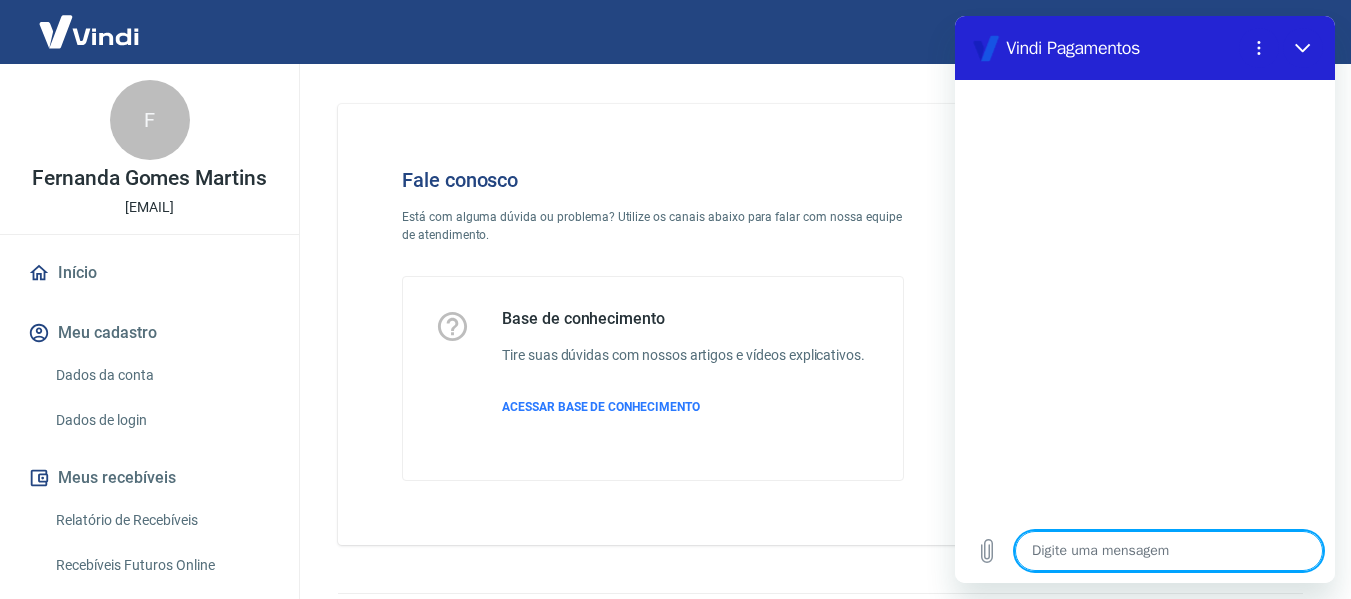 click at bounding box center (1169, 551) 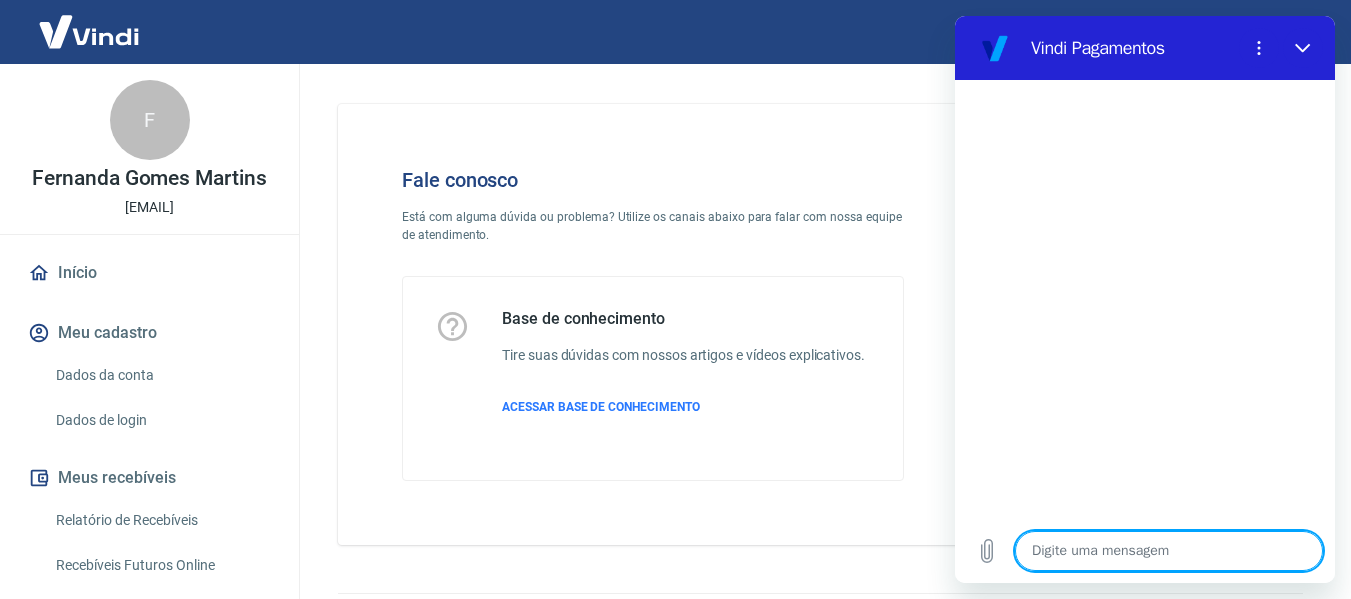 type on "O" 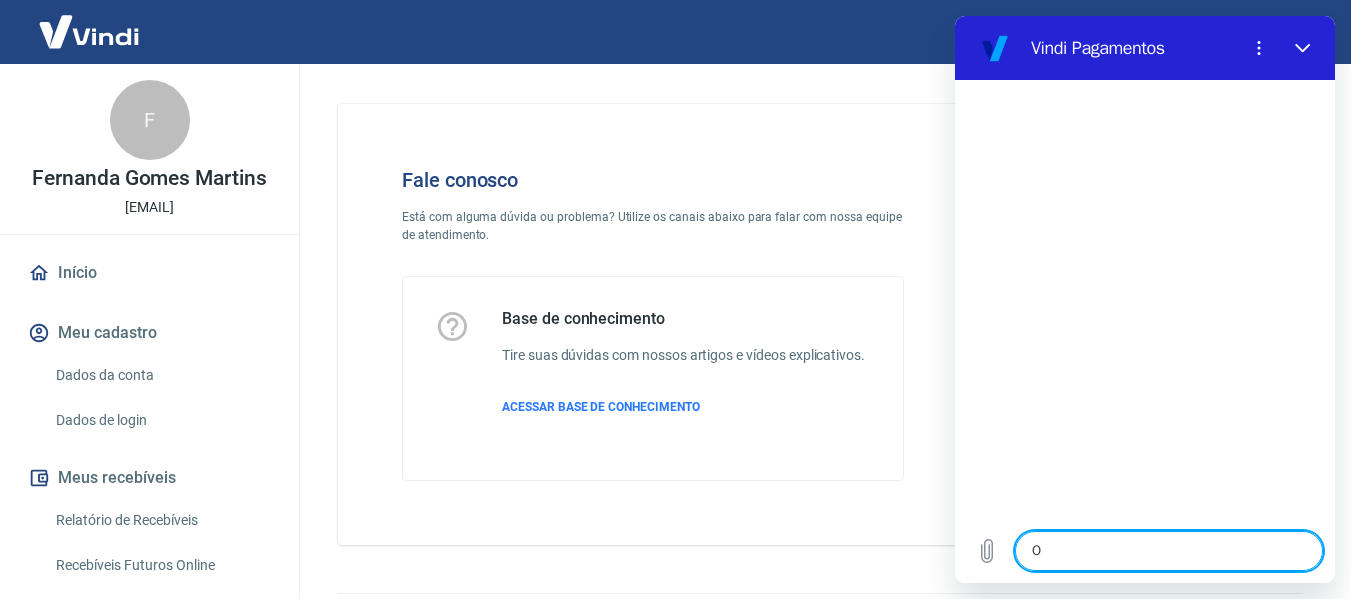 type on "Ol" 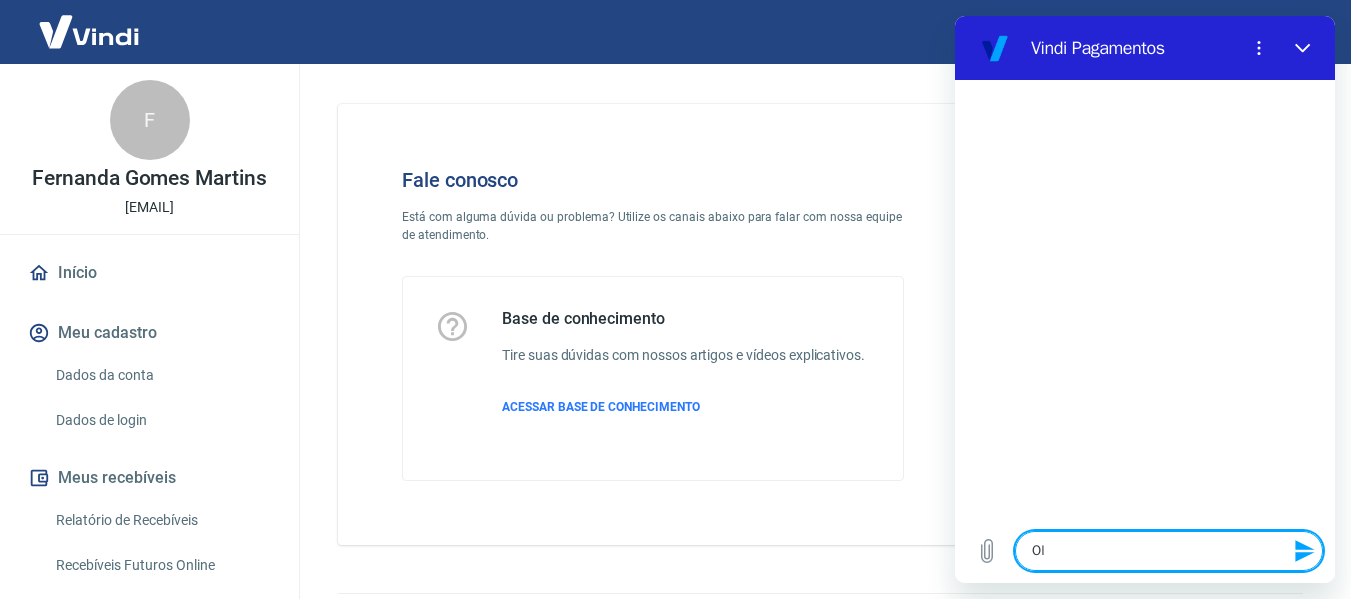 type on "Olá" 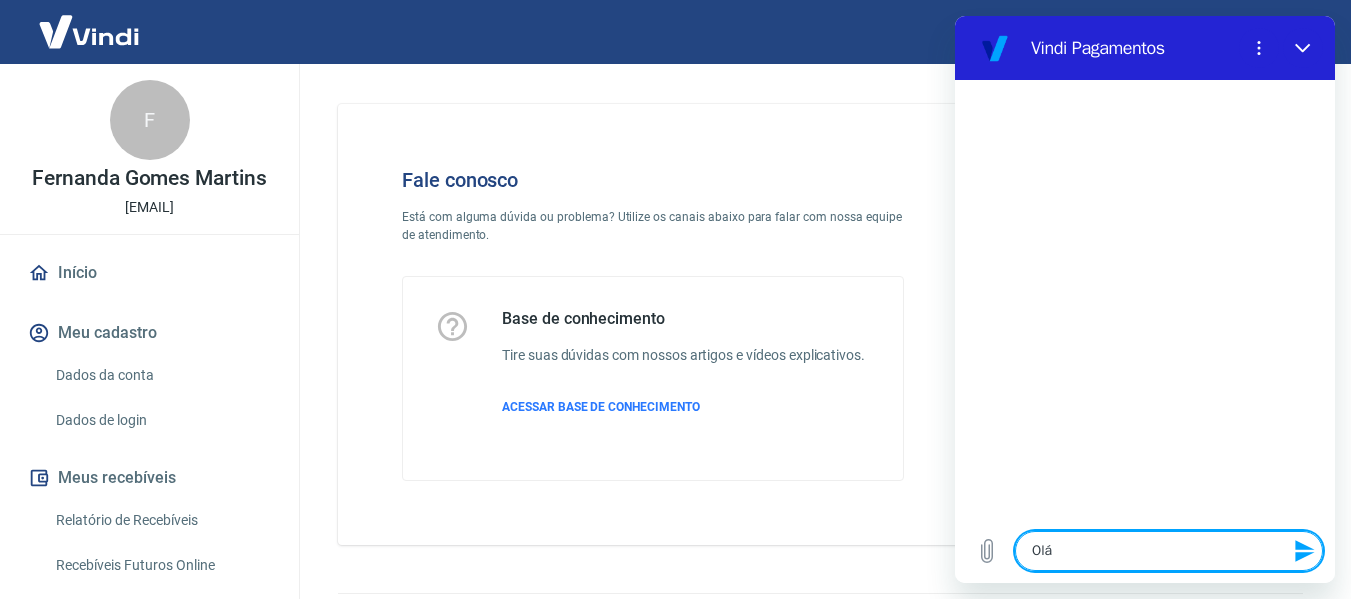 type on "x" 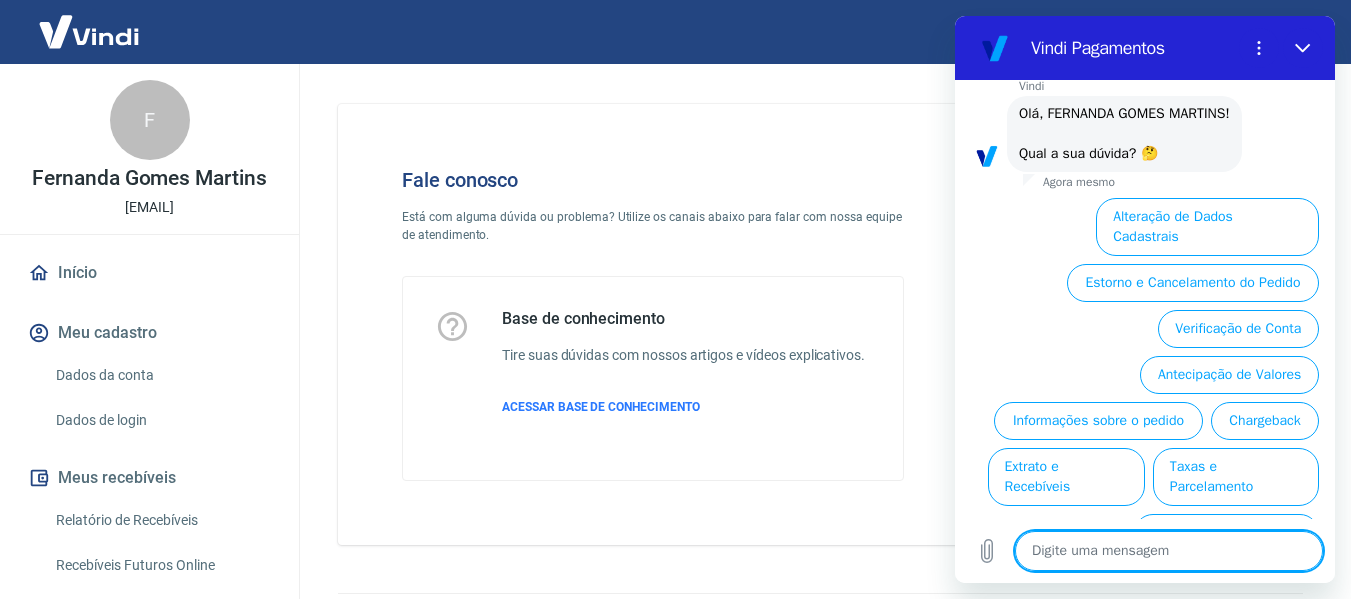 scroll, scrollTop: 134, scrollLeft: 0, axis: vertical 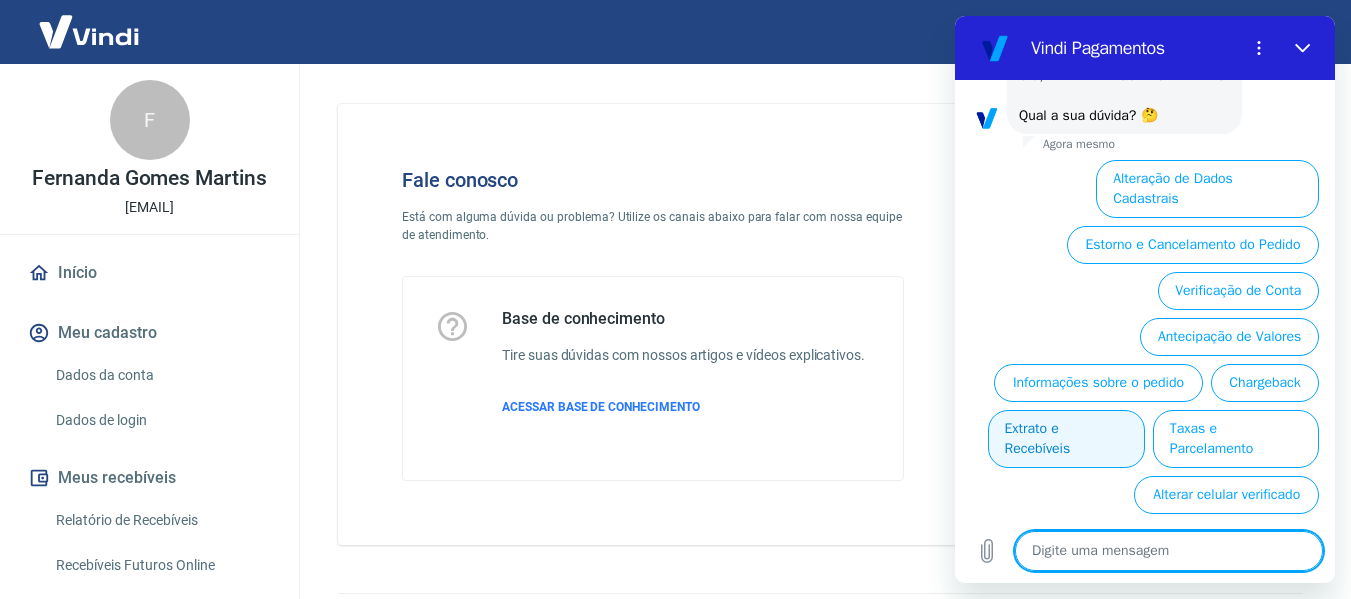 click on "Extrato e Recebíveis" at bounding box center (1066, 439) 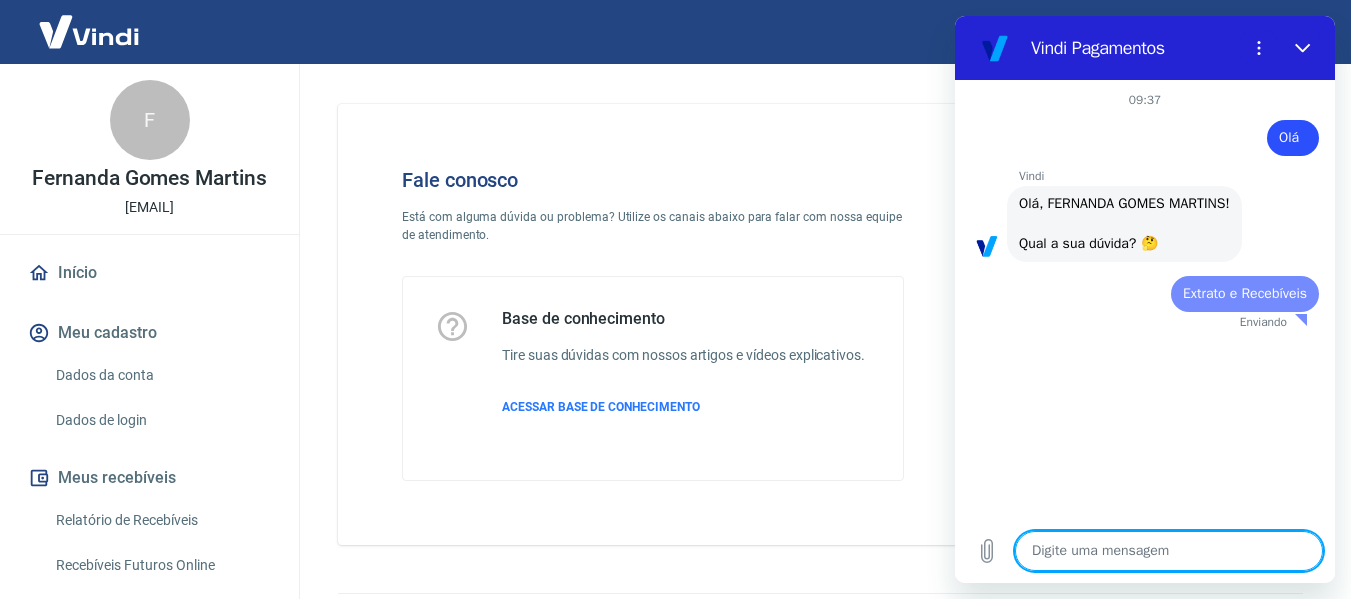 scroll, scrollTop: 0, scrollLeft: 0, axis: both 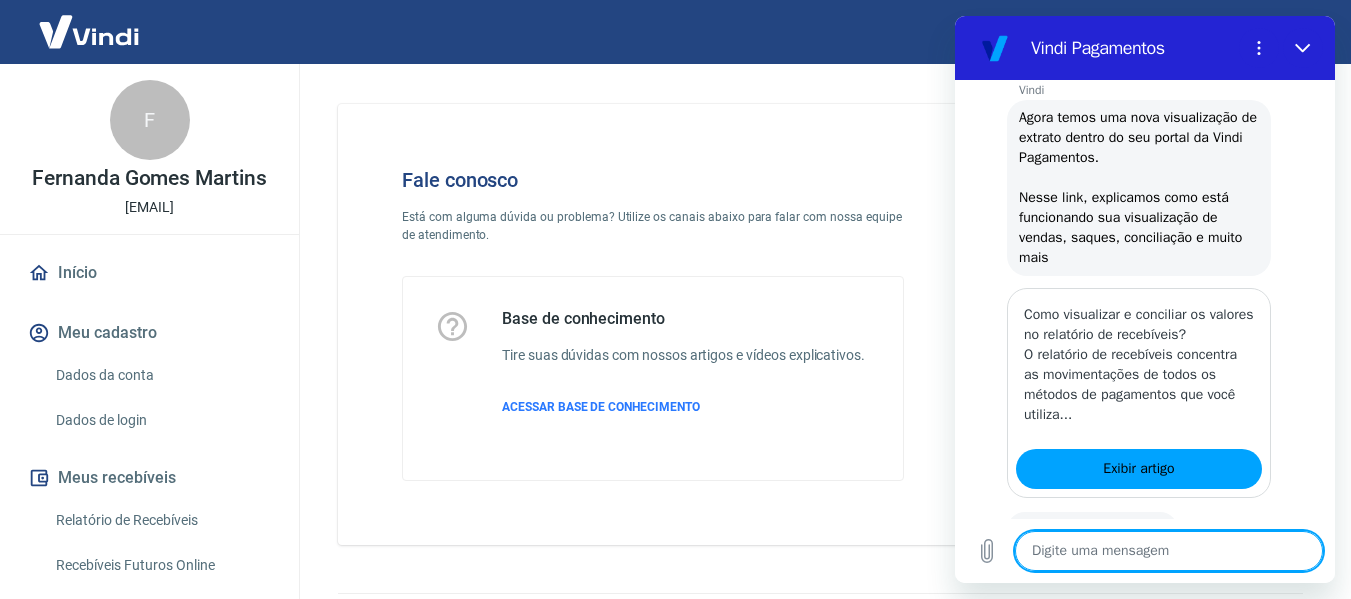 type on "x" 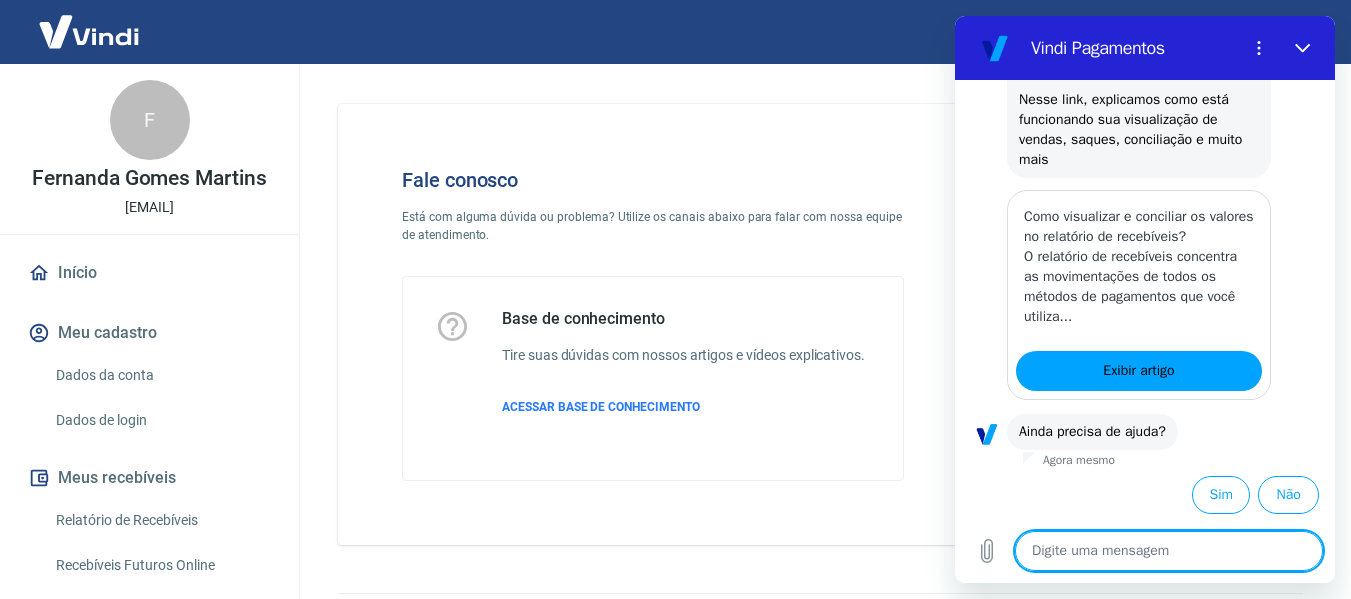 scroll, scrollTop: 358, scrollLeft: 0, axis: vertical 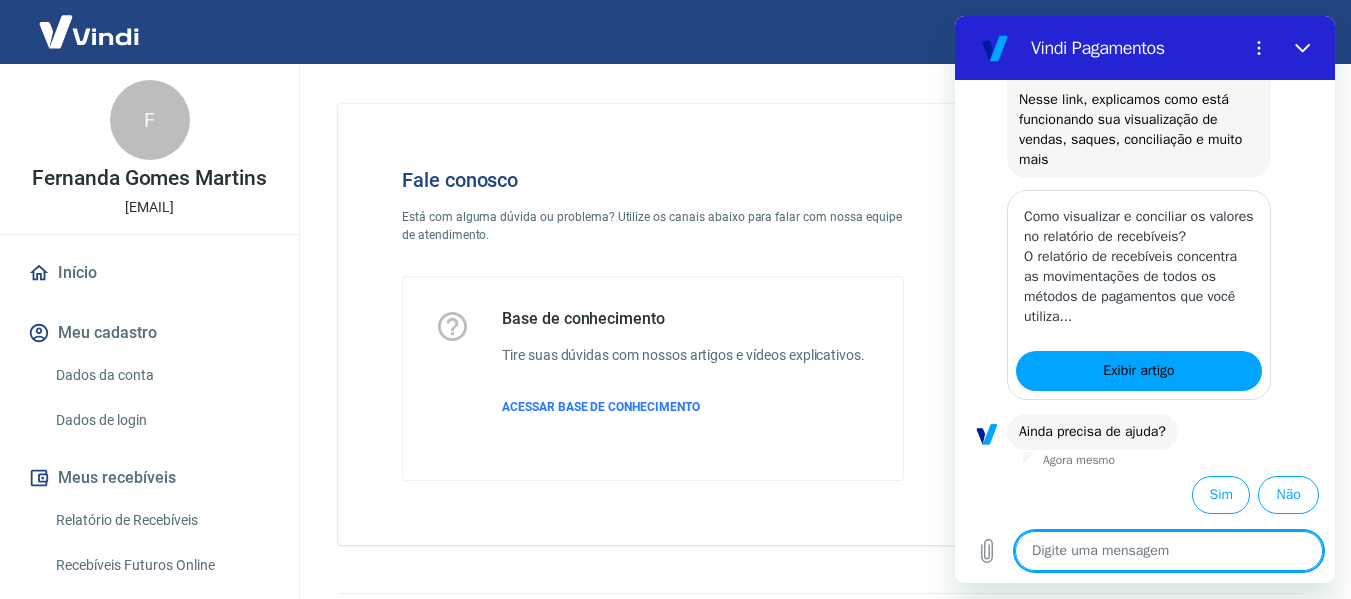 type on "F" 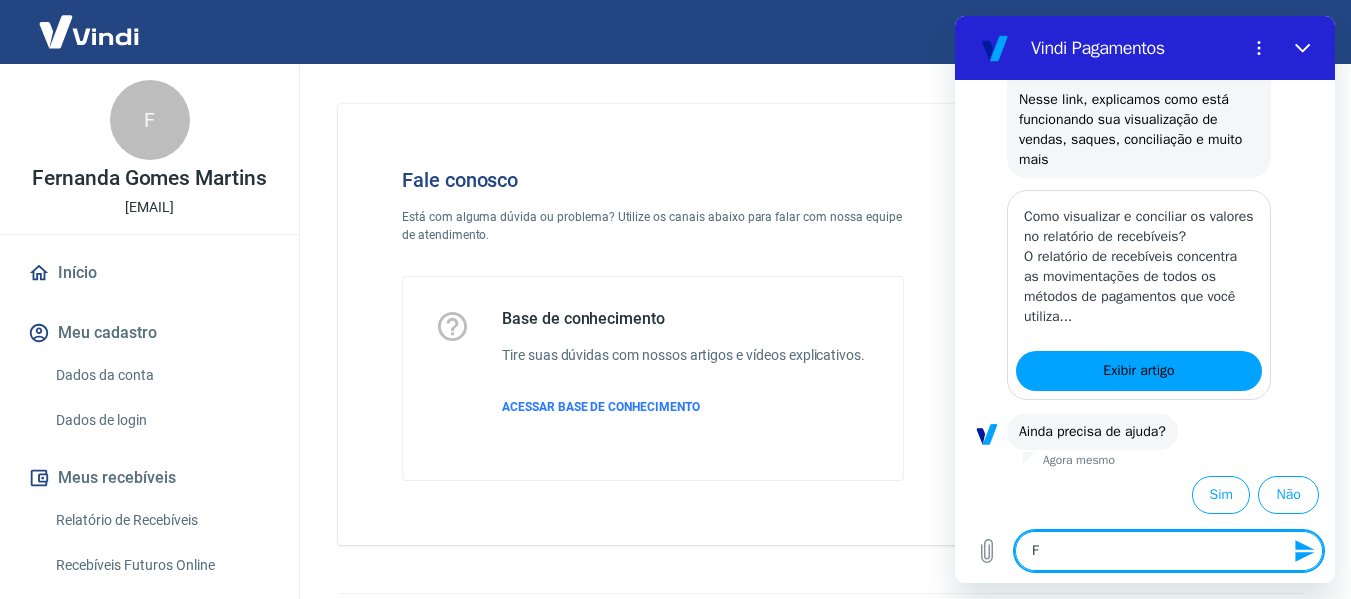 type on "Fa" 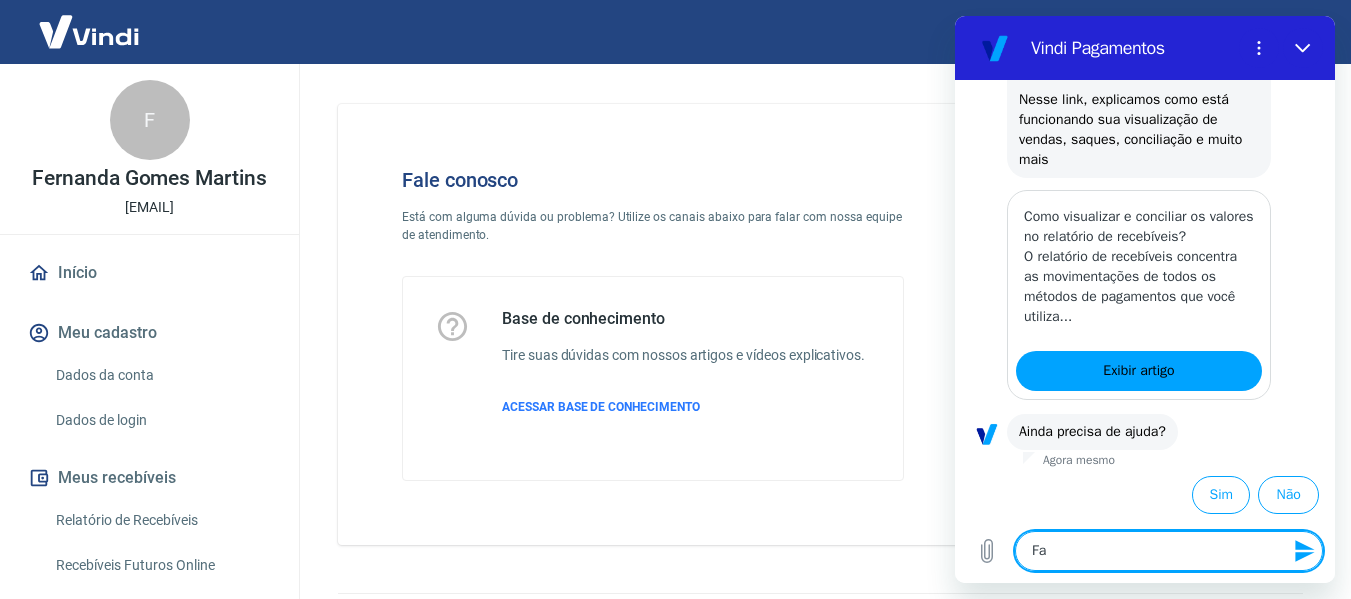type on "Fal" 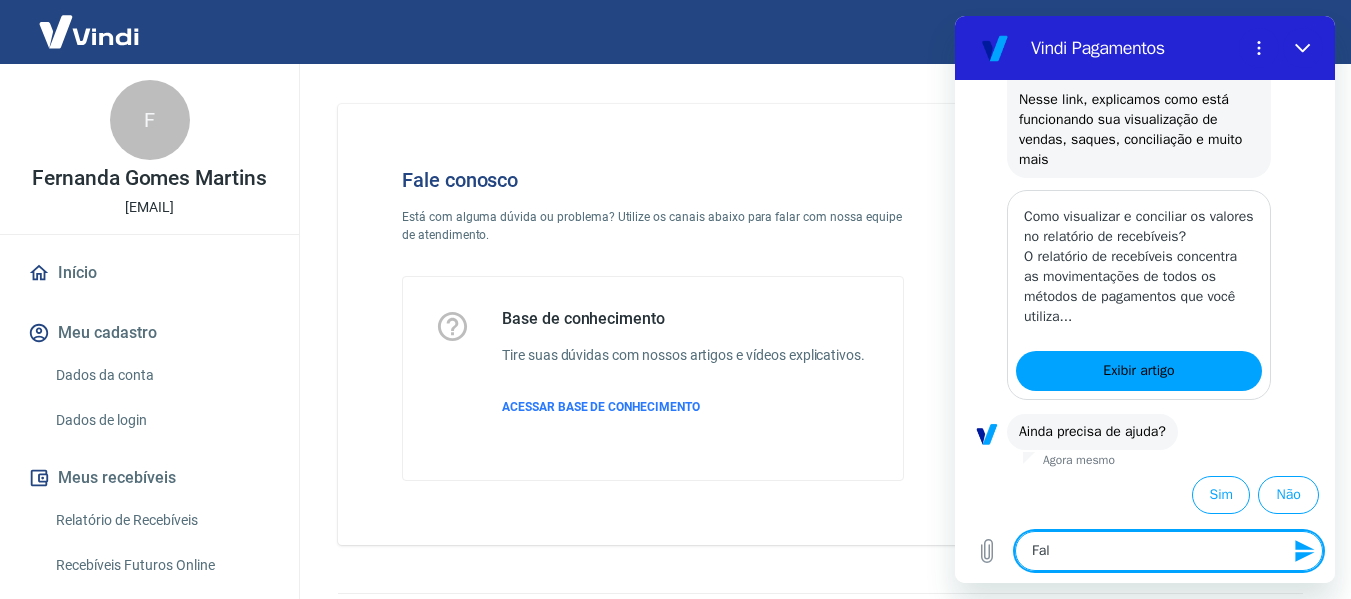 type on "Fala" 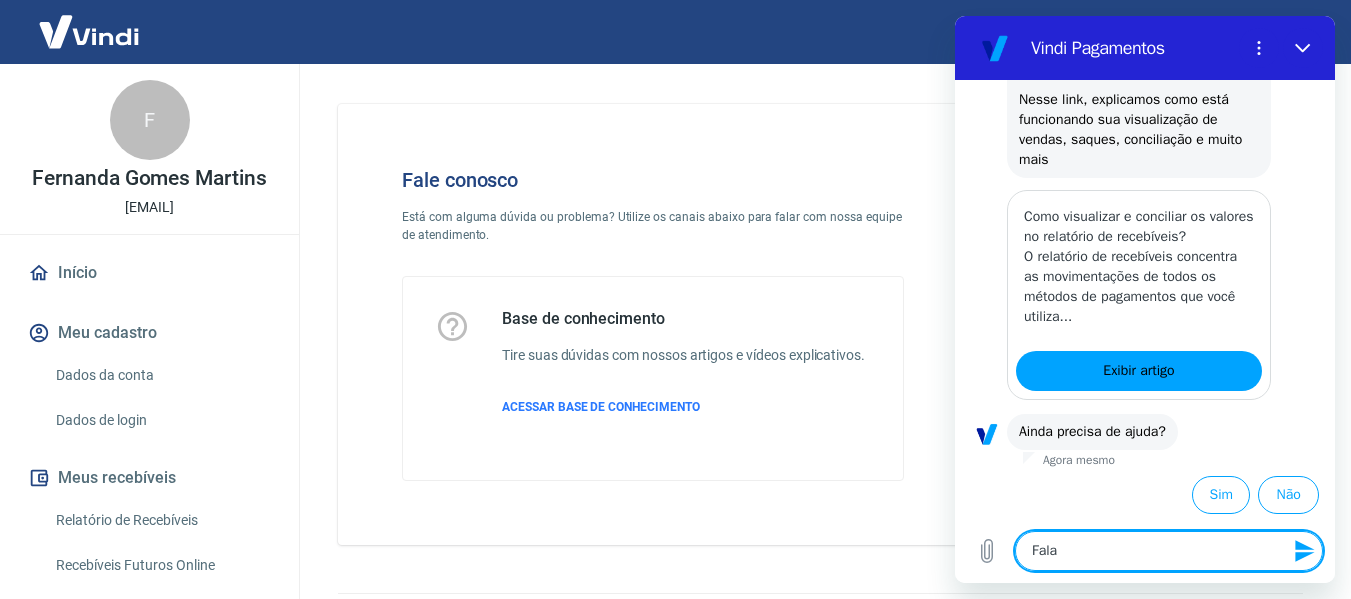 type on "Falar" 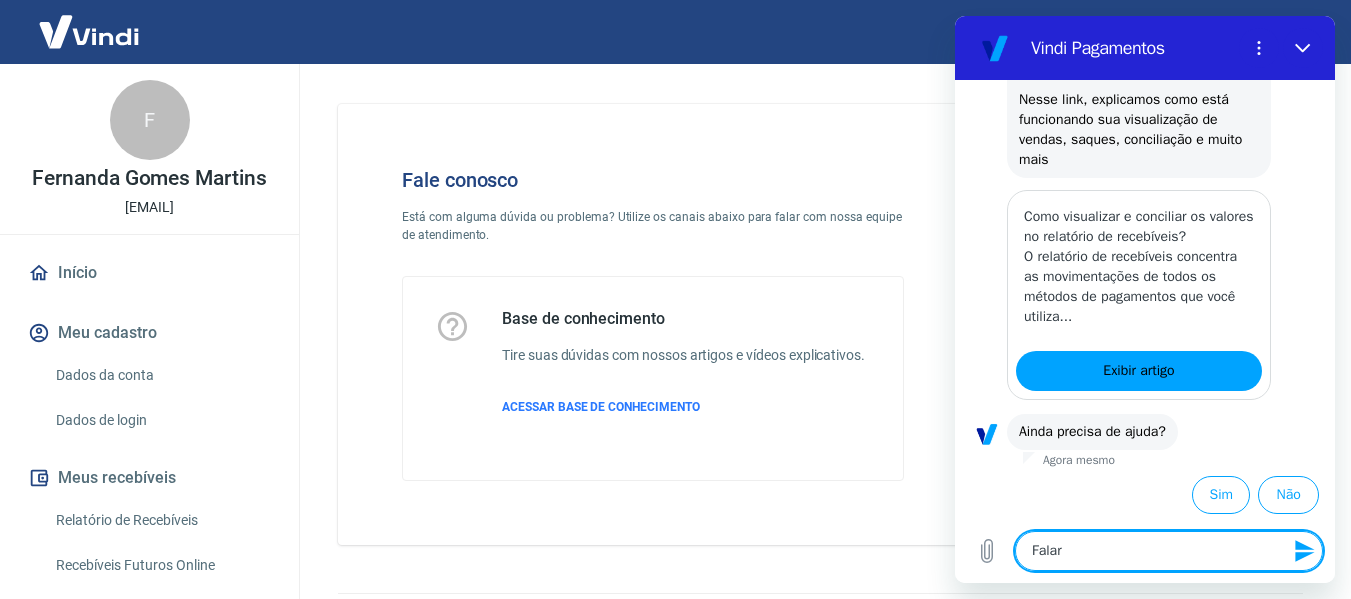 type on "Falar" 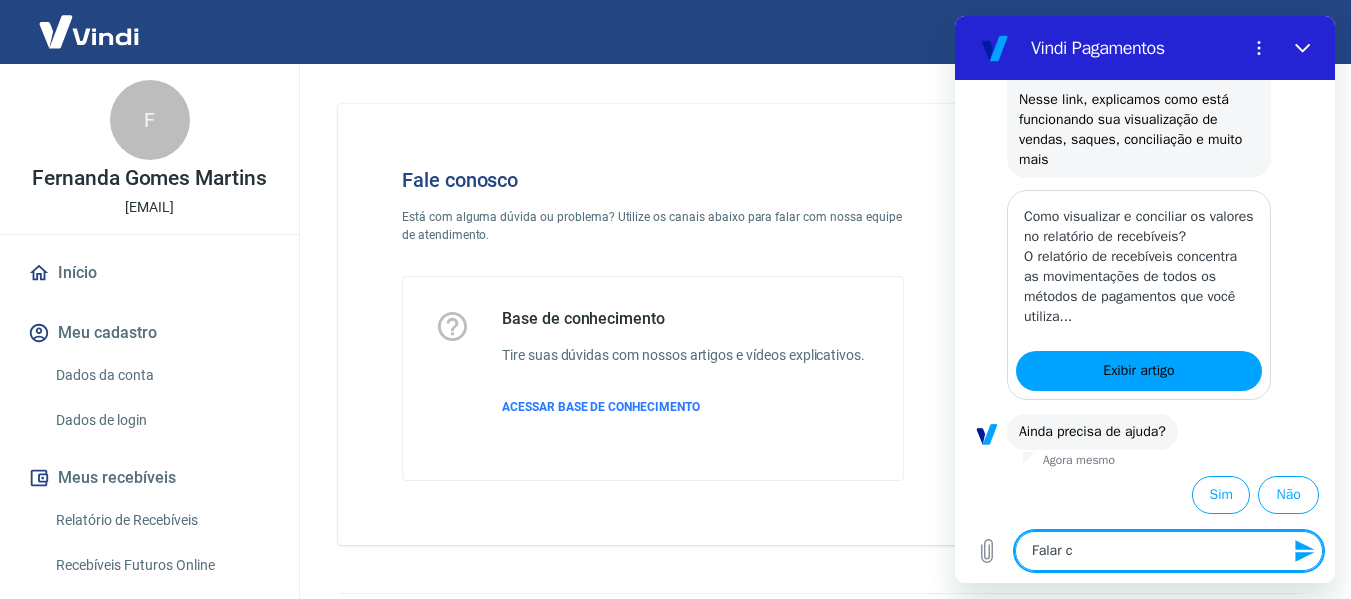 type on "Falar co" 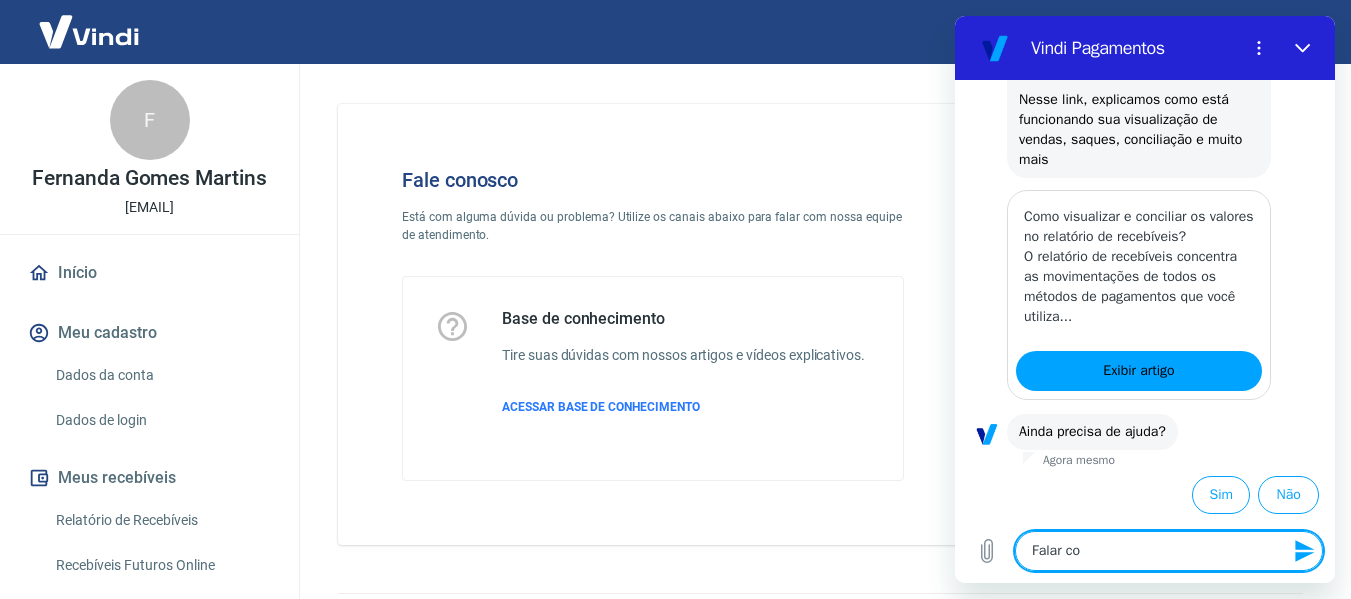 type on "Falar com" 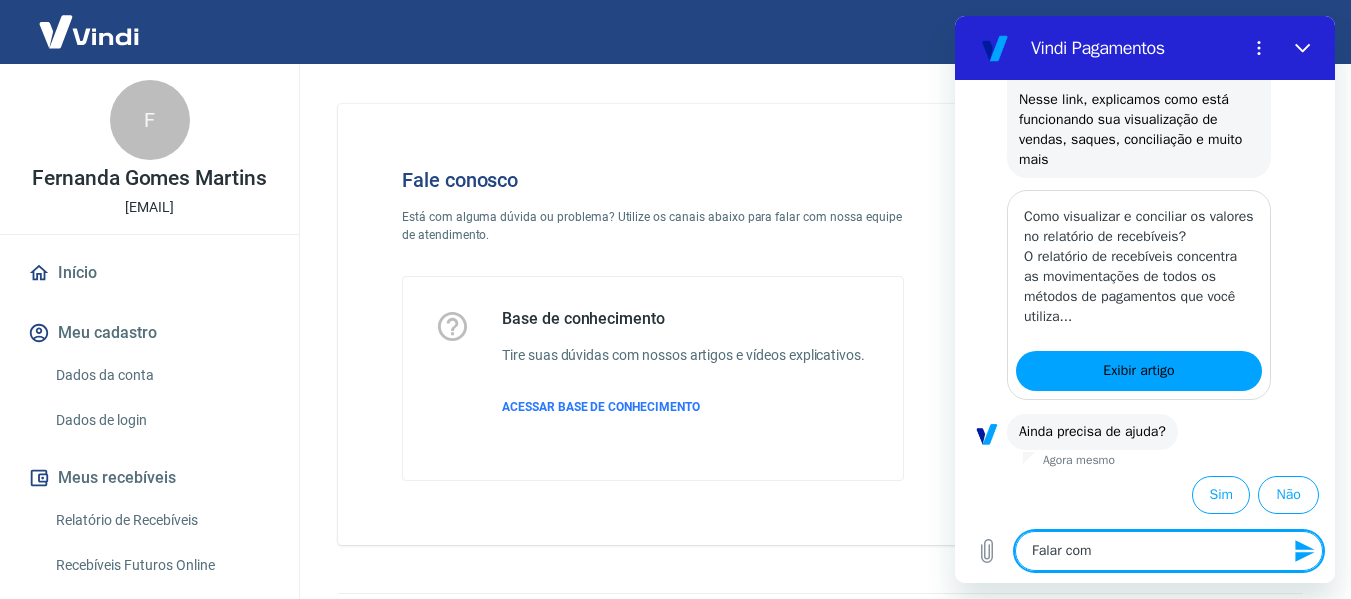type on "x" 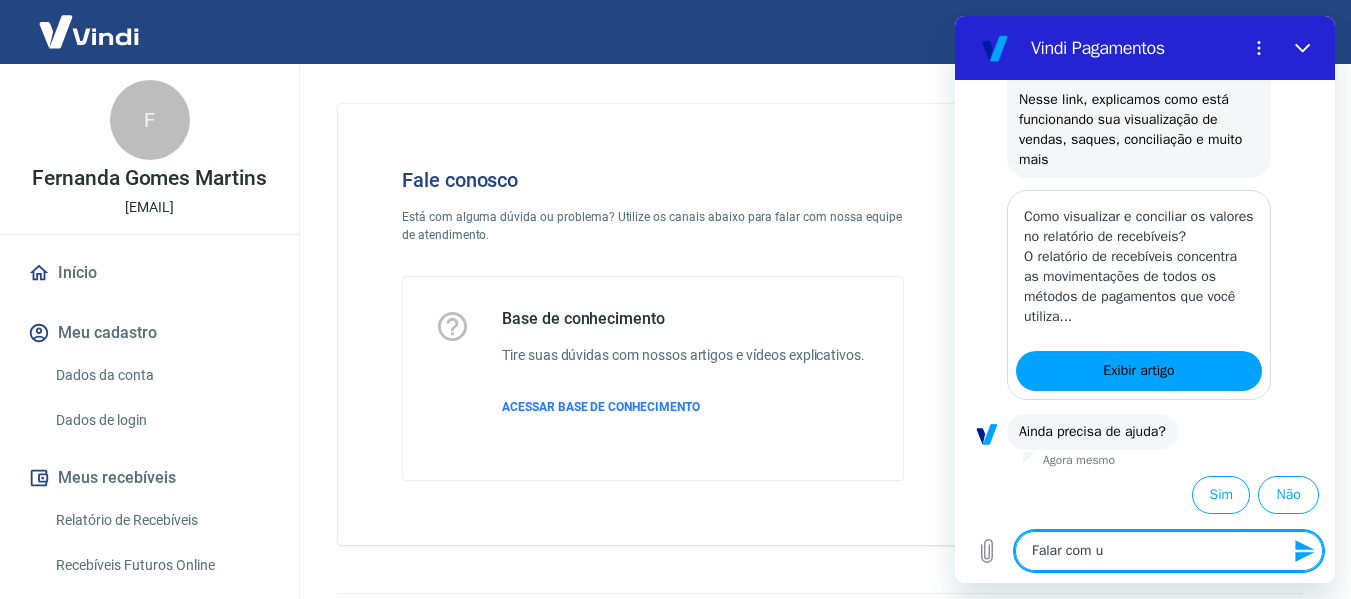 type on "Falar com um" 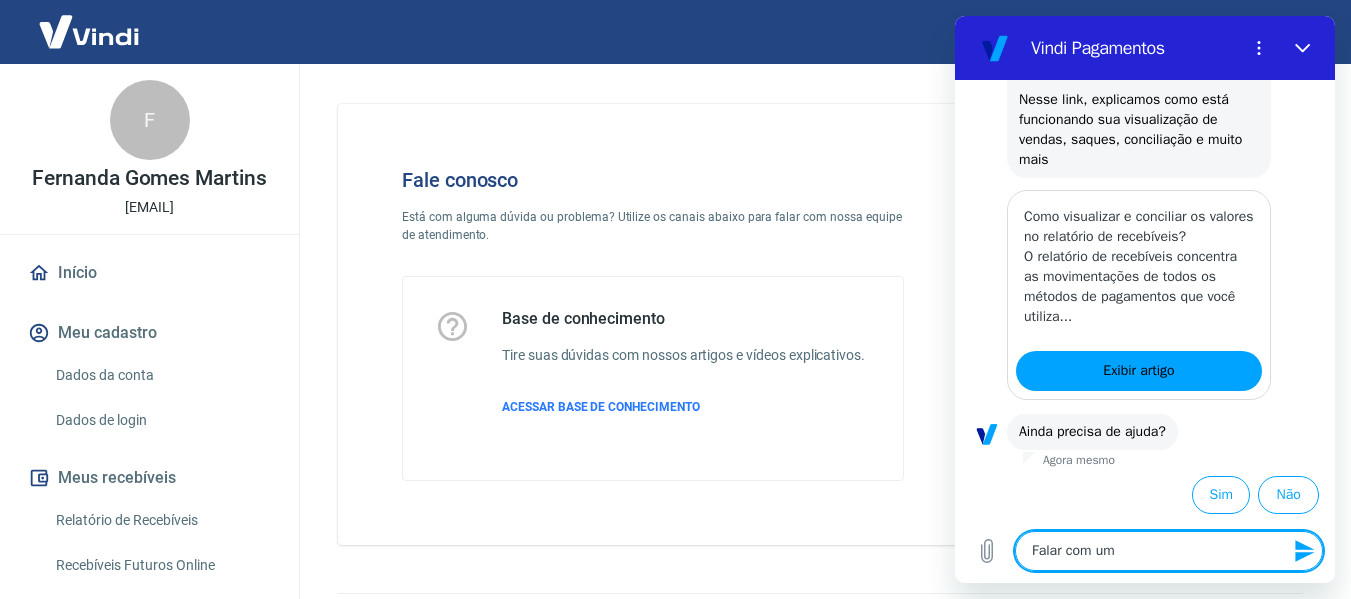 type on "Falar com um" 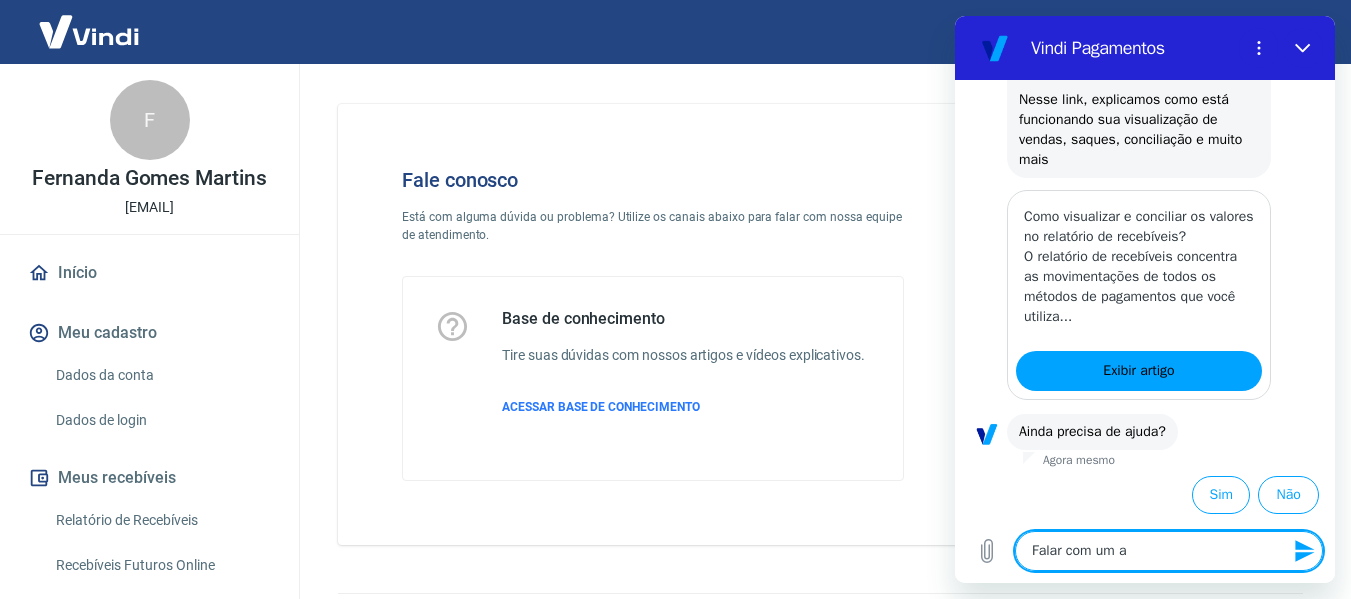 type on "Falar com um at" 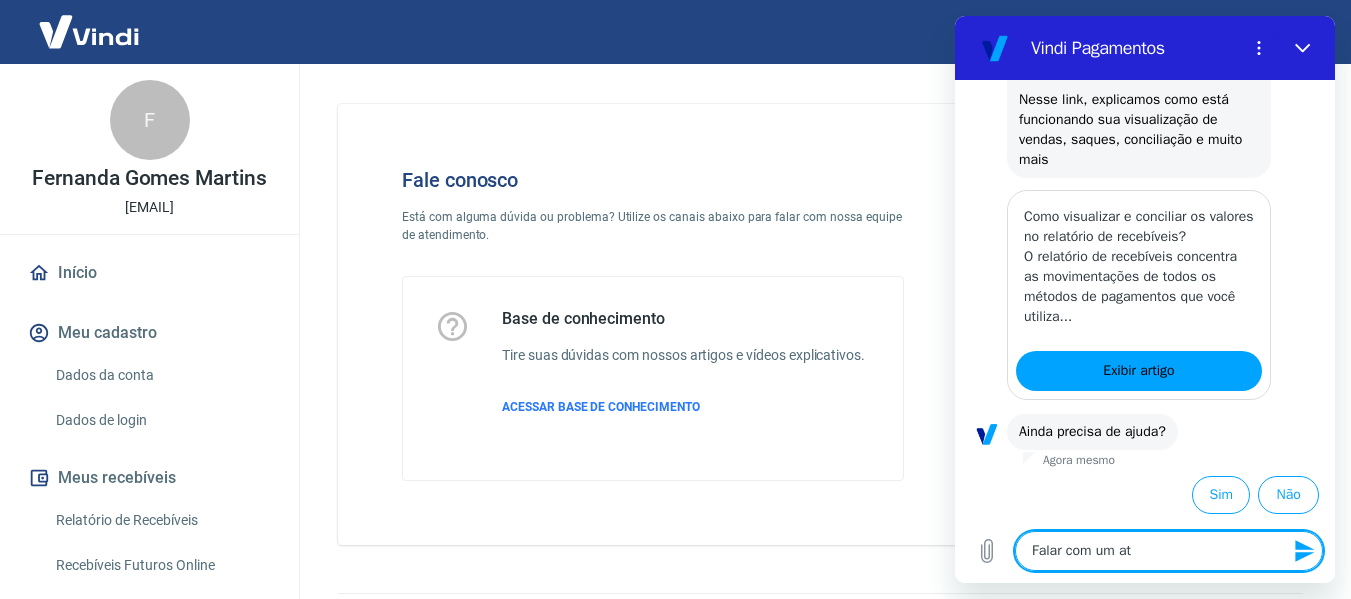 type on "Falar com um ate" 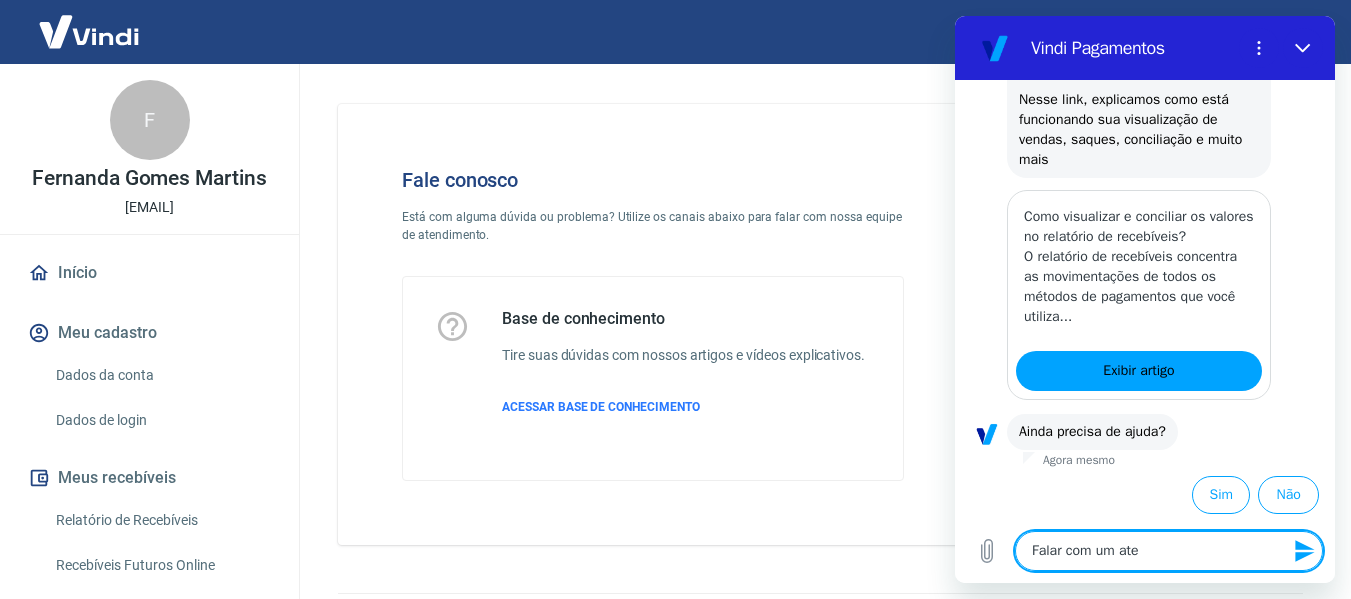 type on "Falar com um aten" 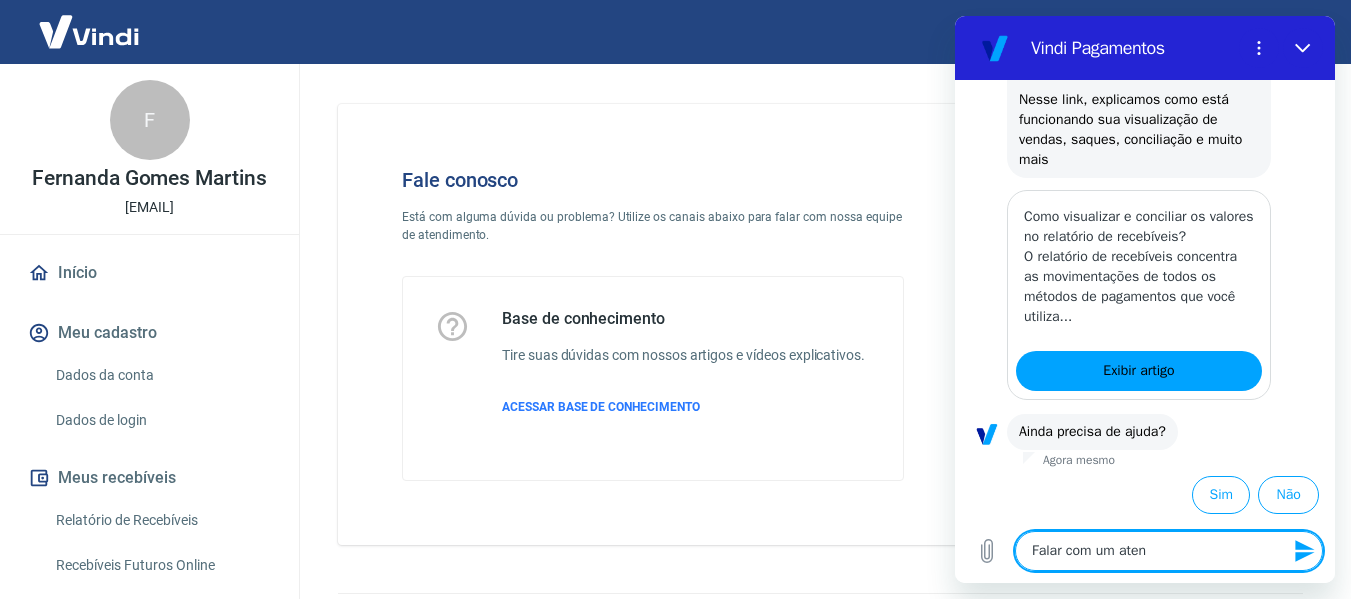 type on "Falar com um atend" 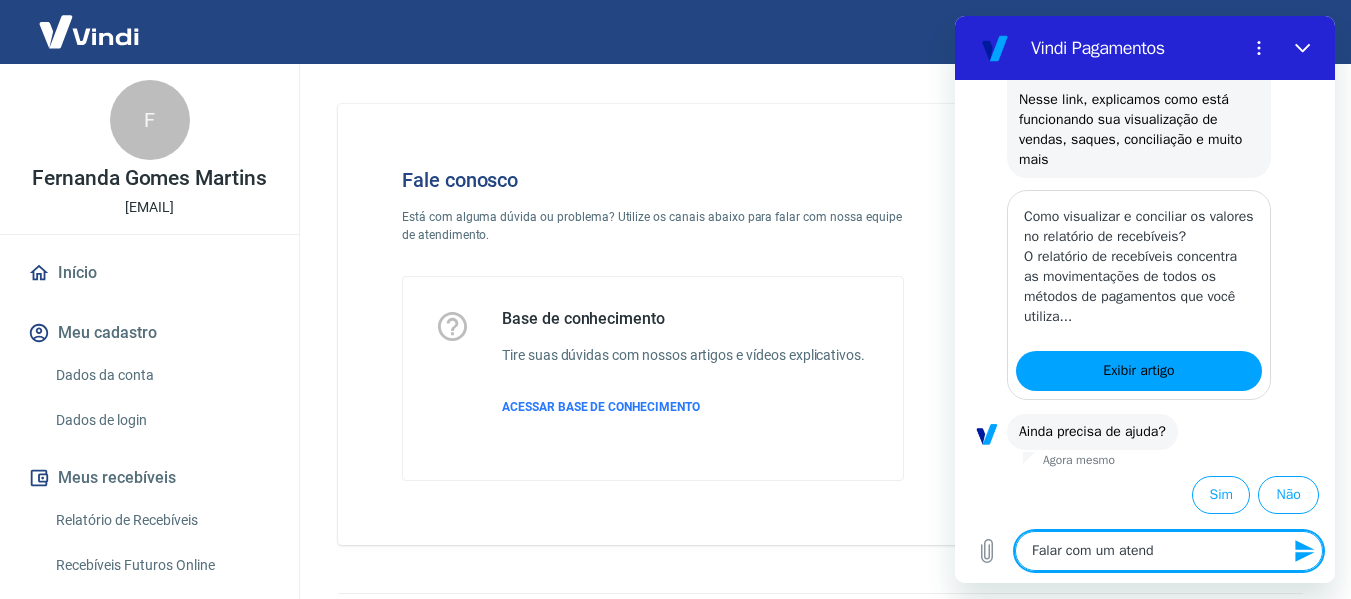 type on "x" 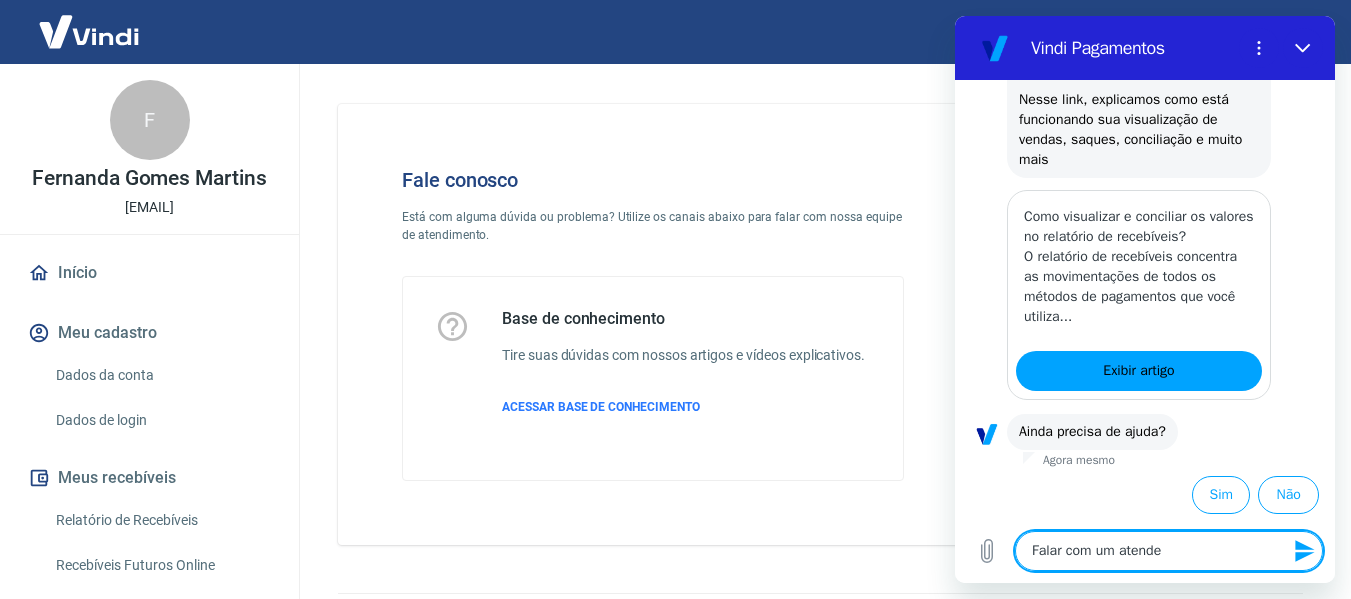 type on "Falar com um atenden" 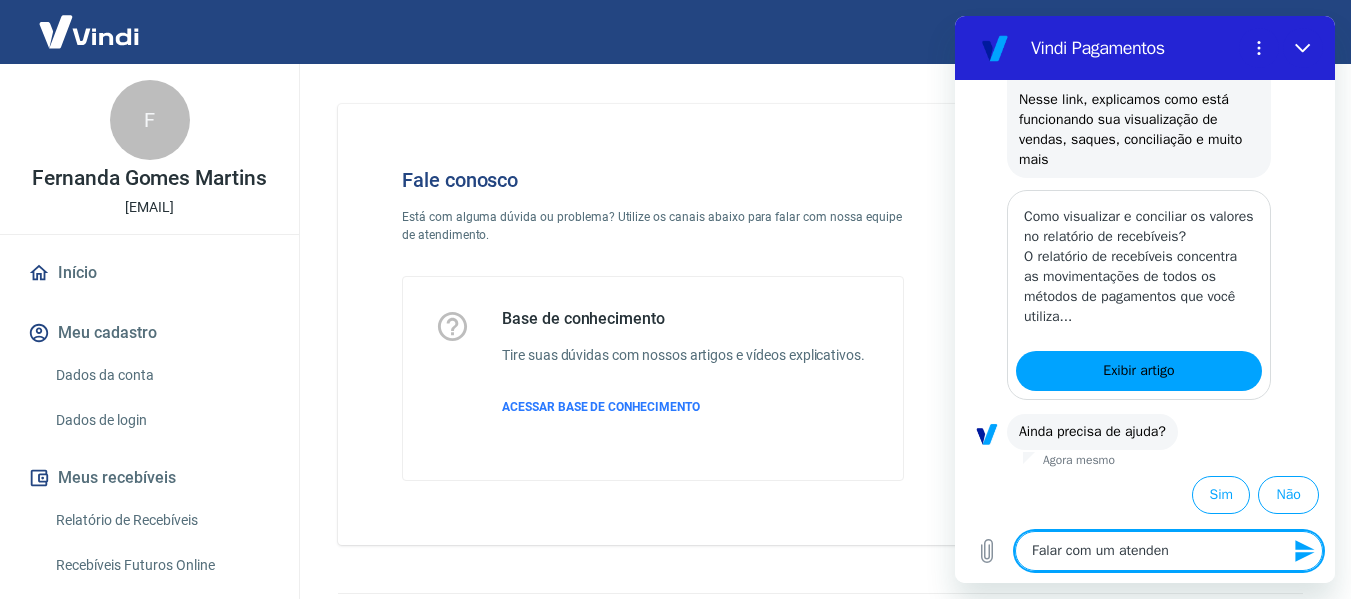 type on "Falar com um atendent" 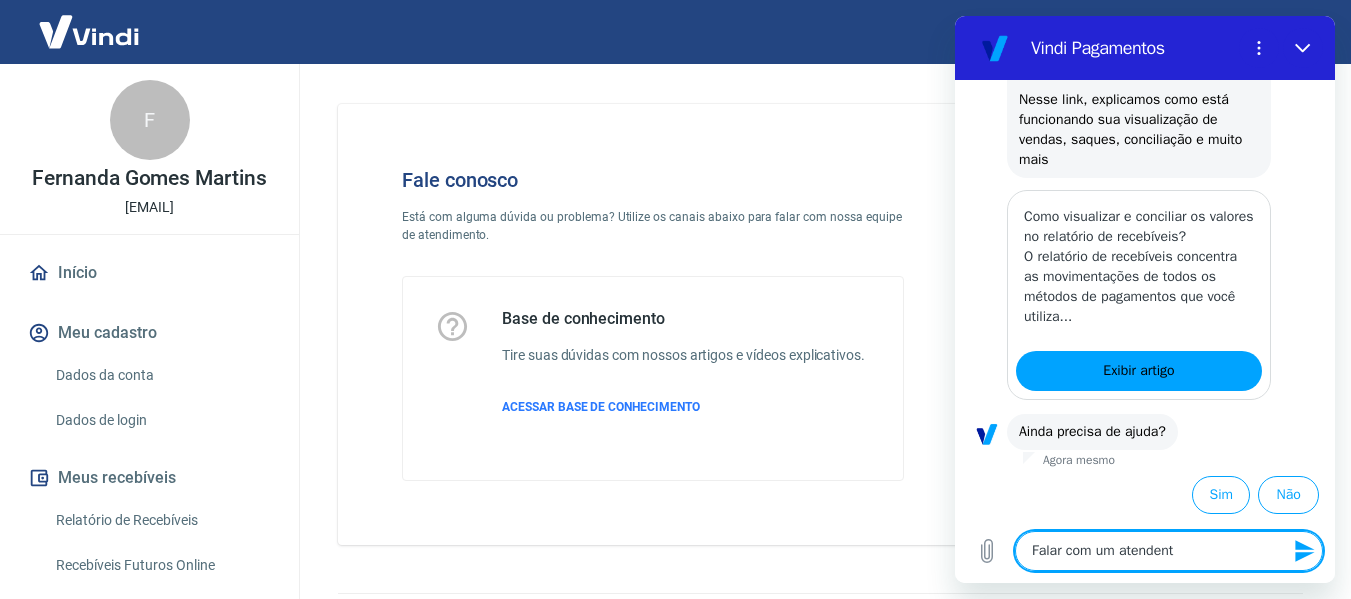 type on "Falar com um atendente" 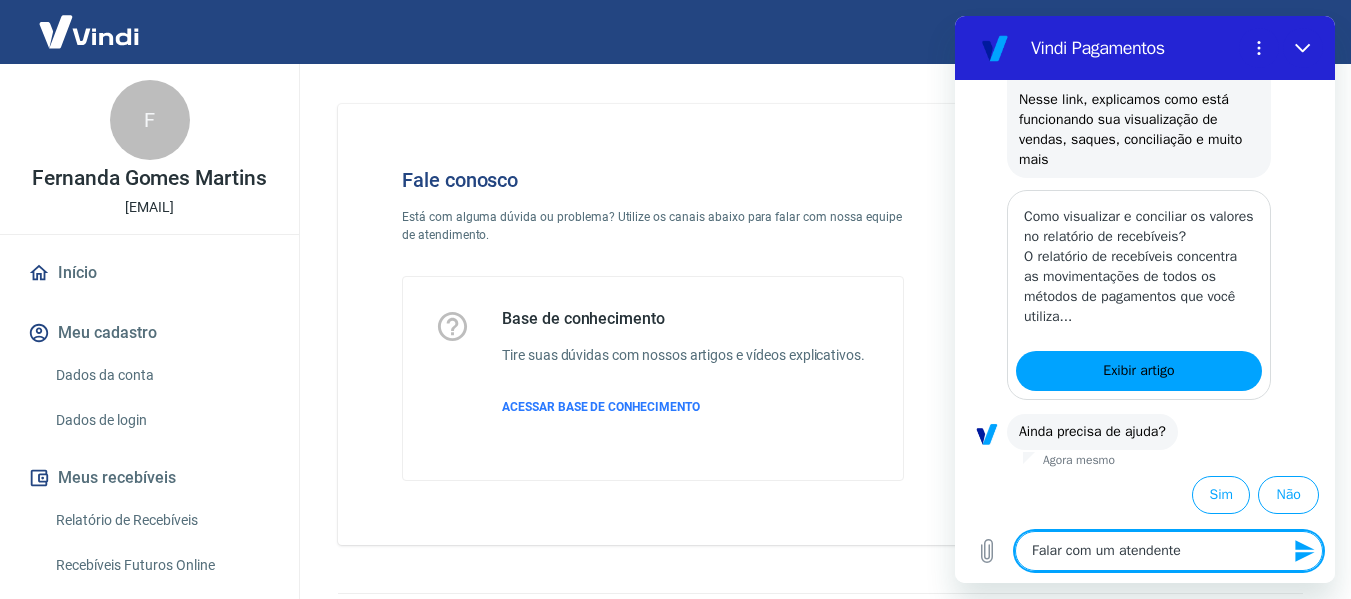 type on "x" 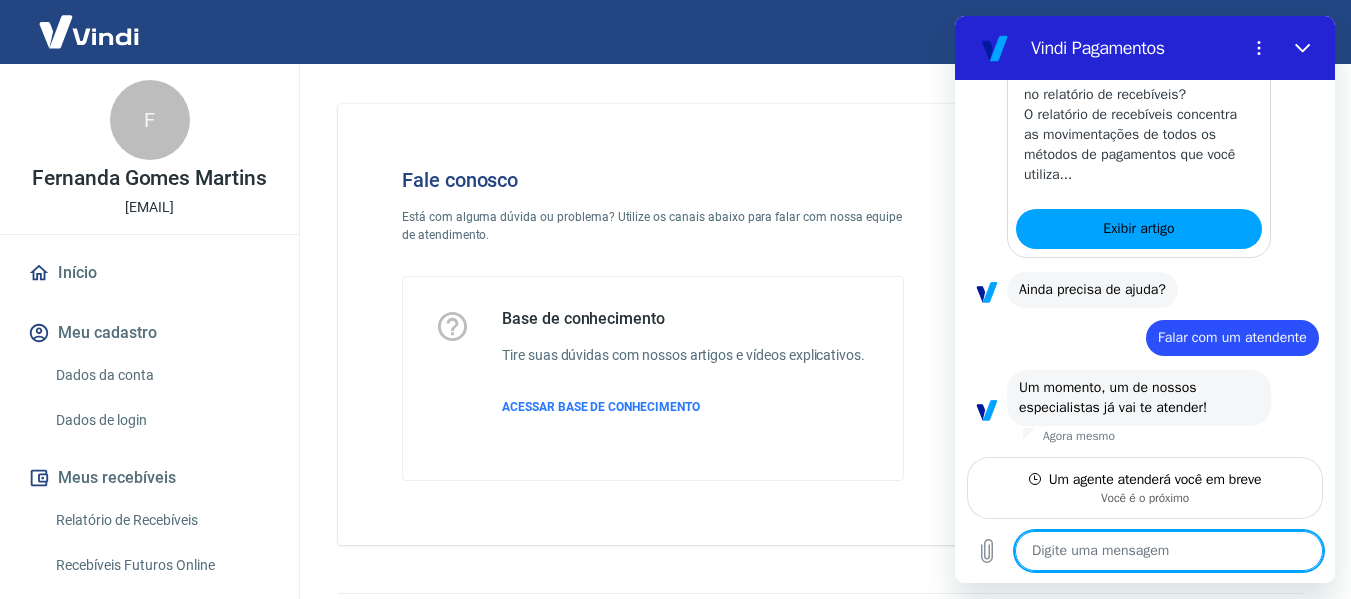 scroll, scrollTop: 500, scrollLeft: 0, axis: vertical 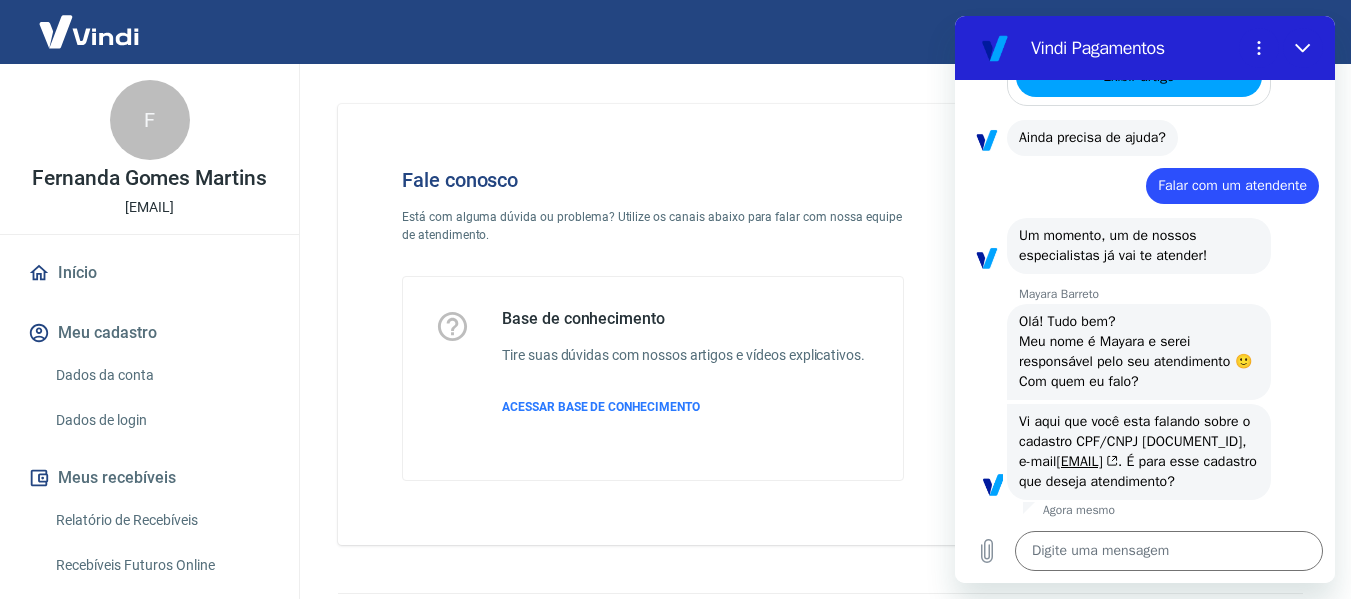 type on "x" 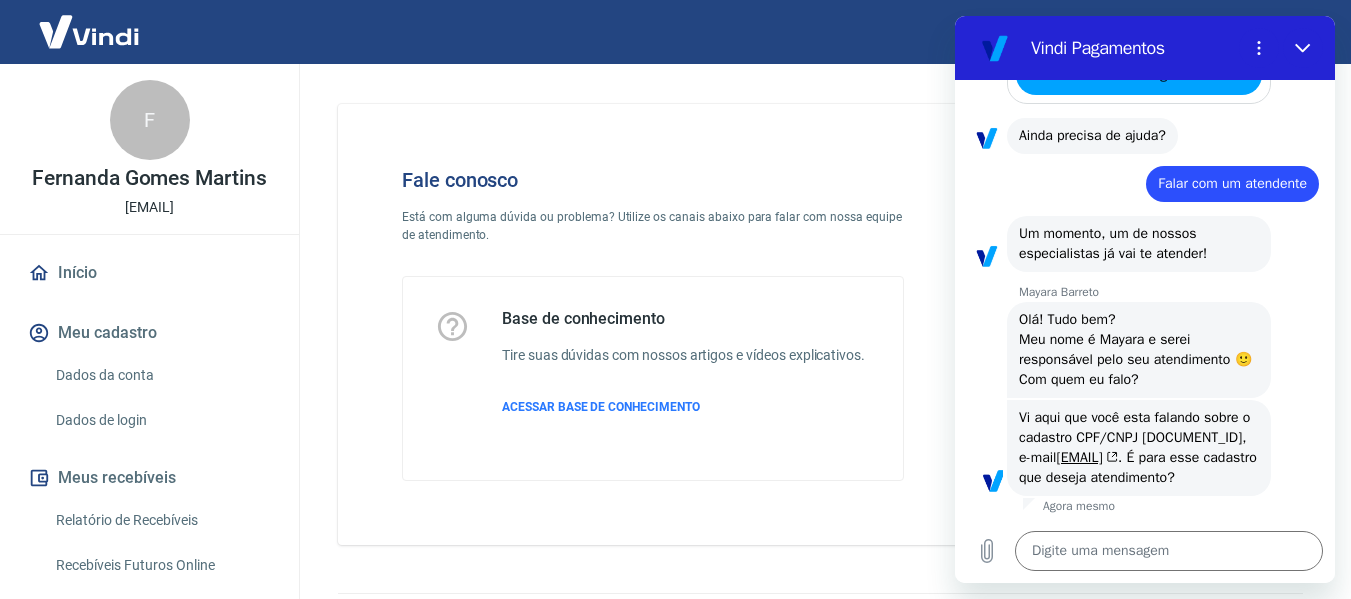scroll, scrollTop: 714, scrollLeft: 0, axis: vertical 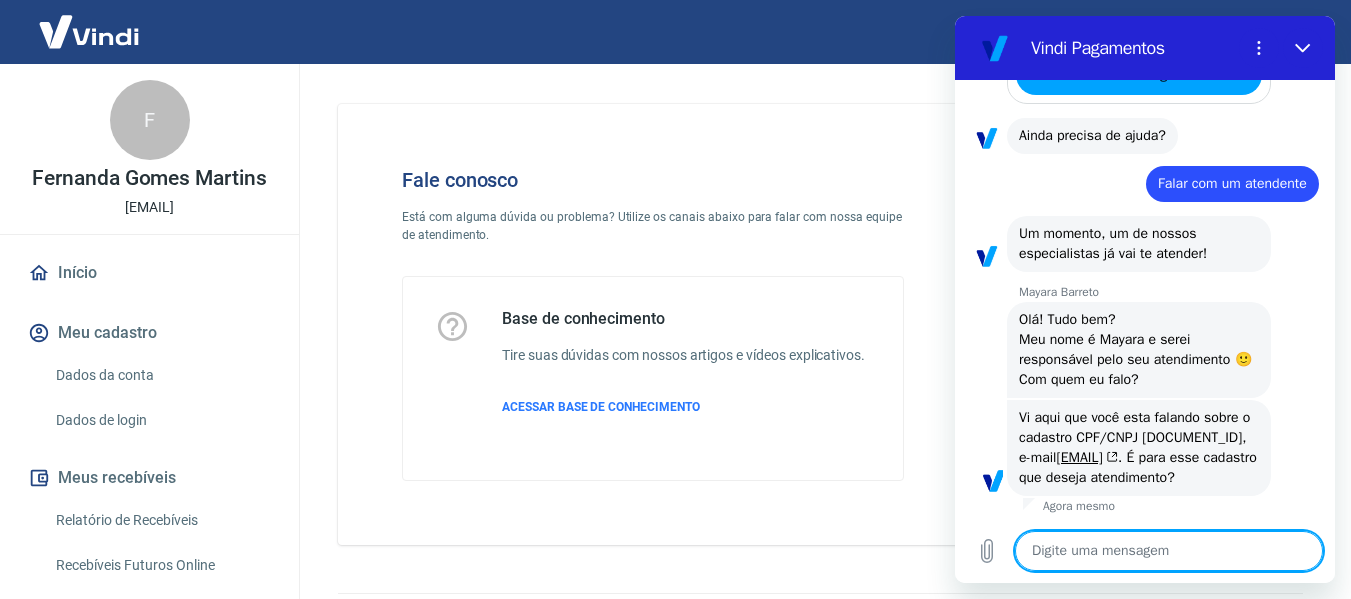click at bounding box center (1169, 551) 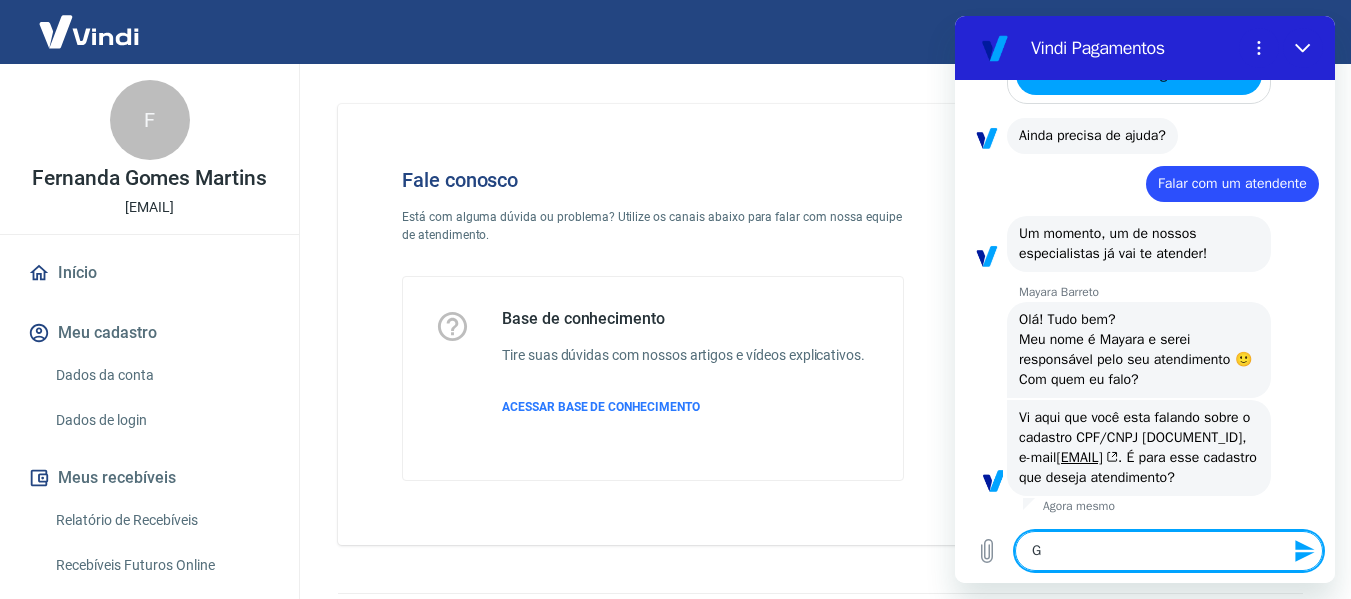 type on "Go" 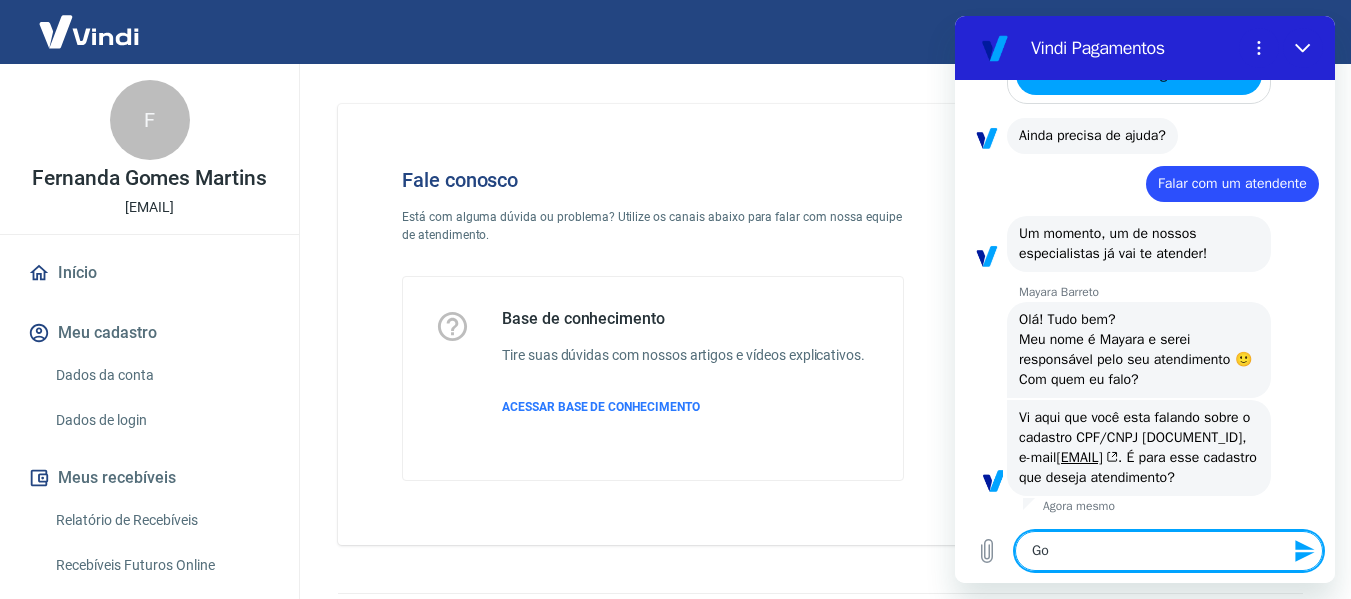 type on "Gos" 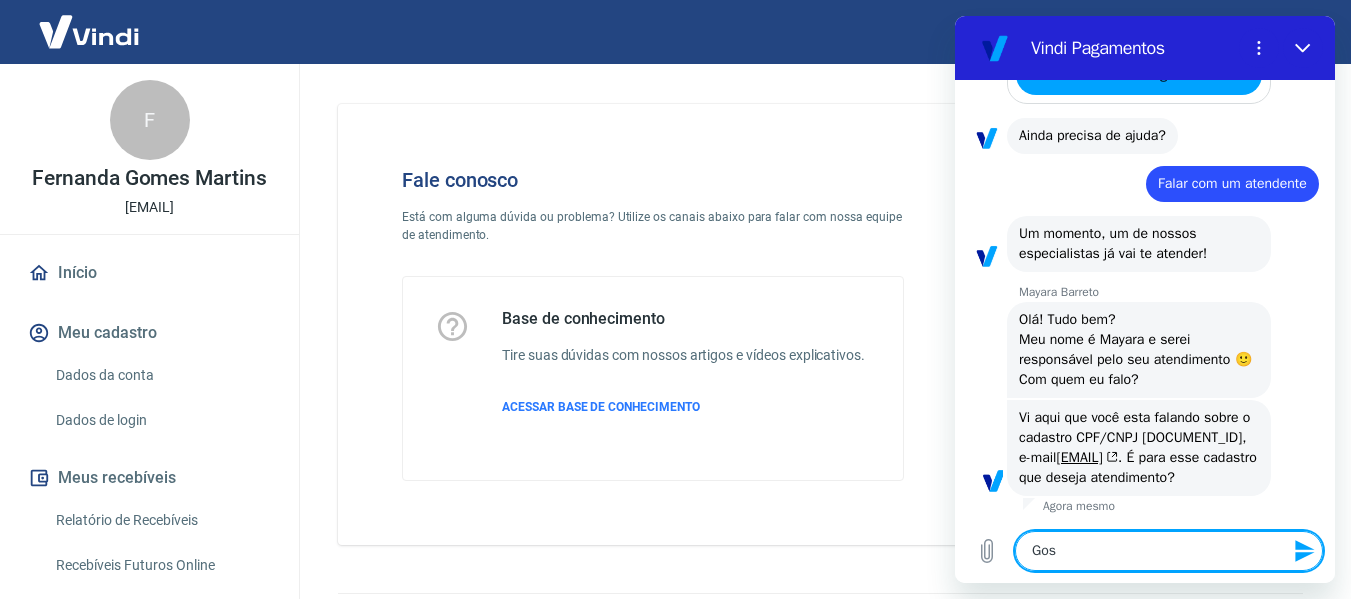 type on "Gost" 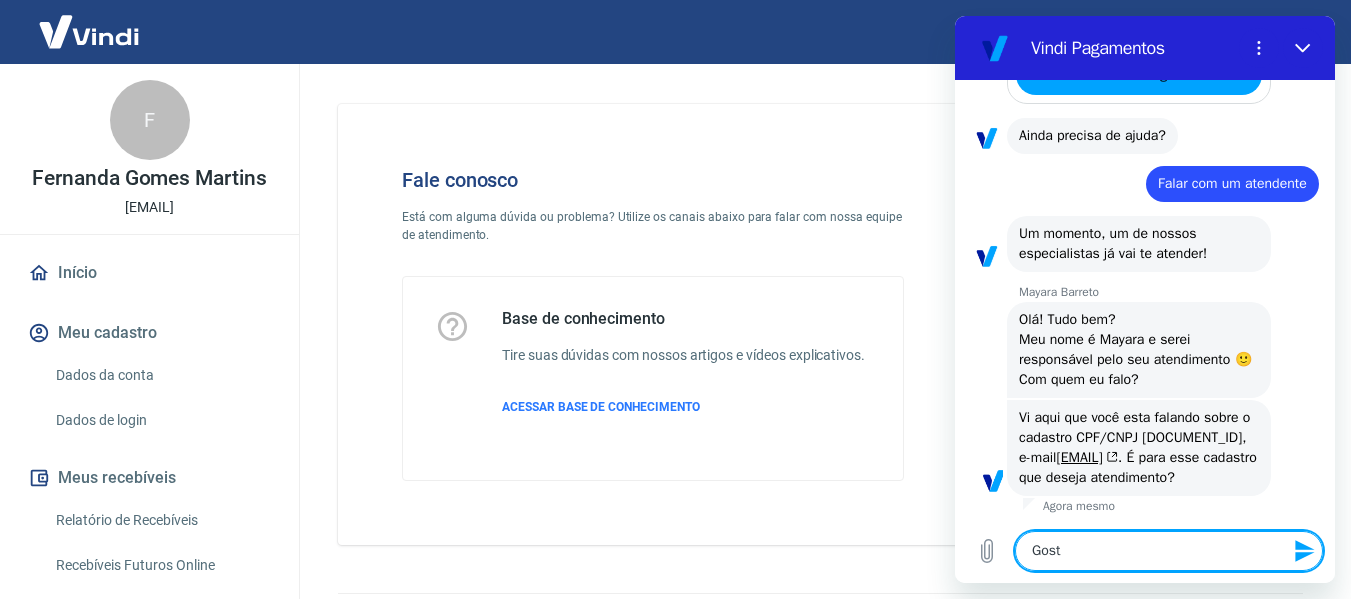 type on "Gosta" 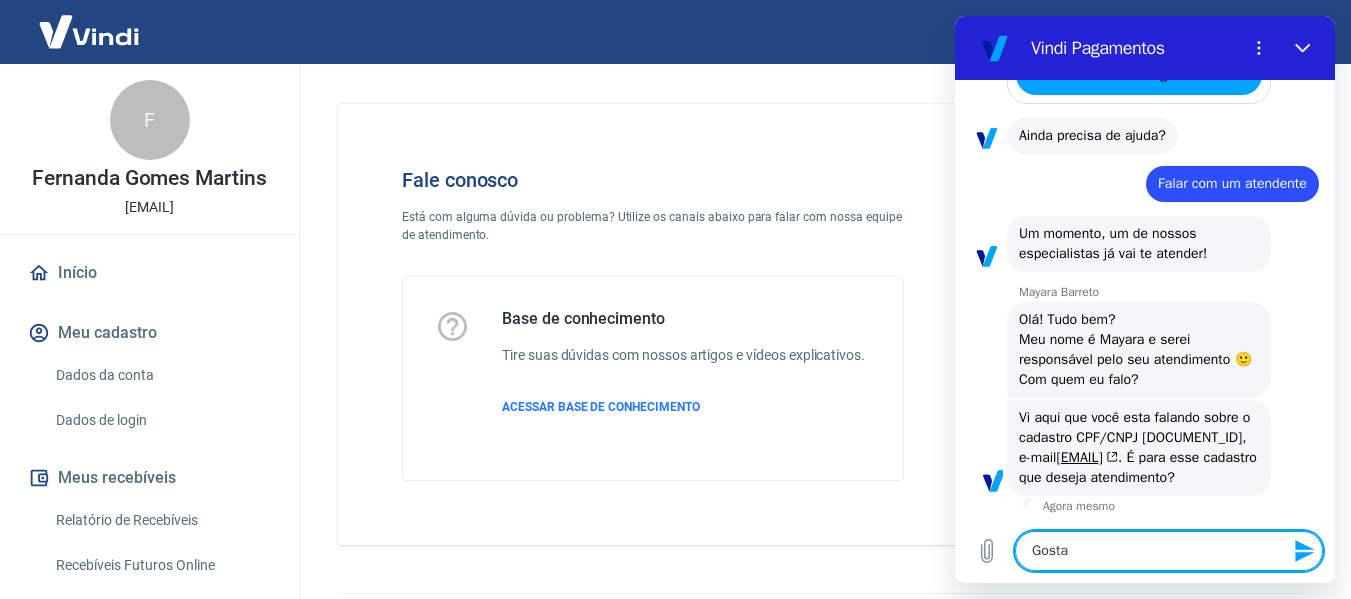 type on "Gostar" 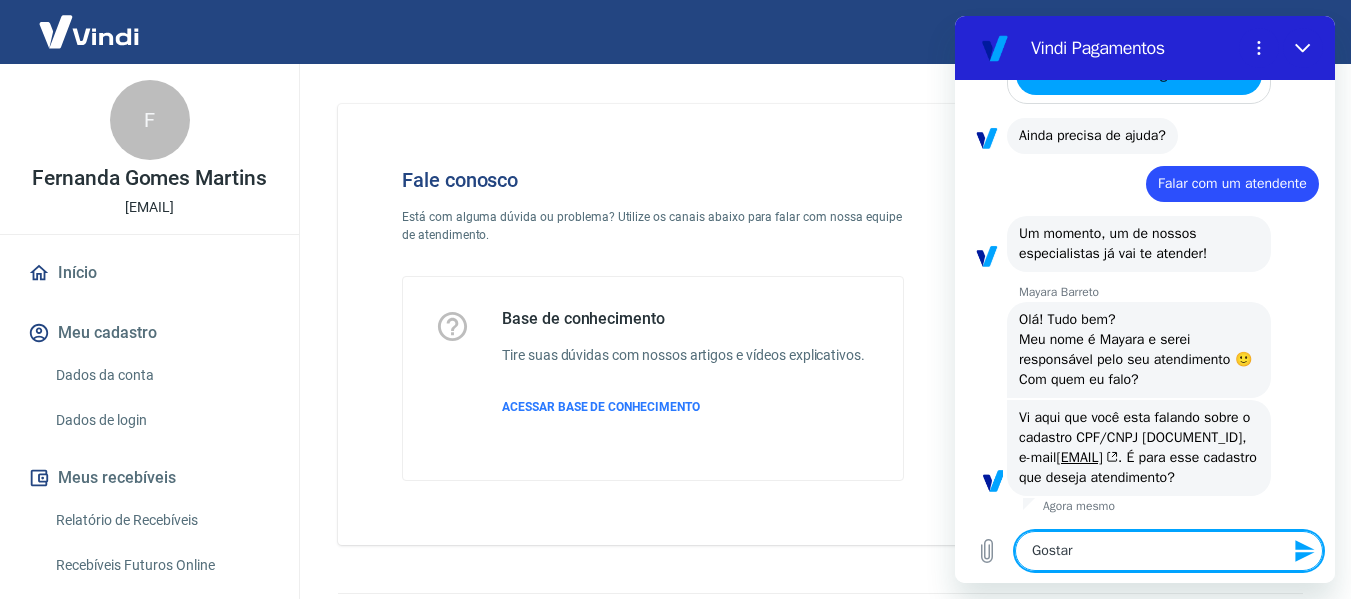 type on "x" 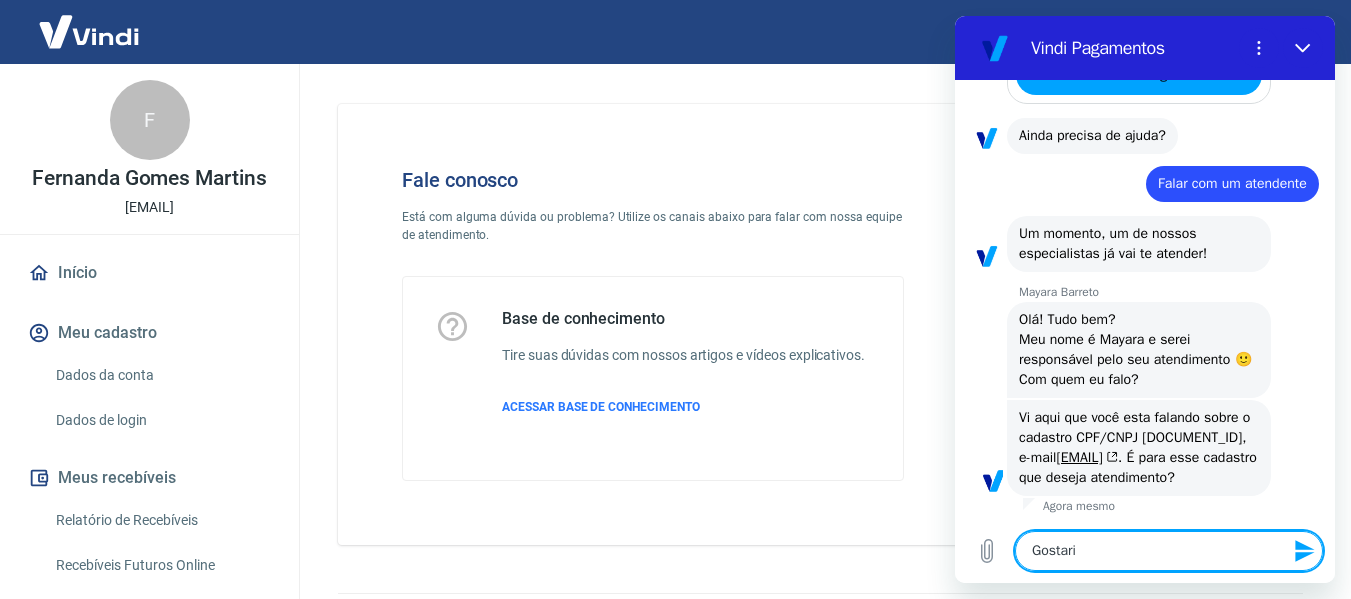 type on "Gostaria" 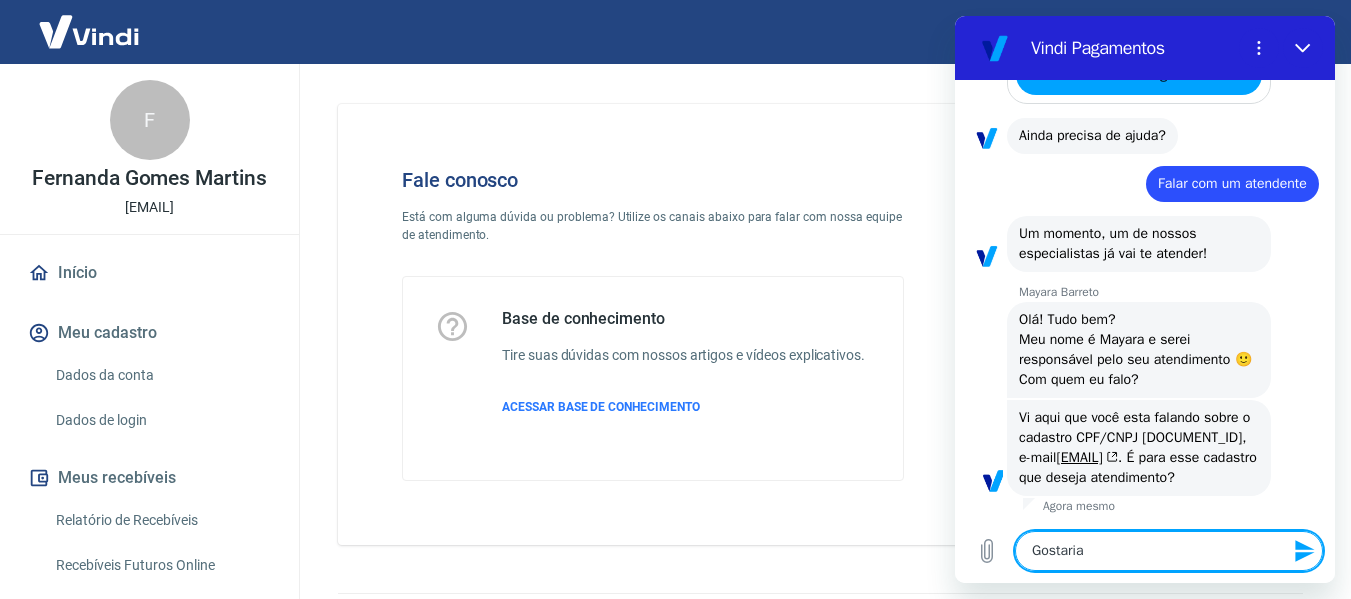 type on "Gostaria" 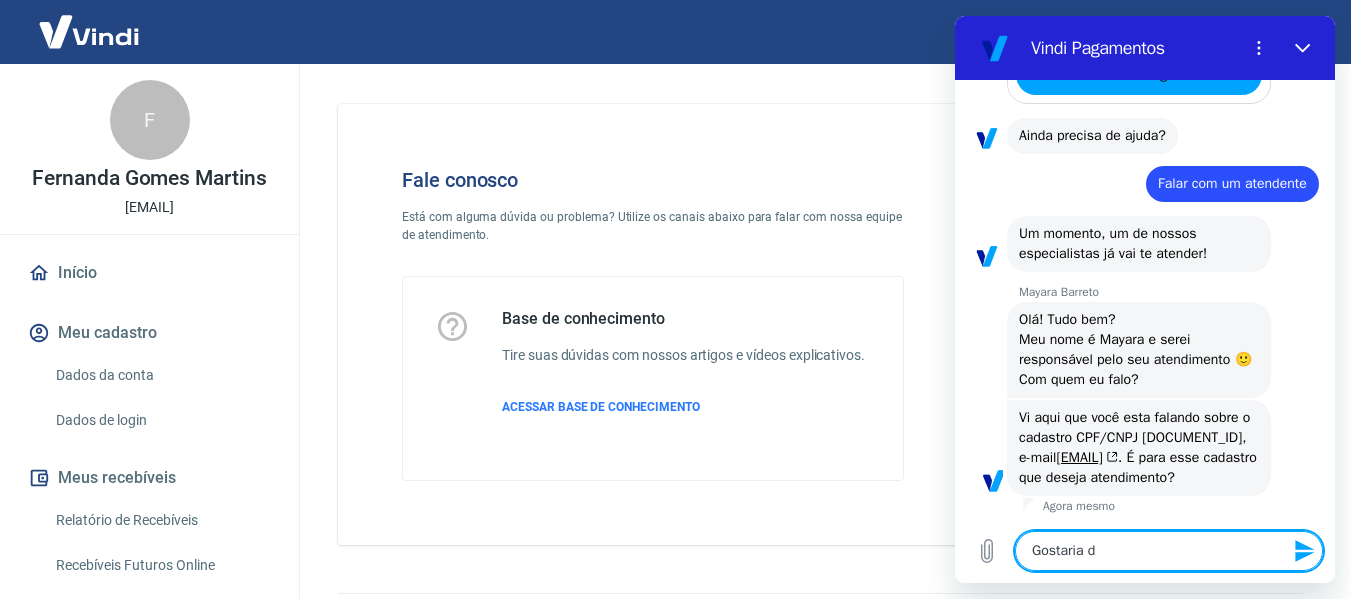type on "Gostaria de" 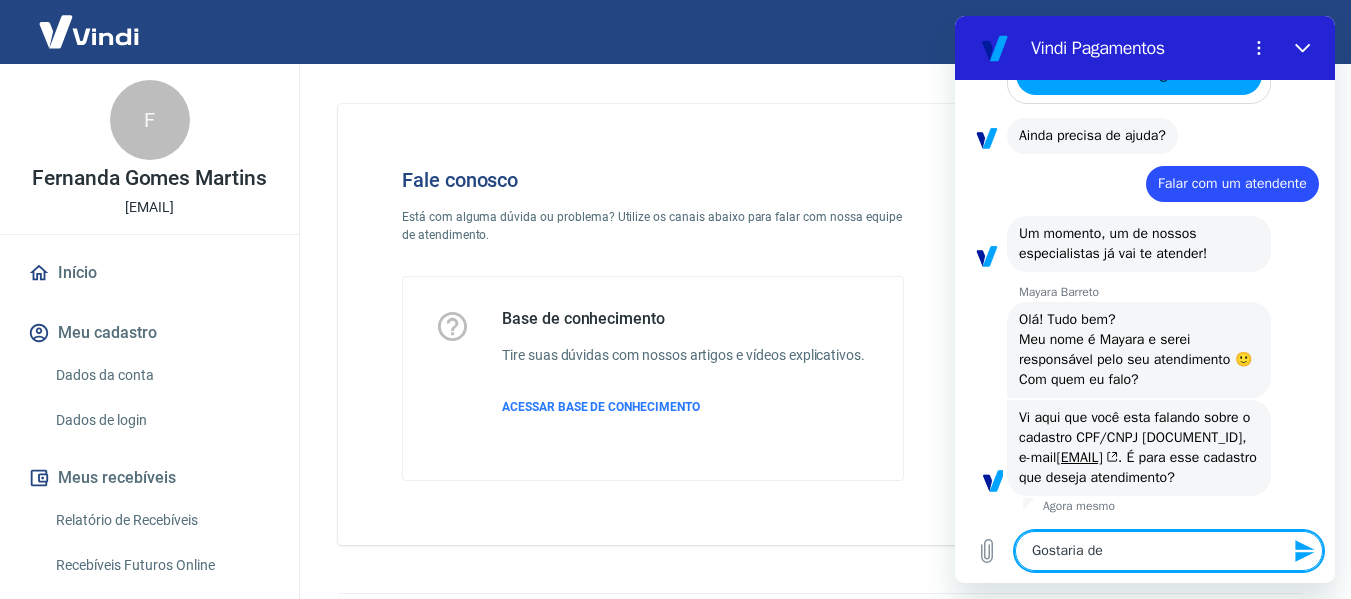 type on "Gostaria de" 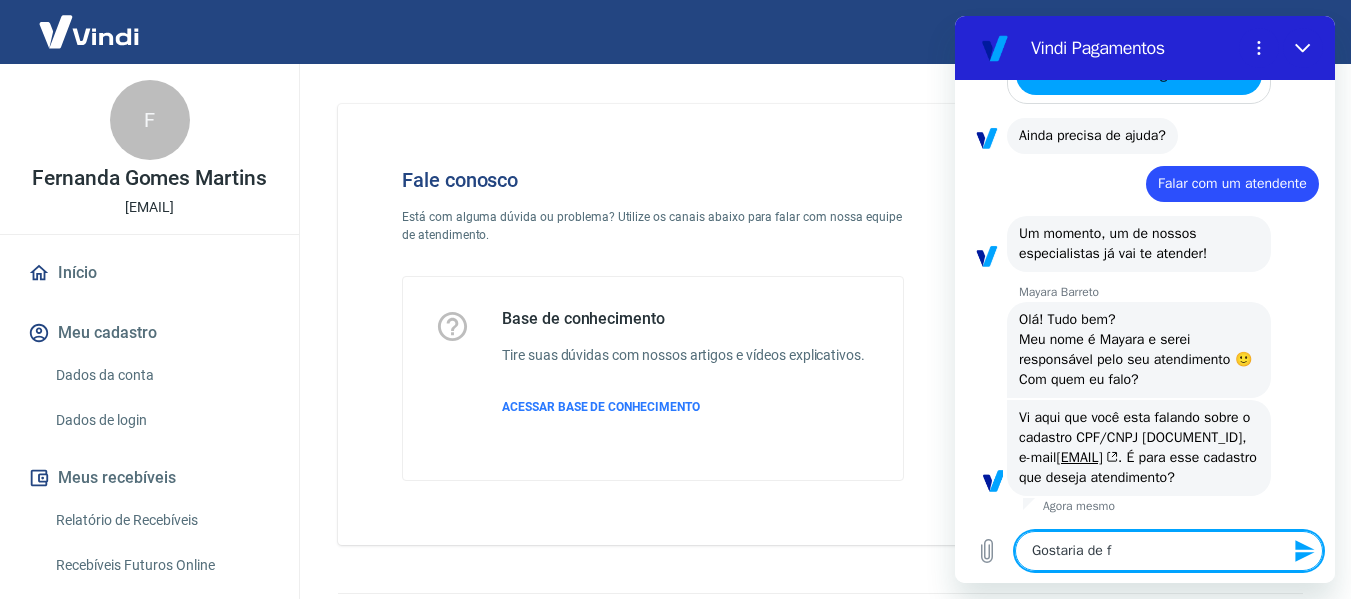 type on "Gostaria de fa" 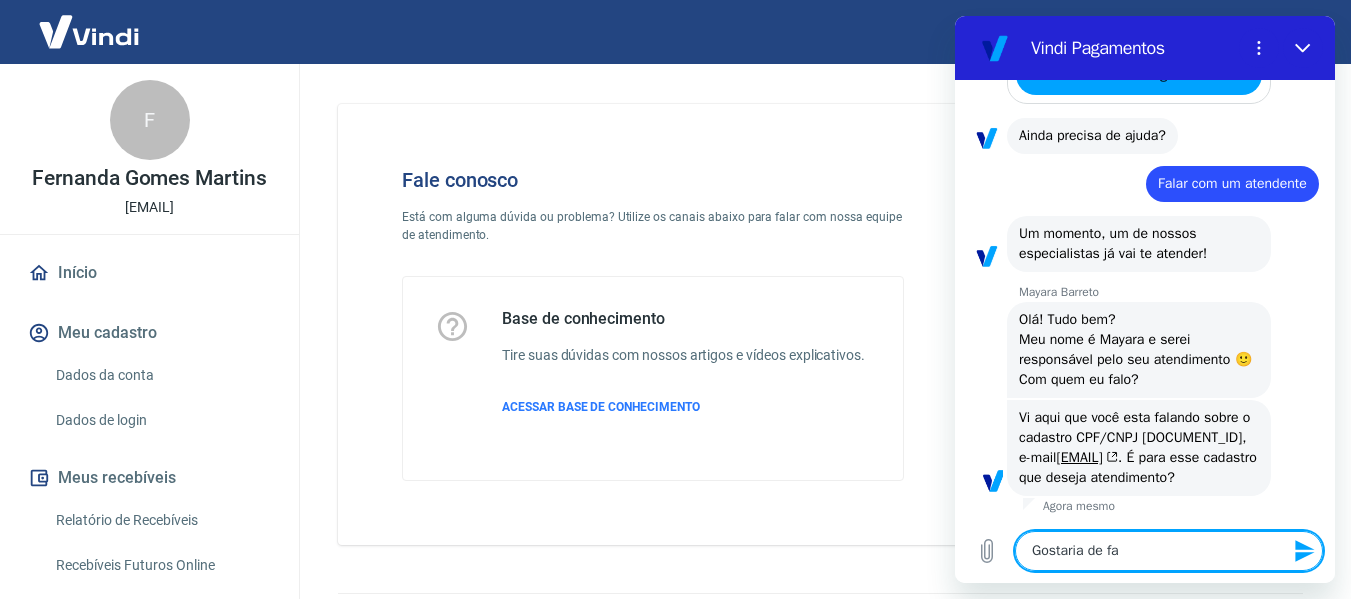 type on "Gostaria de fal" 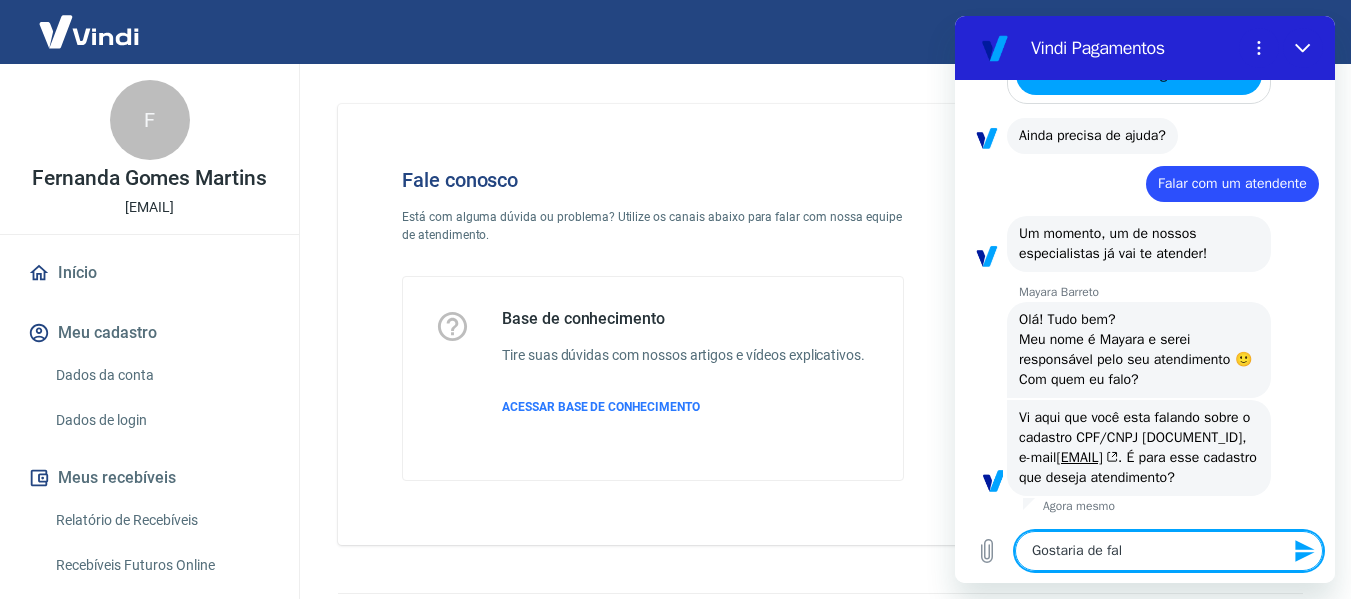 type on "Gostaria de fala" 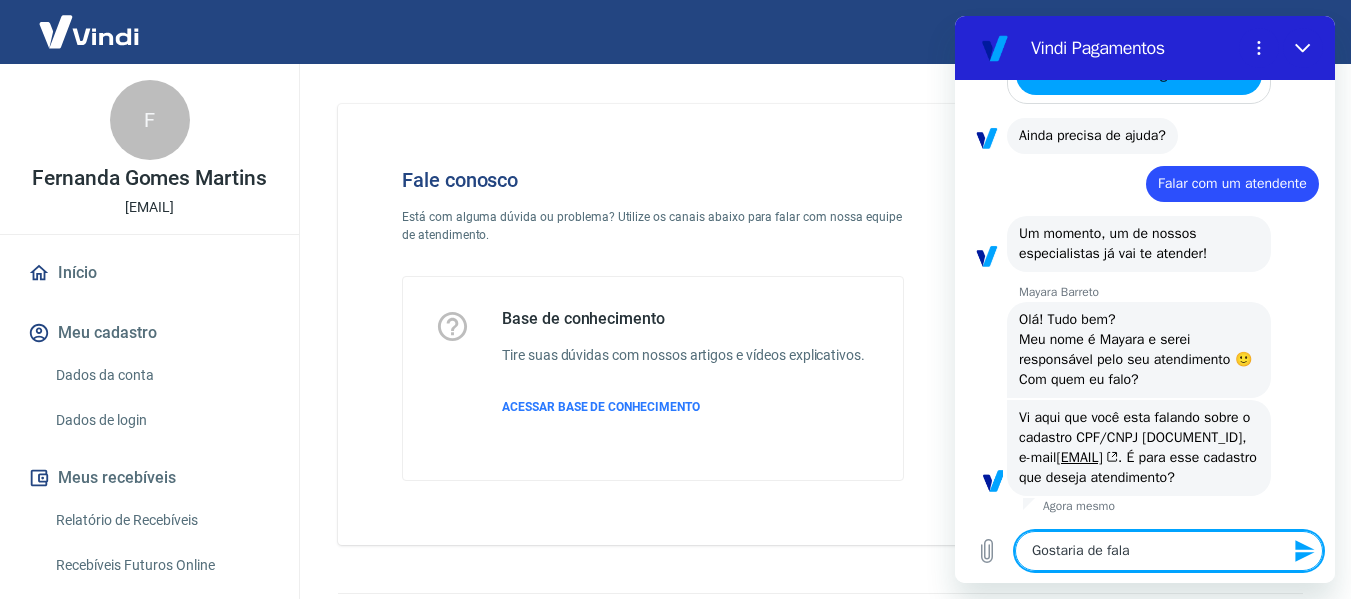 type on "Gostaria de falar" 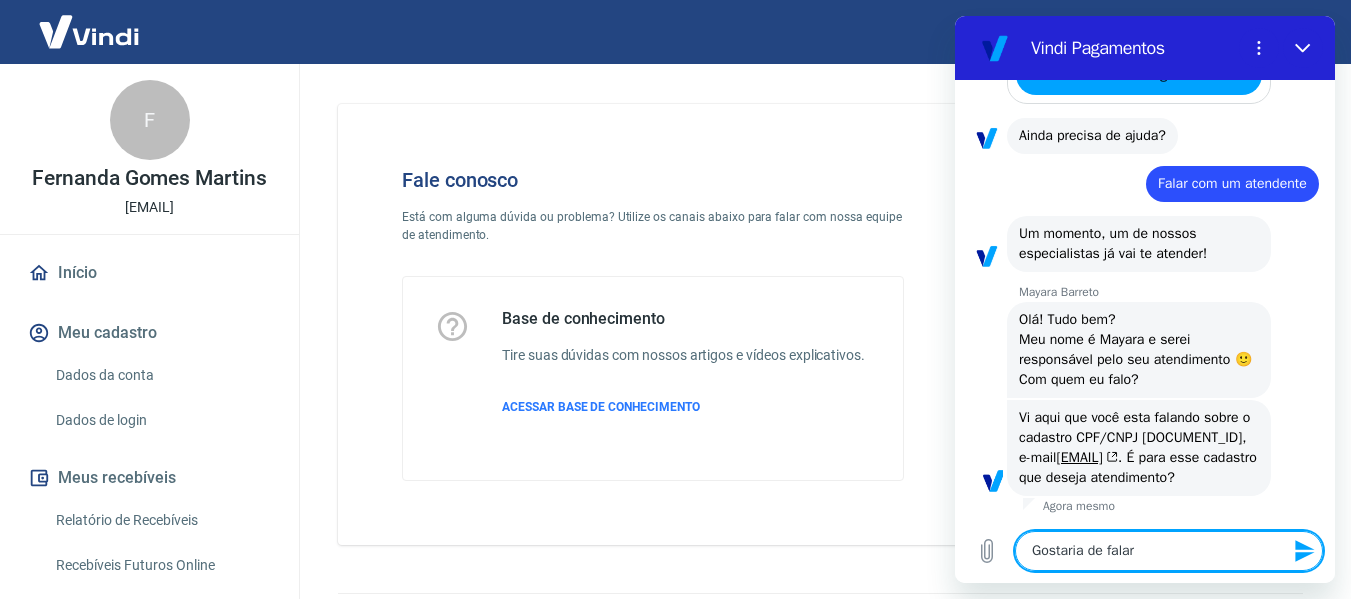 type on "Gostaria de falar" 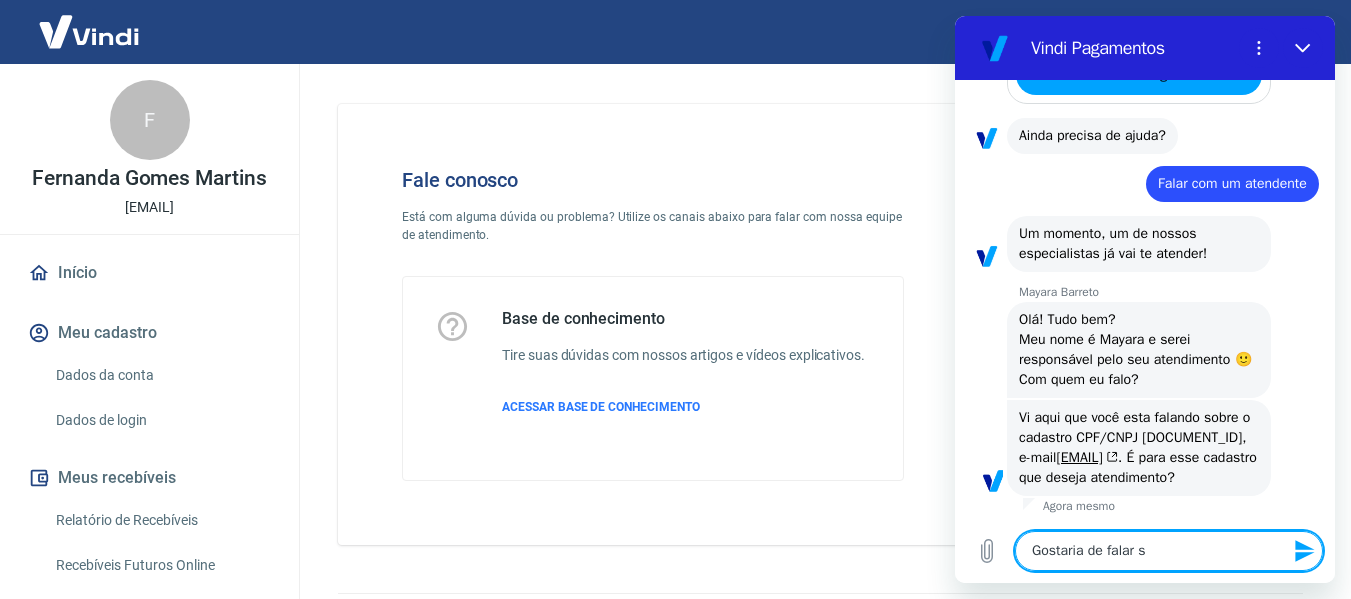 type on "Gostaria de falar so" 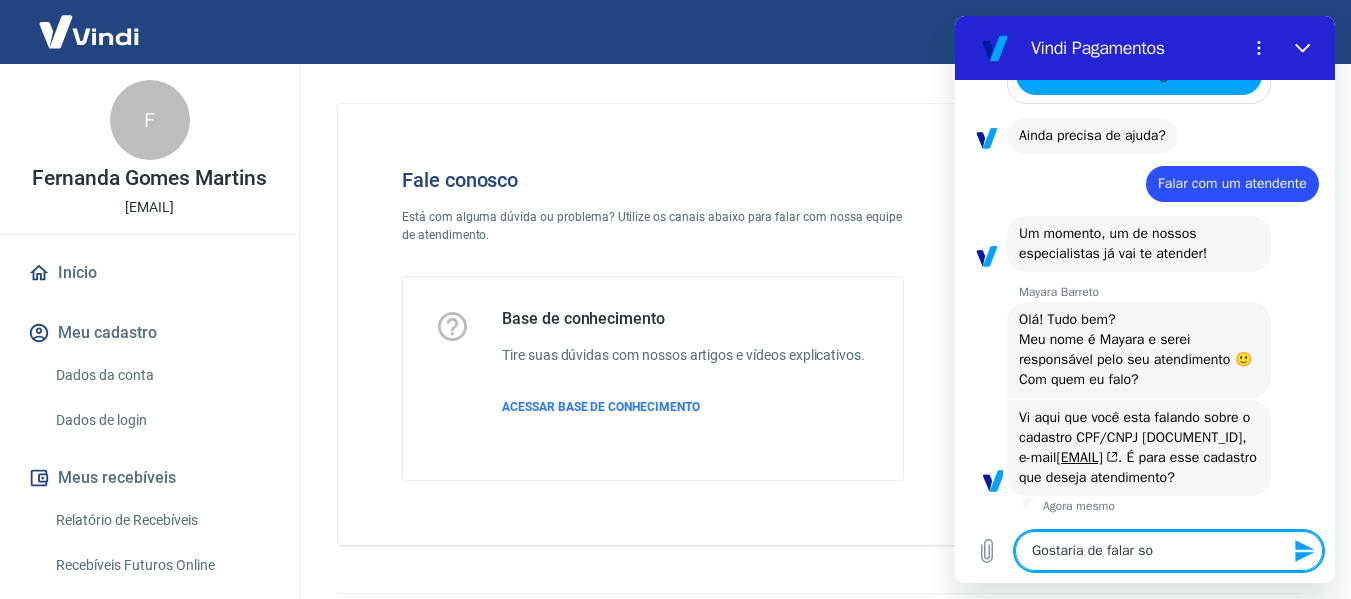 type on "Gostaria de falar sob" 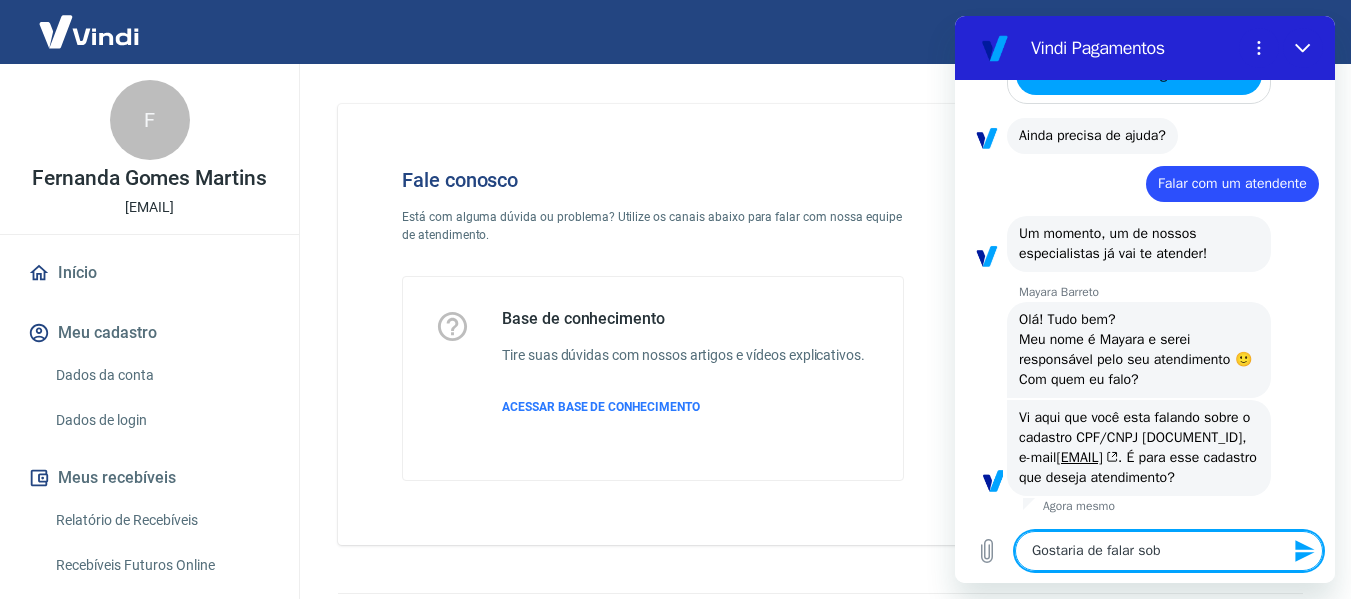 type on "Gostaria de falar sobr" 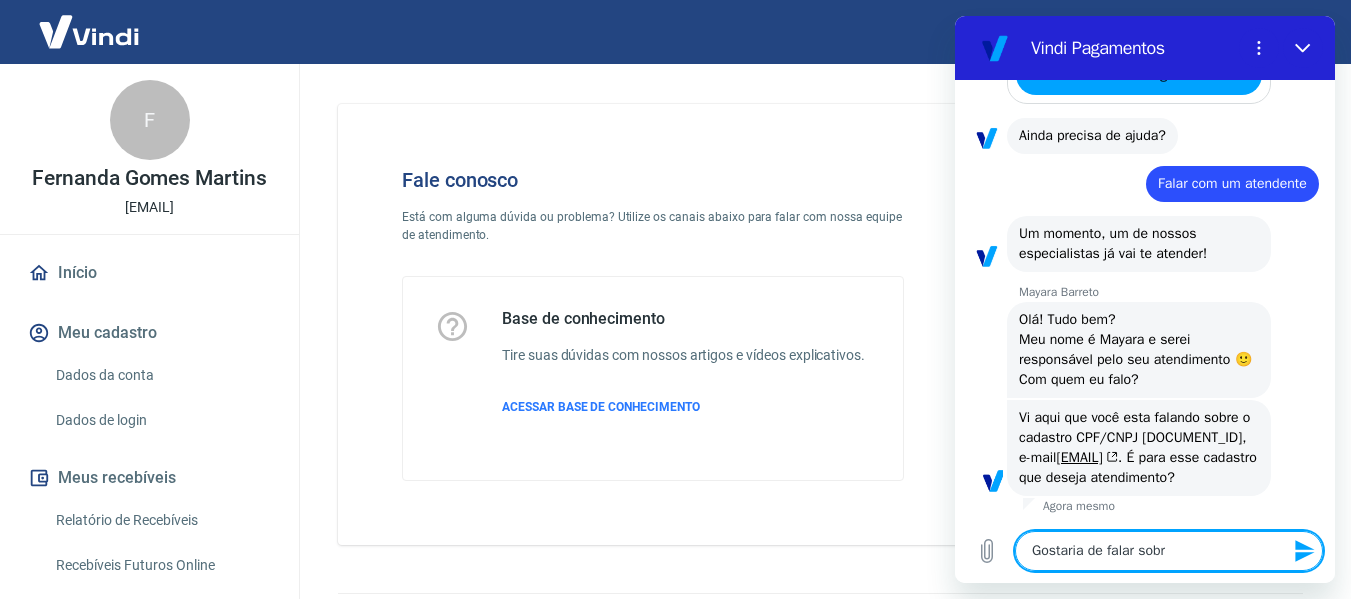 type on "Gostaria de falar sobre" 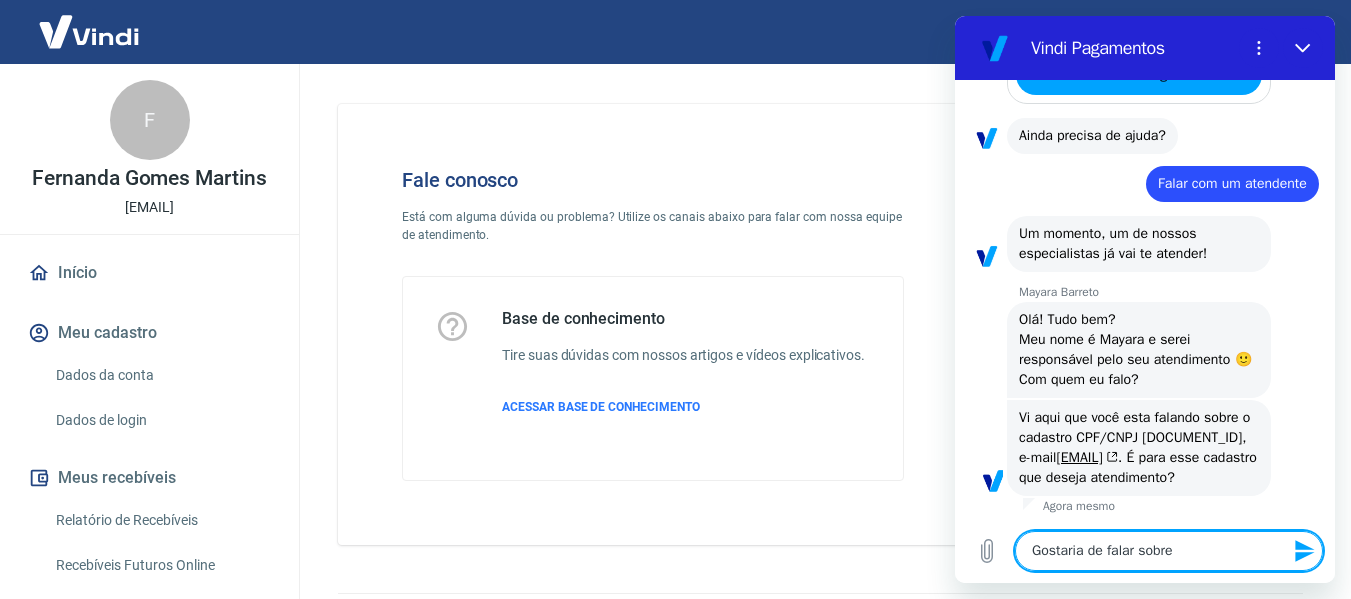 type on "Gostaria de falar sobre" 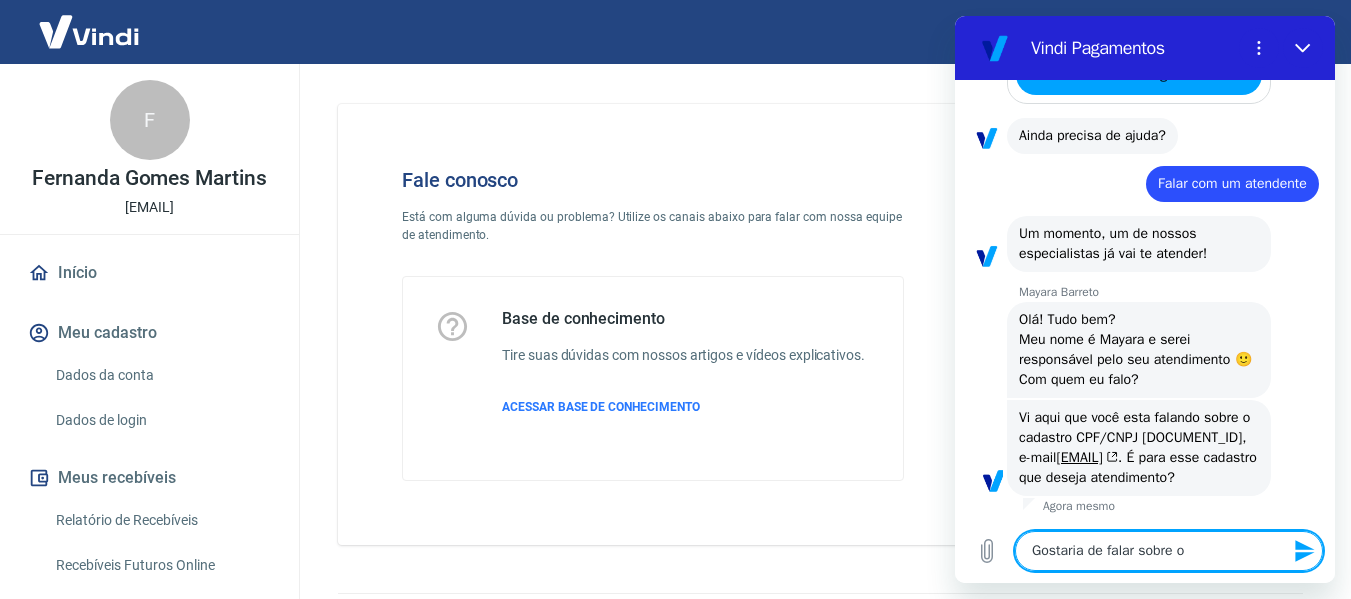 type on "x" 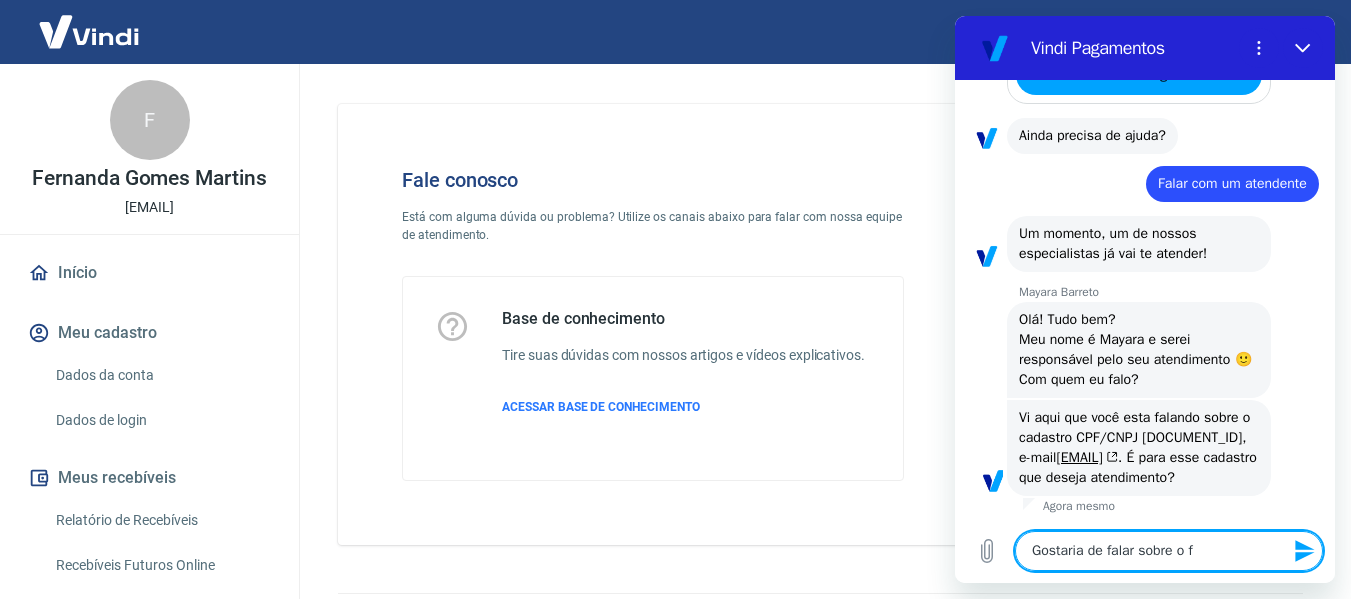 type on "Gostaria de falar sobre o fa" 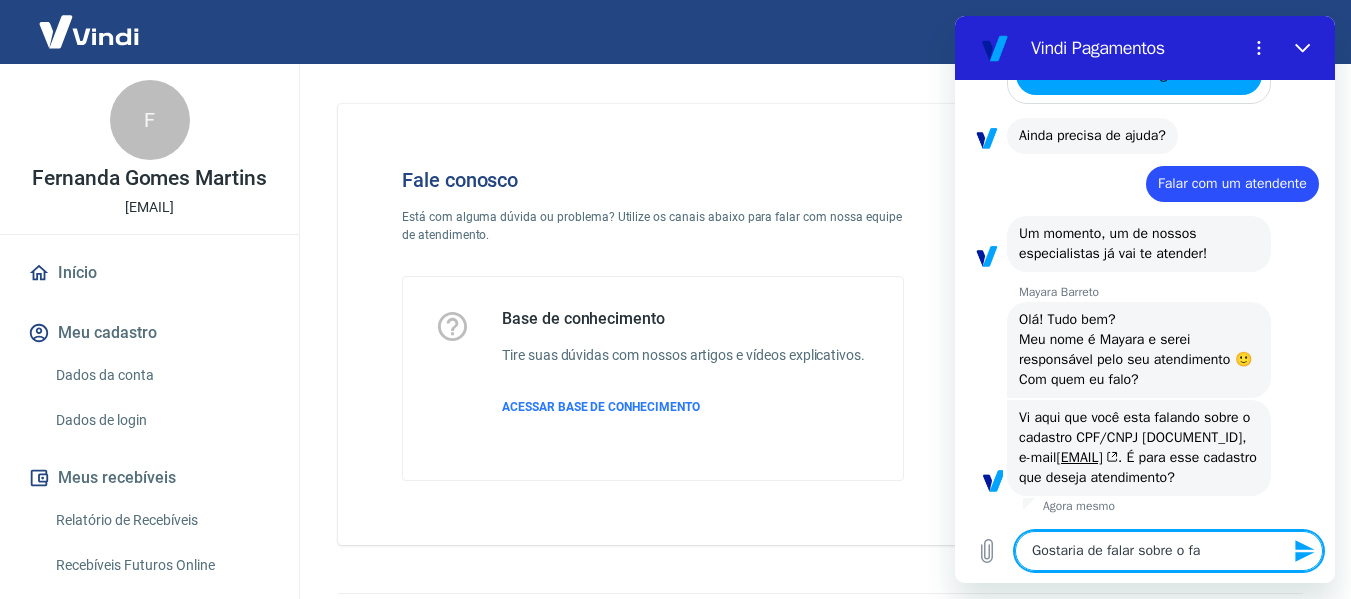type on "Gostaria de falar sobre o fat" 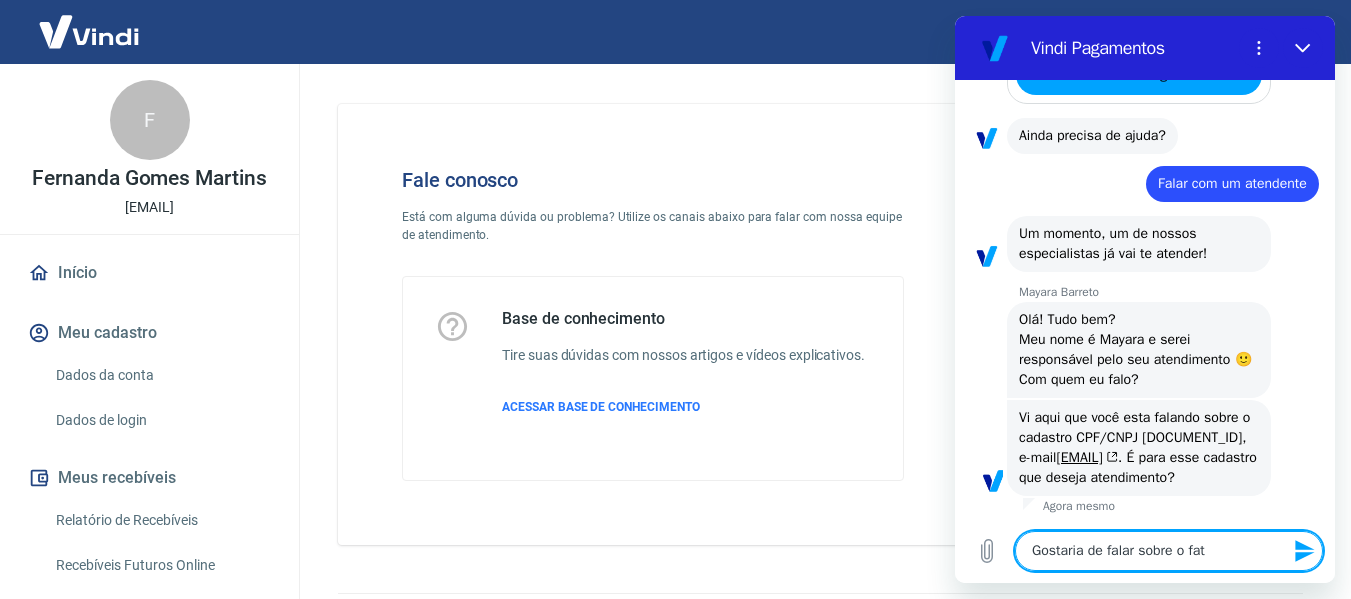 type on "x" 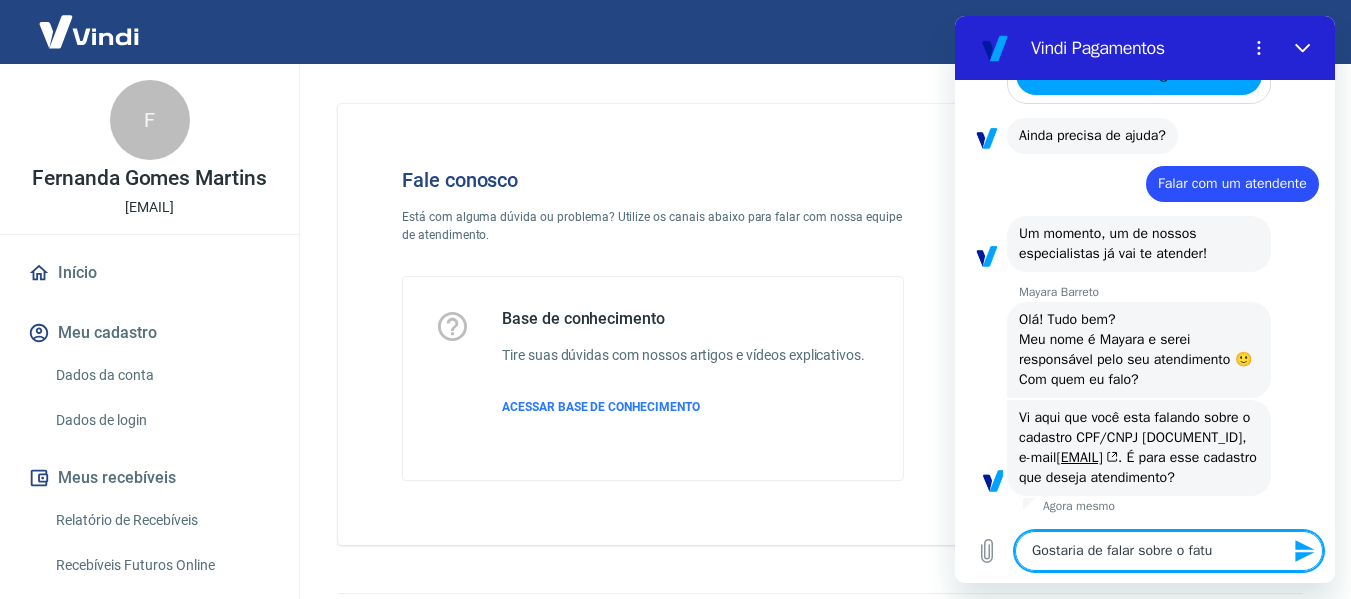 type on "Gostaria de falar sobre o fatur" 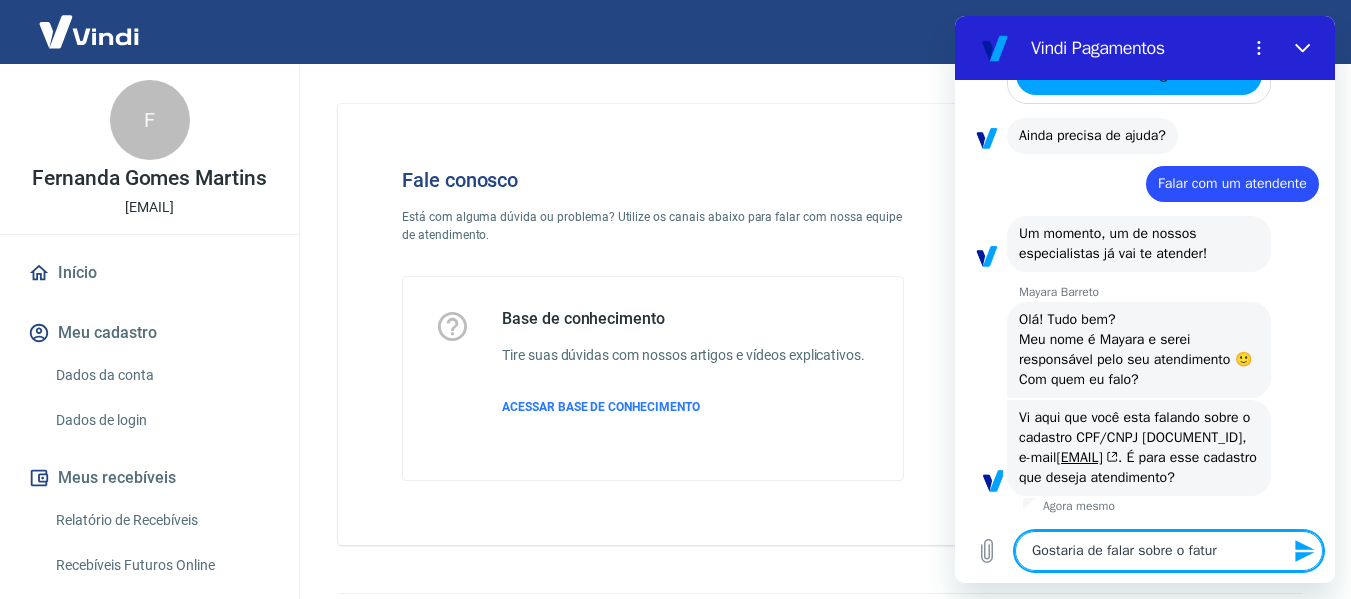 type on "Gostaria de falar sobre o fatura" 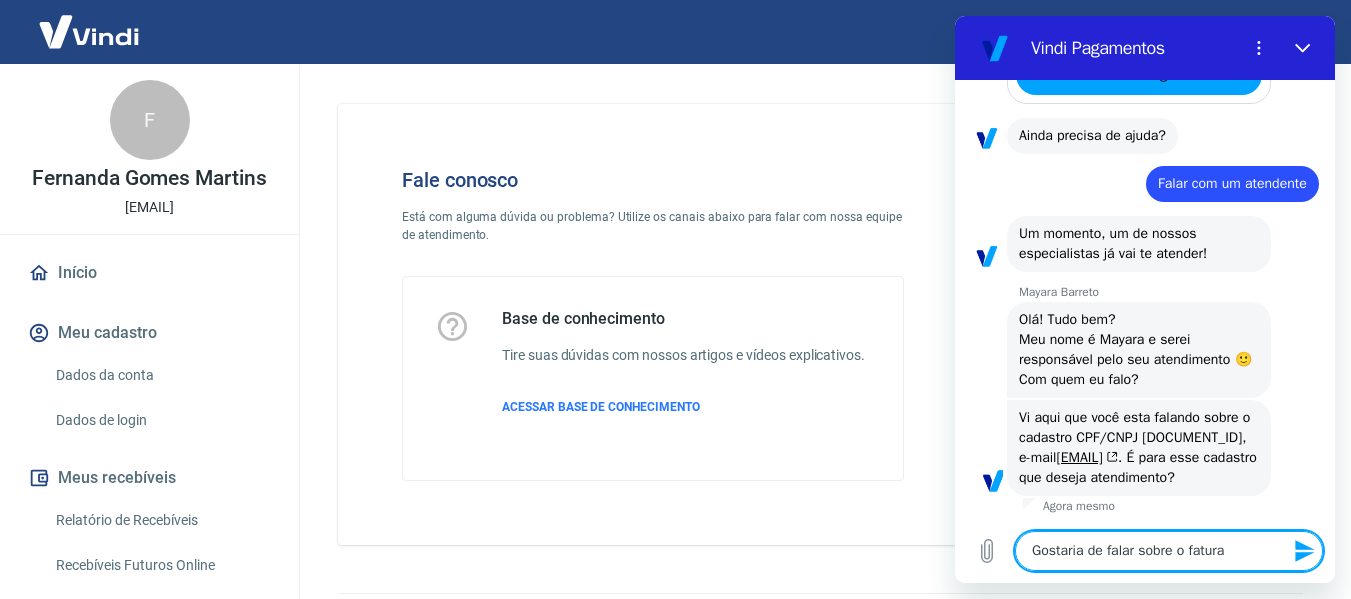 type on "Gostaria de falar sobre o faturam" 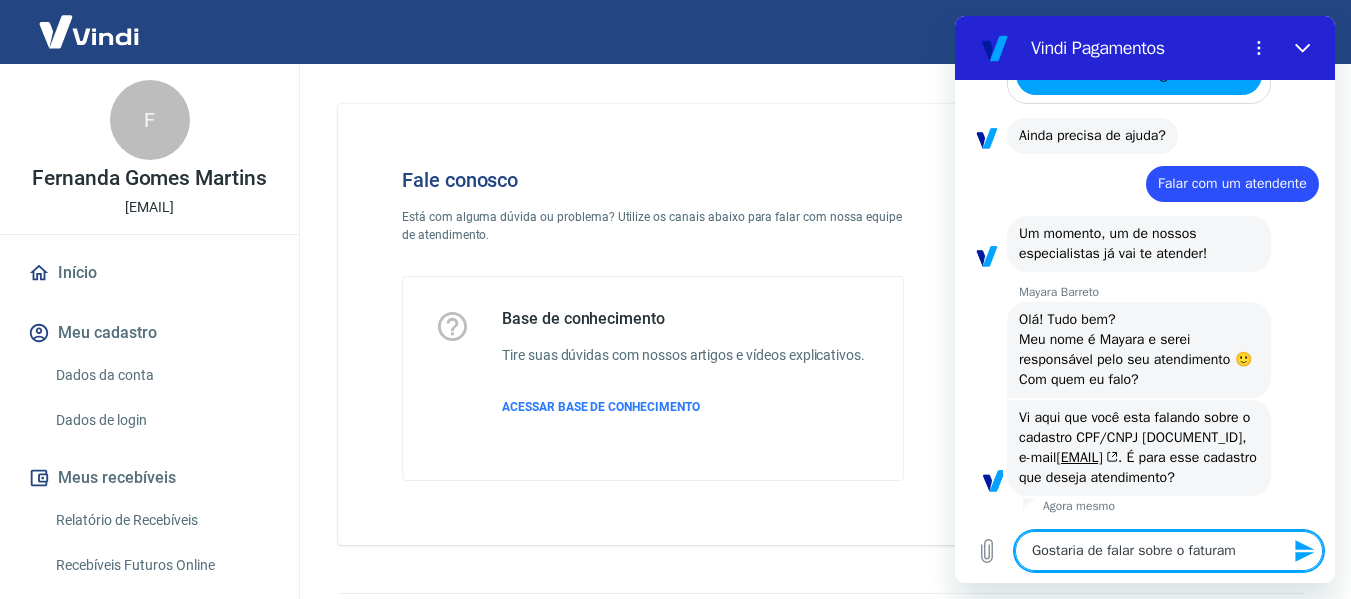 type on "Gostaria de falar sobre o faturame" 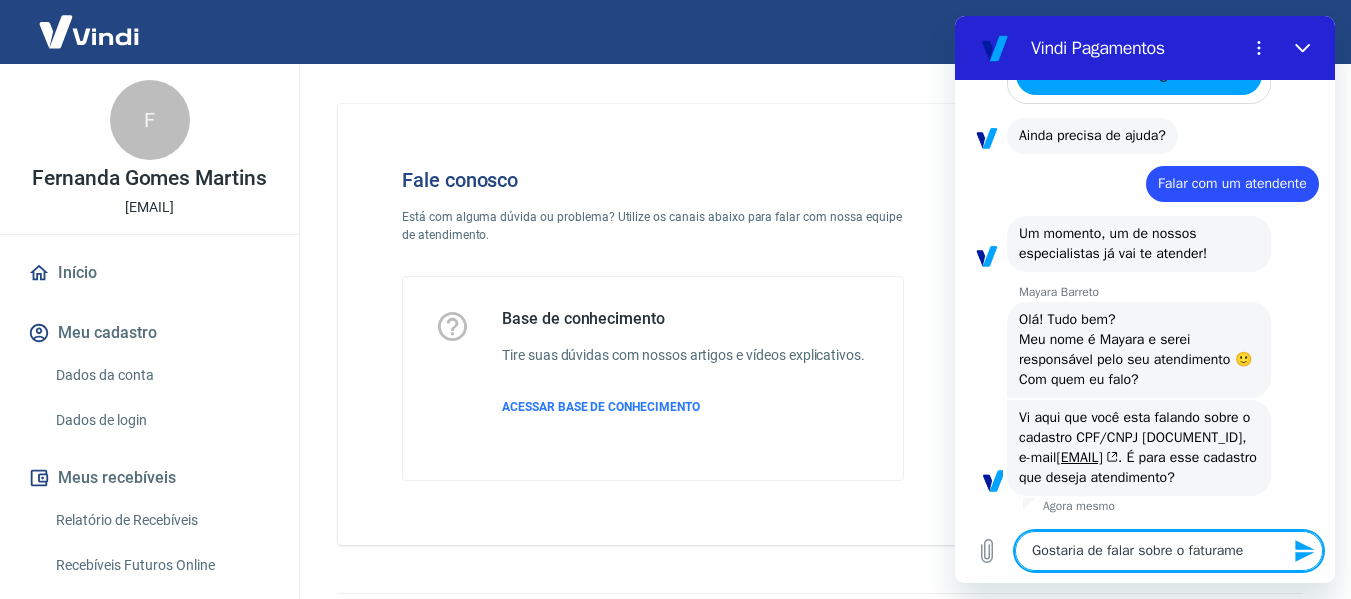 type on "Gostaria de falar sobre o faturamen" 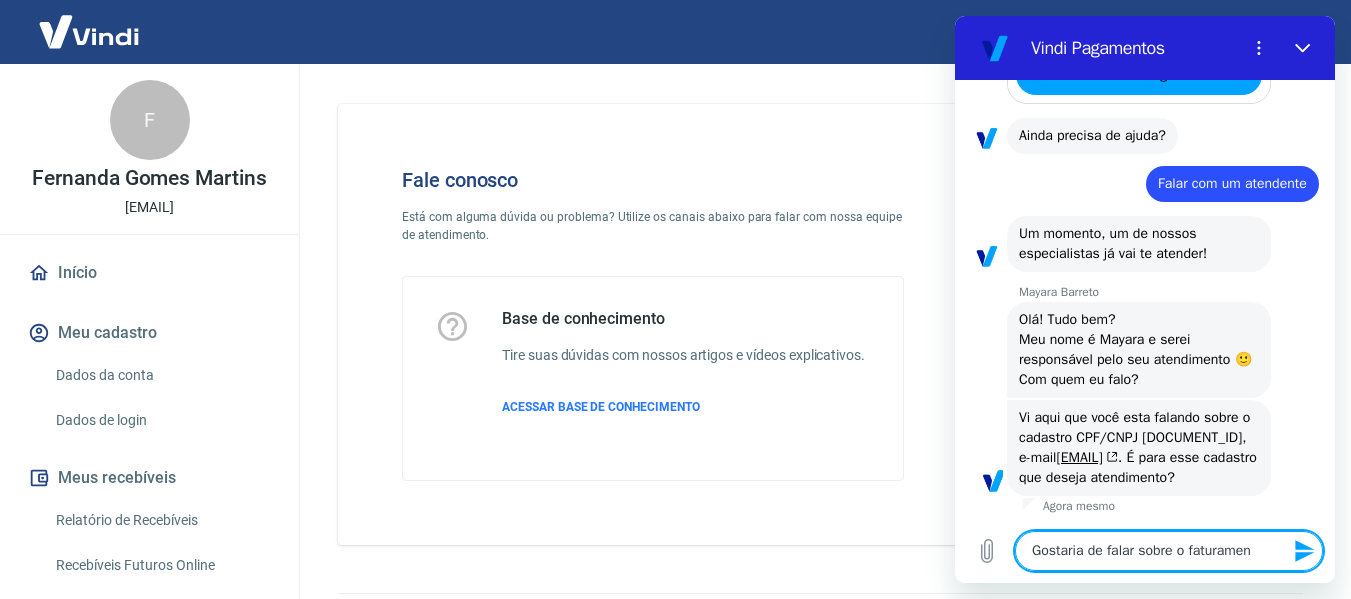 type on "Gostaria de falar sobre o faturament" 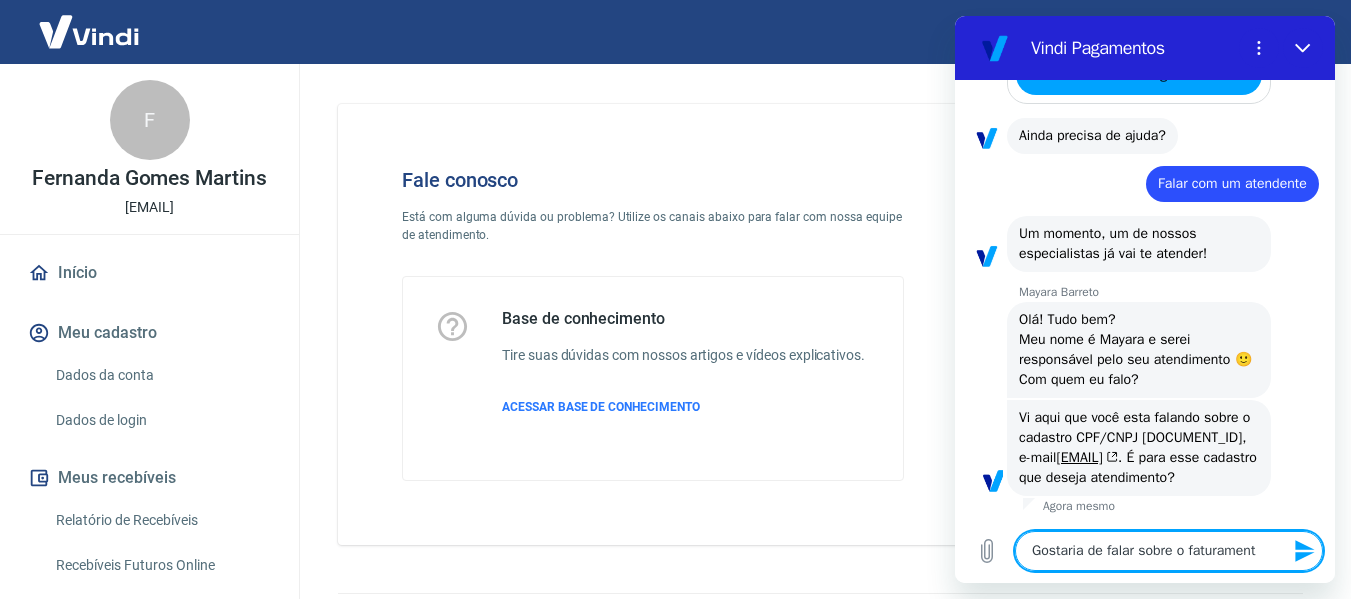 type on "Gostaria de falar sobre o faturamente" 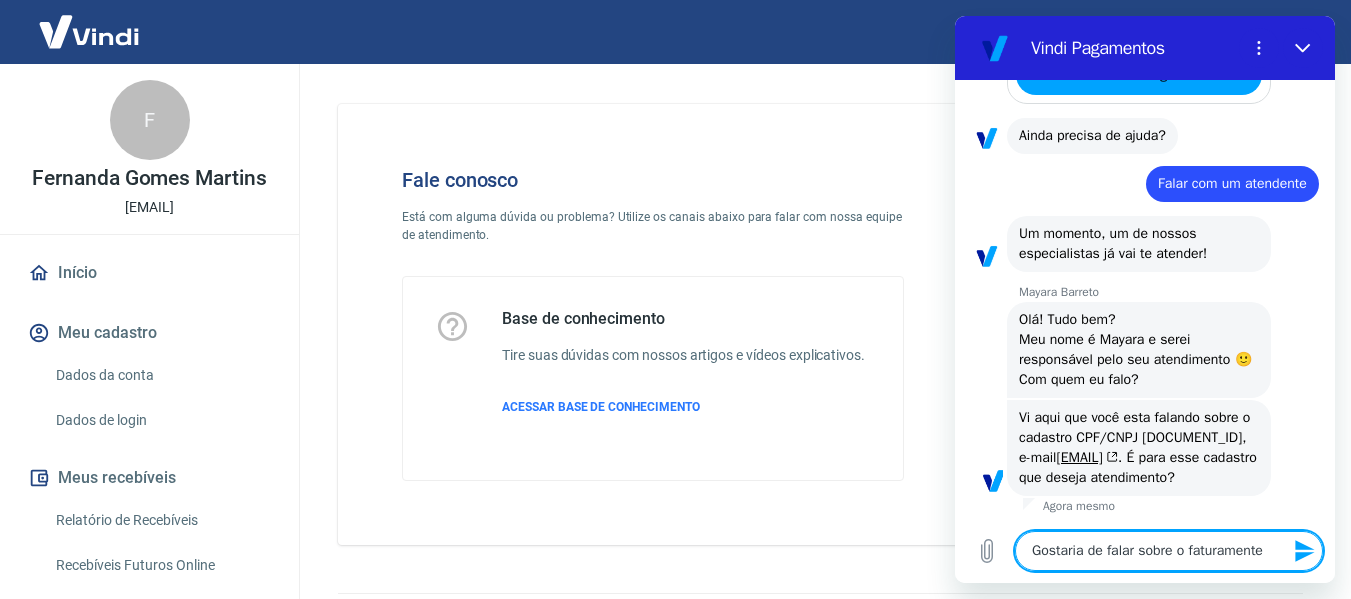 type on "Gostaria de falar sobre o faturamente" 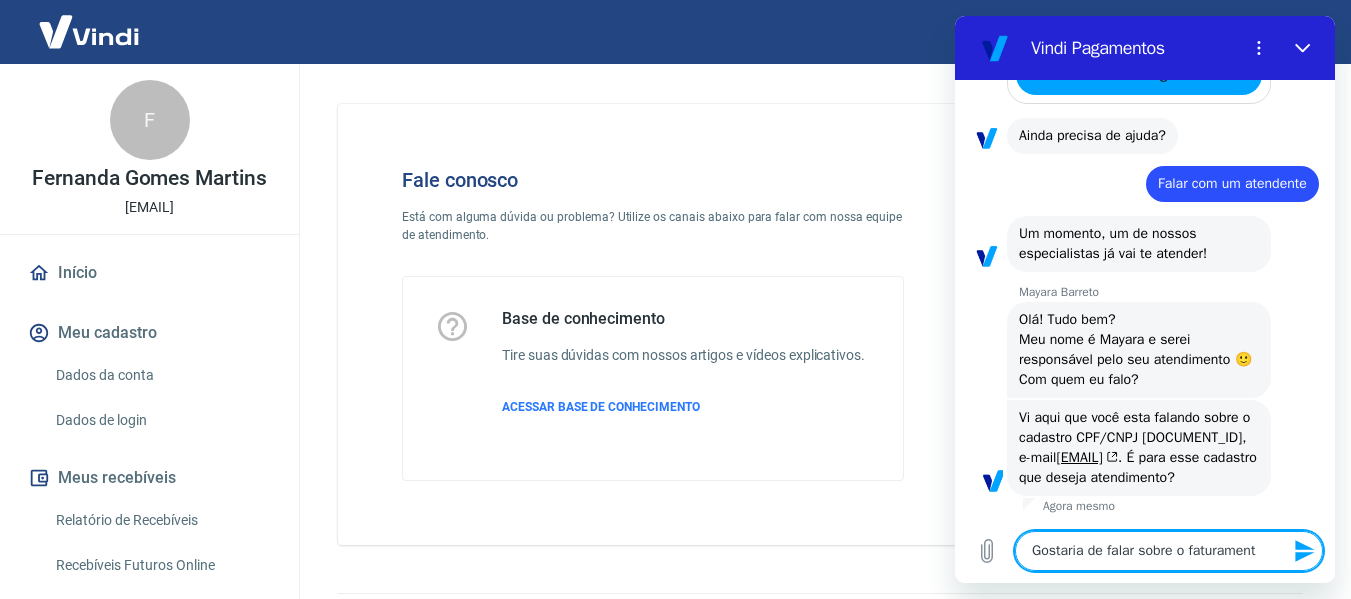 type on "Gostaria de falar sobre o faturamen" 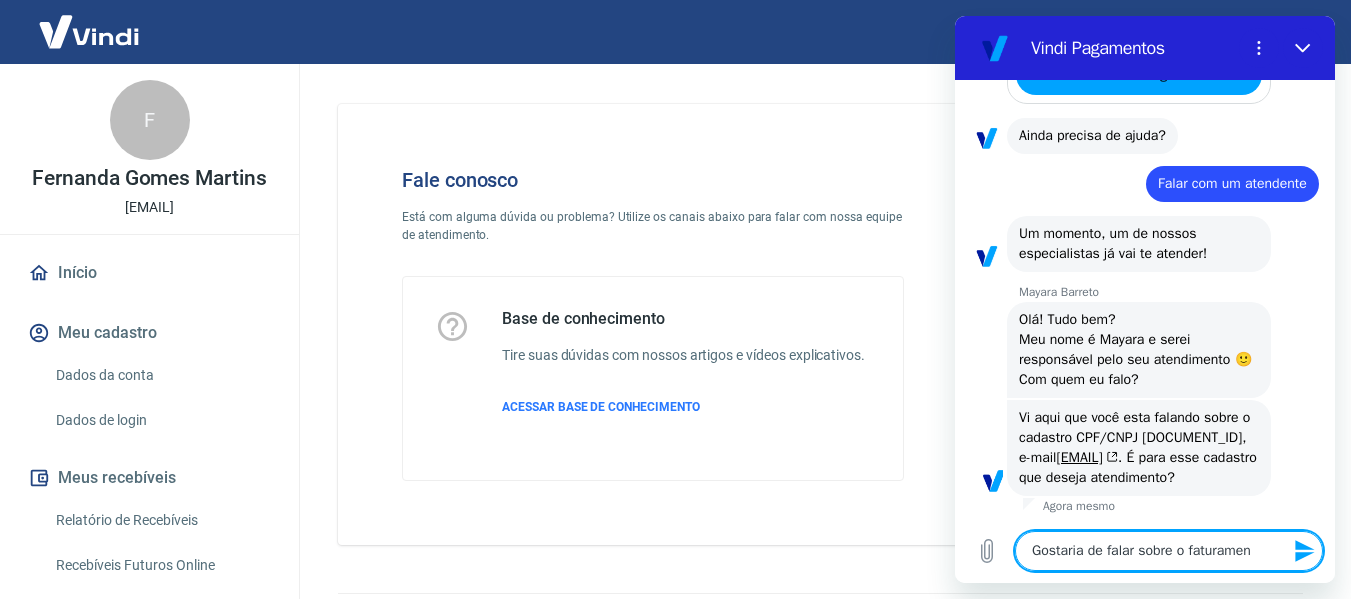 type on "Gostaria de falar sobre o faturame" 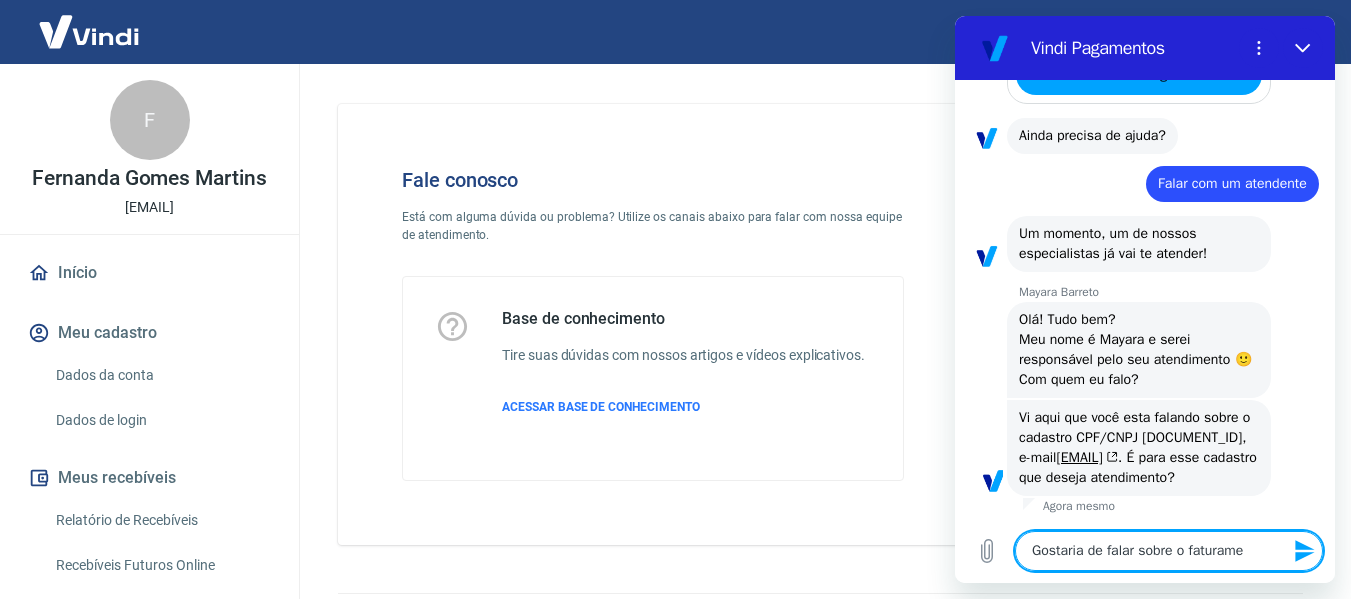 type on "Gostaria de falar sobre o faturam" 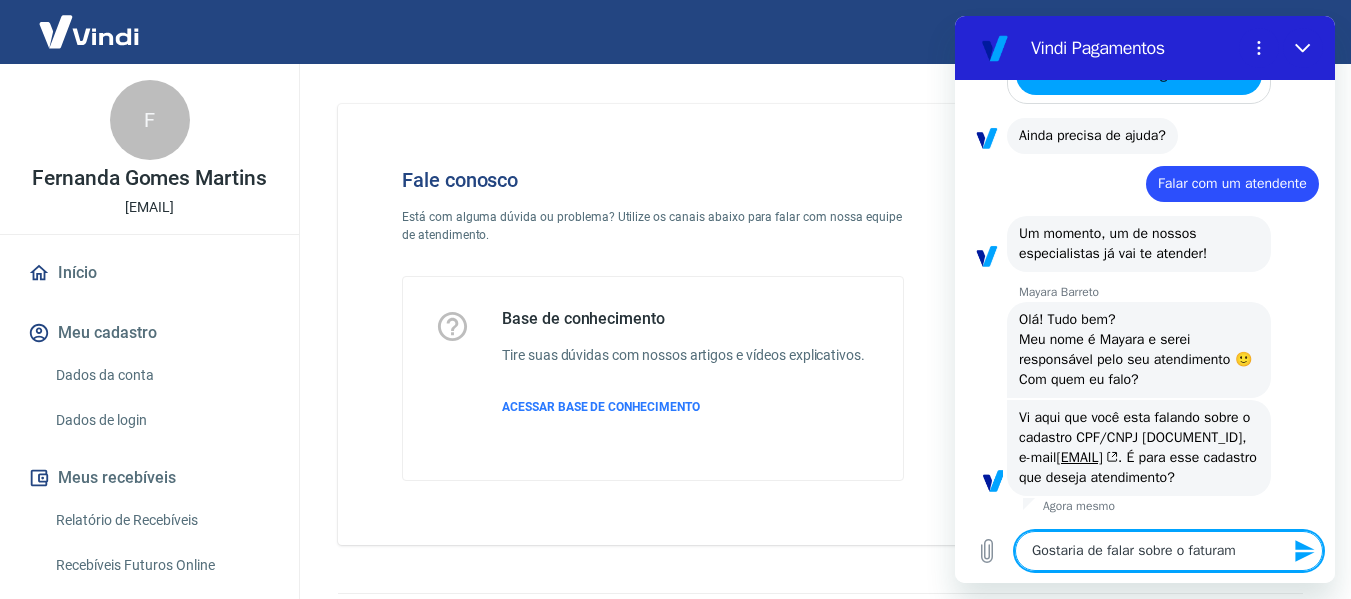 type on "Gostaria de falar sobre o fatura" 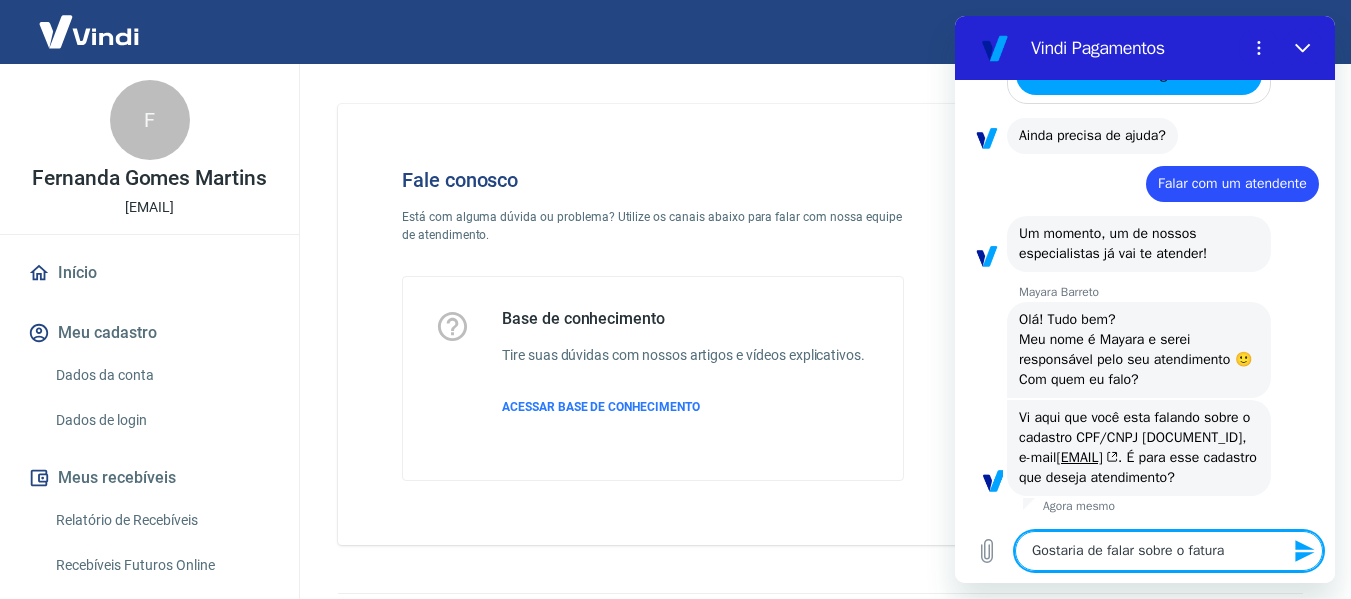 type on "Gostaria de falar sobre o fatur" 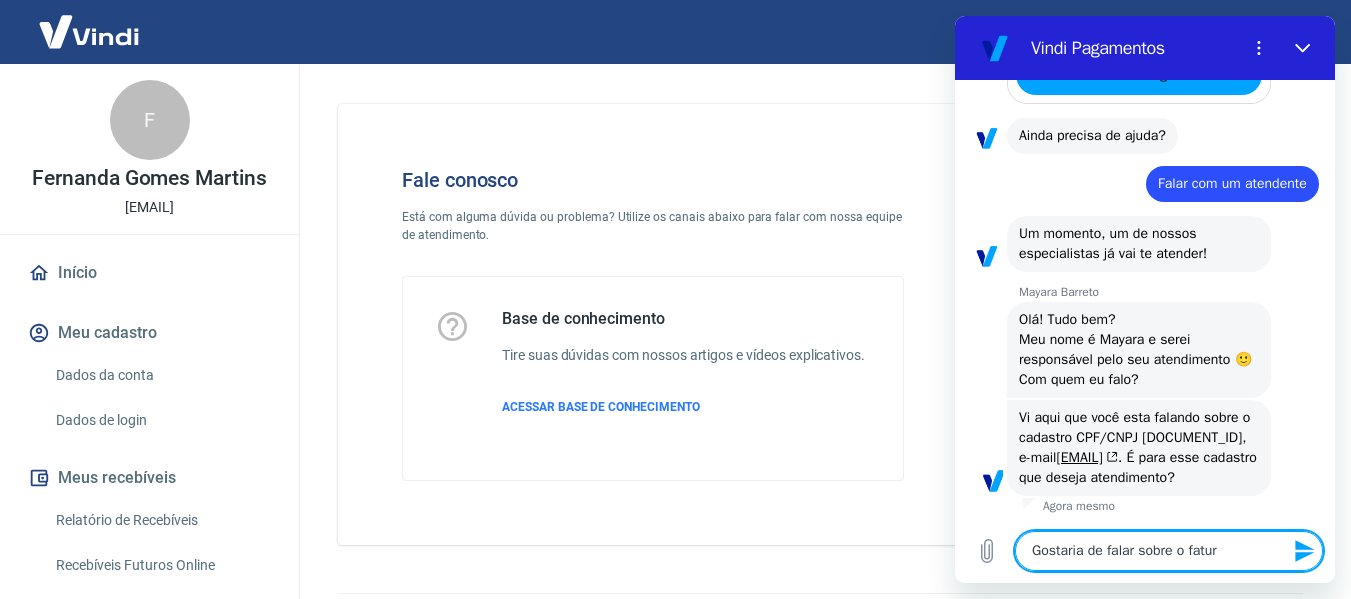 type on "Gostaria de falar sobre o fatu" 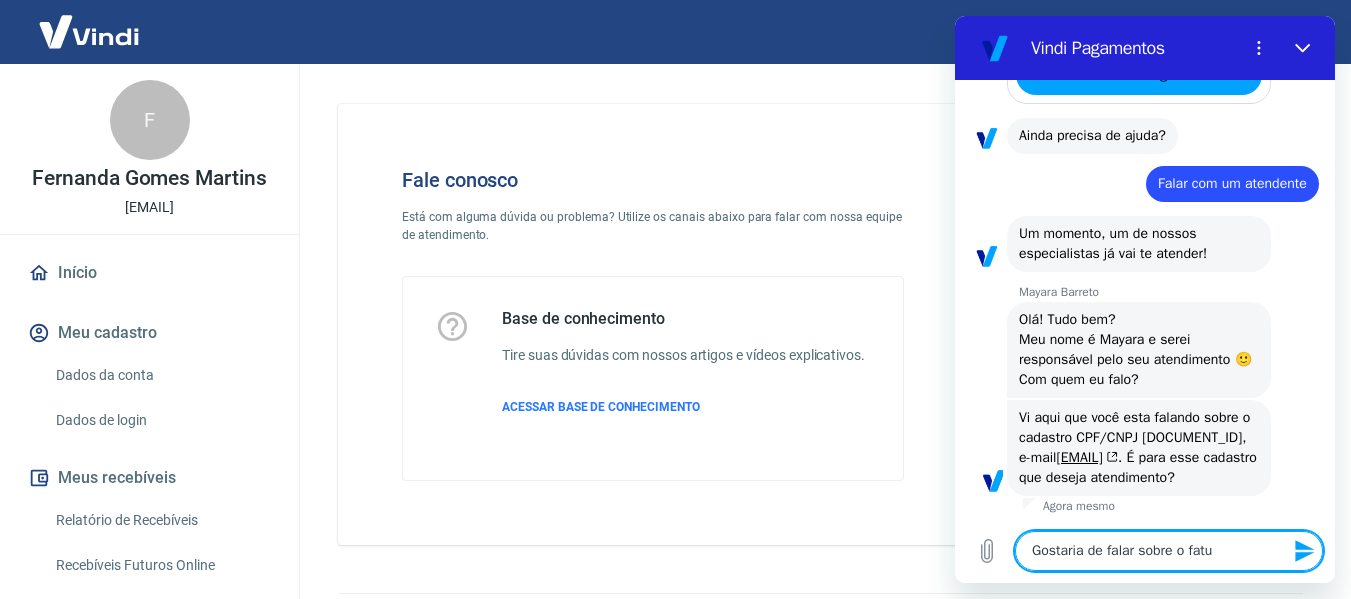 type on "Gostaria de falar sobre o fat" 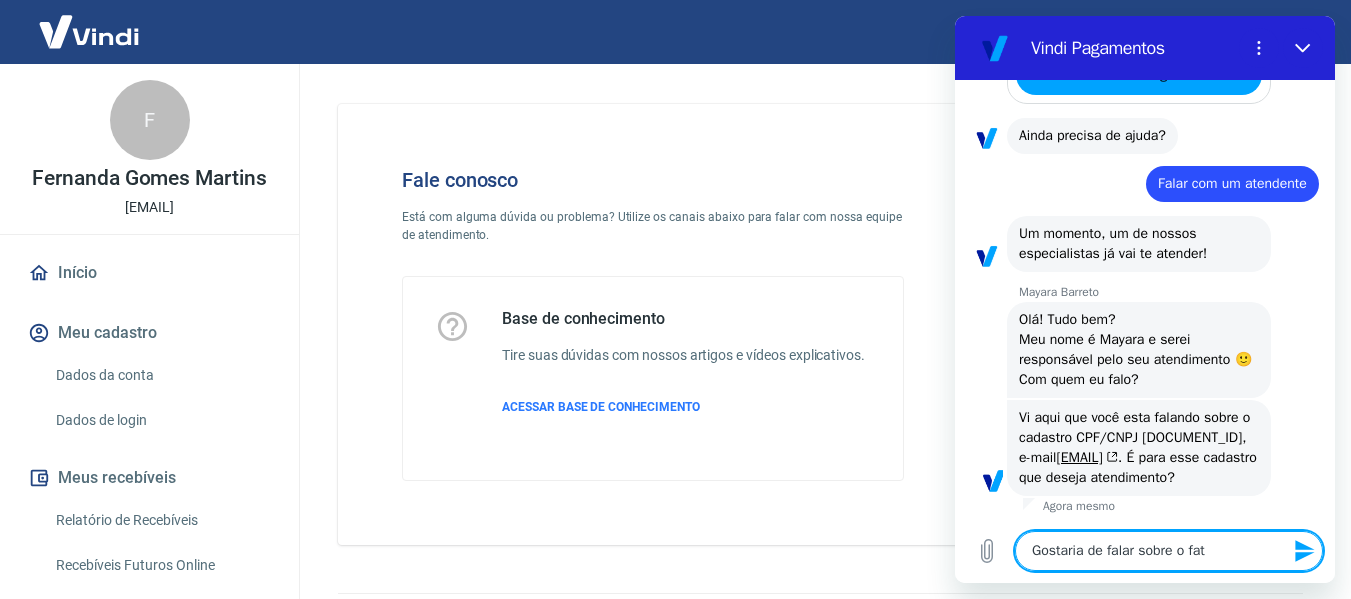 type on "Gostaria de falar sobre o fa" 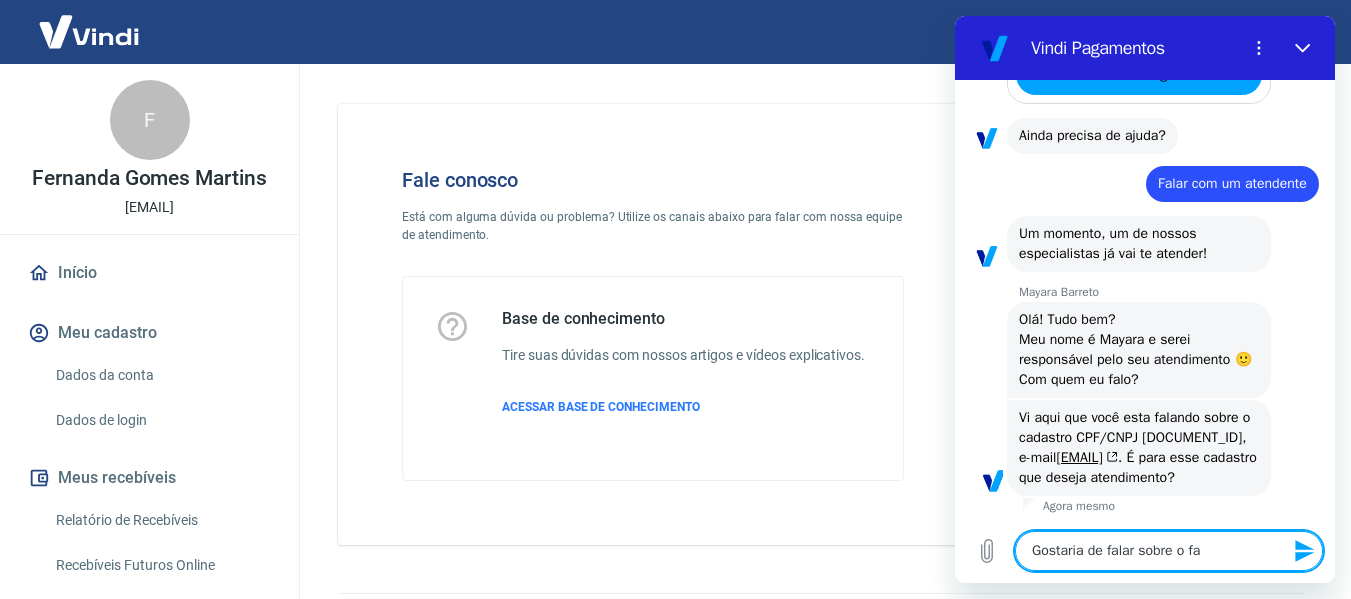 type on "Gostaria de falar sobre o f" 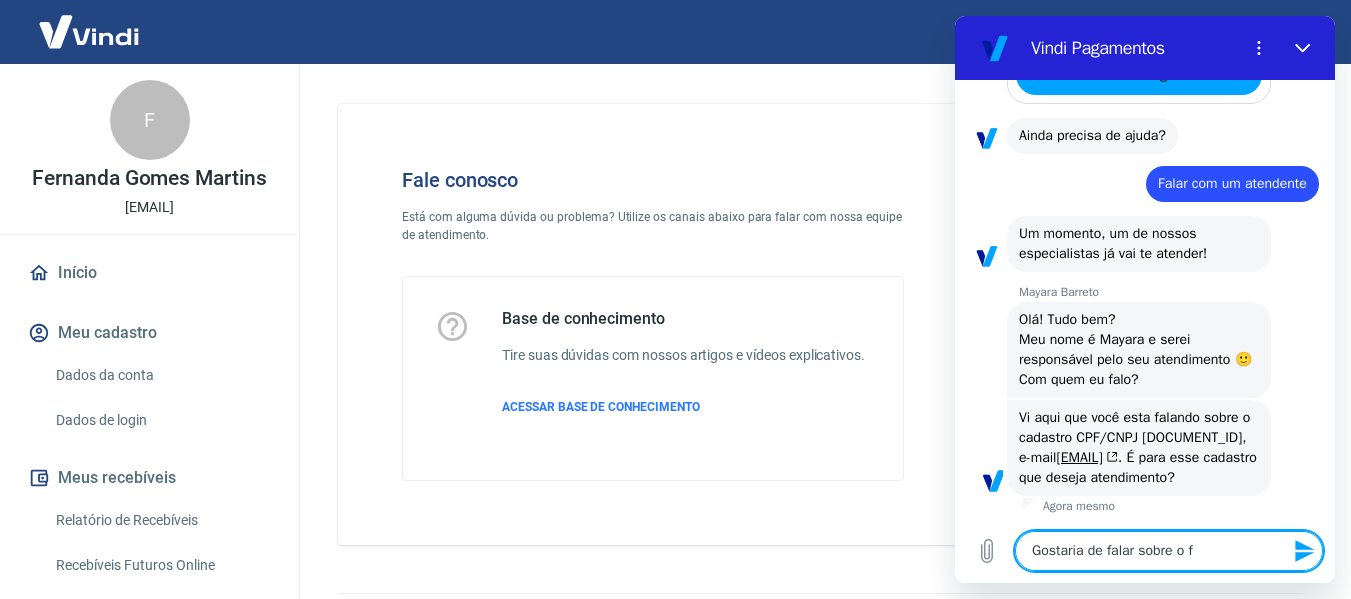 type on "Gostaria de falar sobre o" 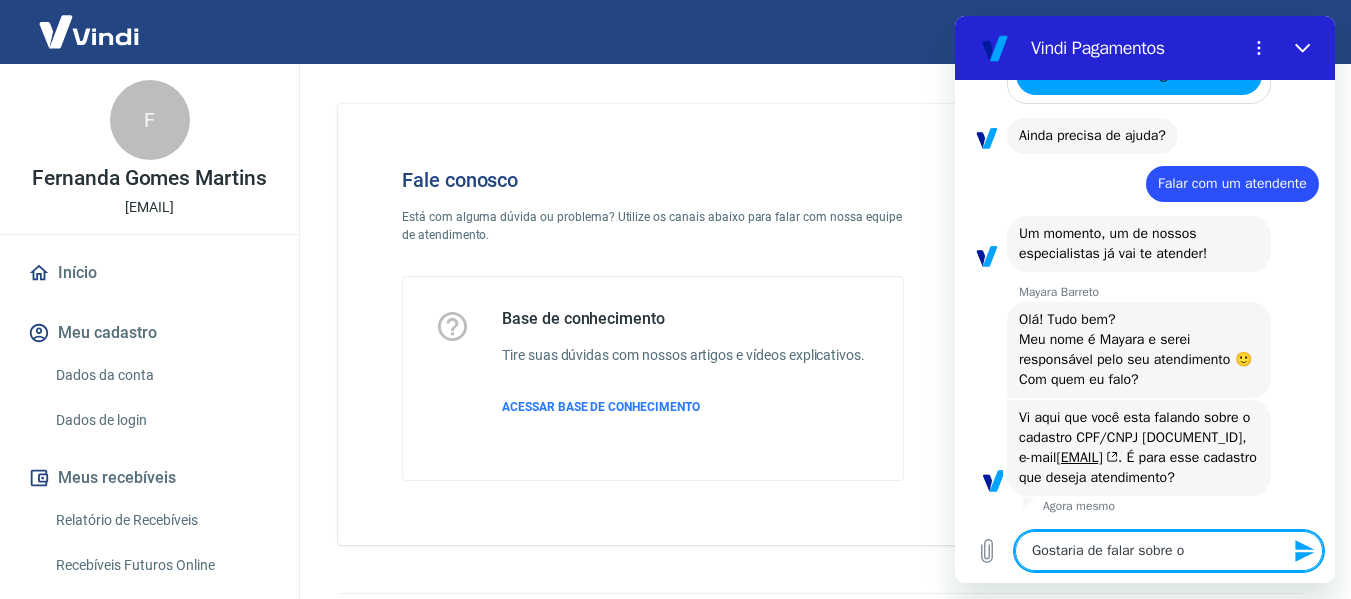 type on "Gostaria de falar sobre o" 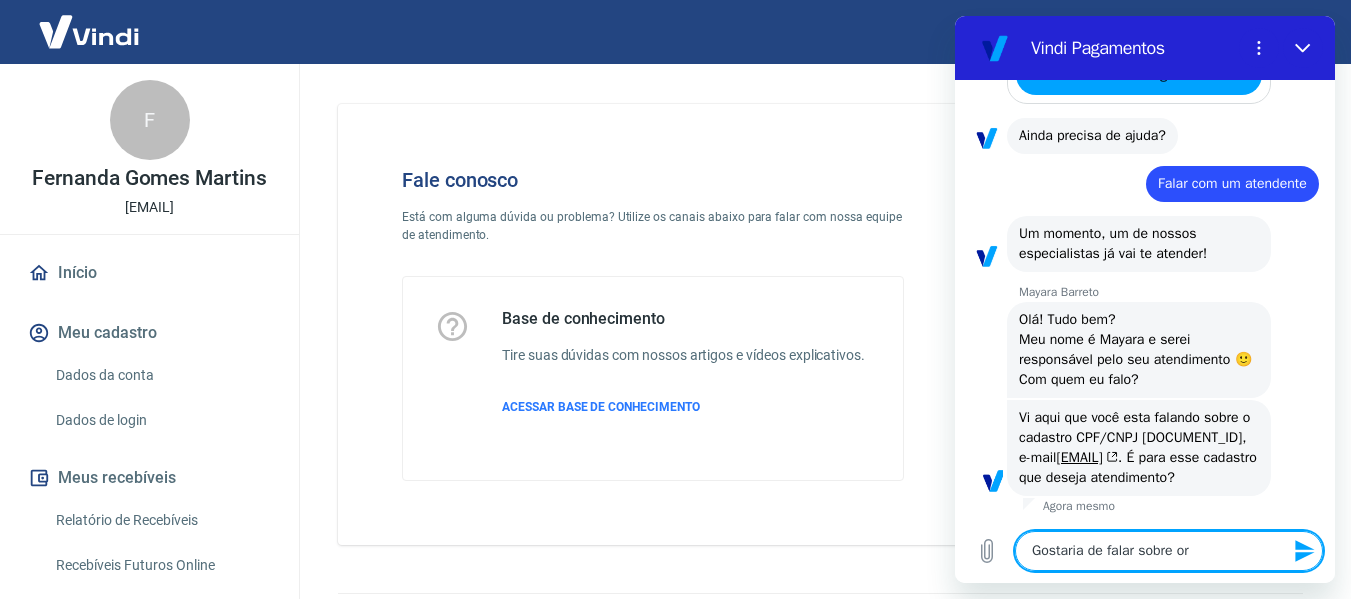 type on "Gostaria de falar sobre ore" 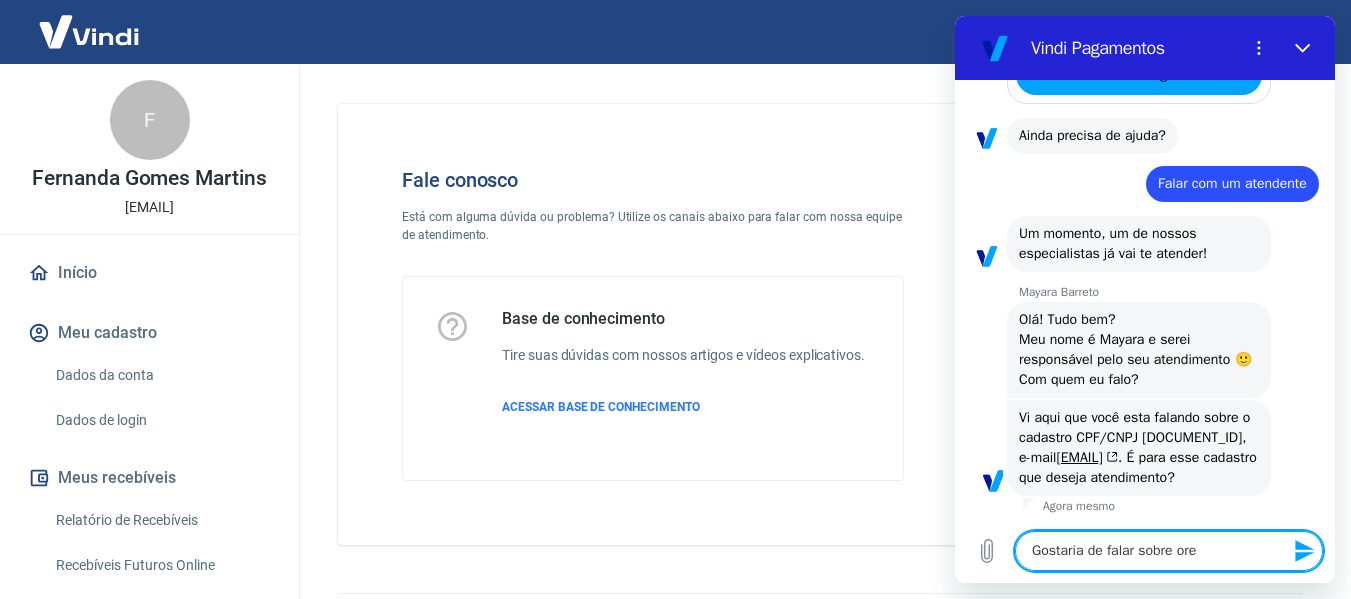 type on "Gostaria de falar sobre orec" 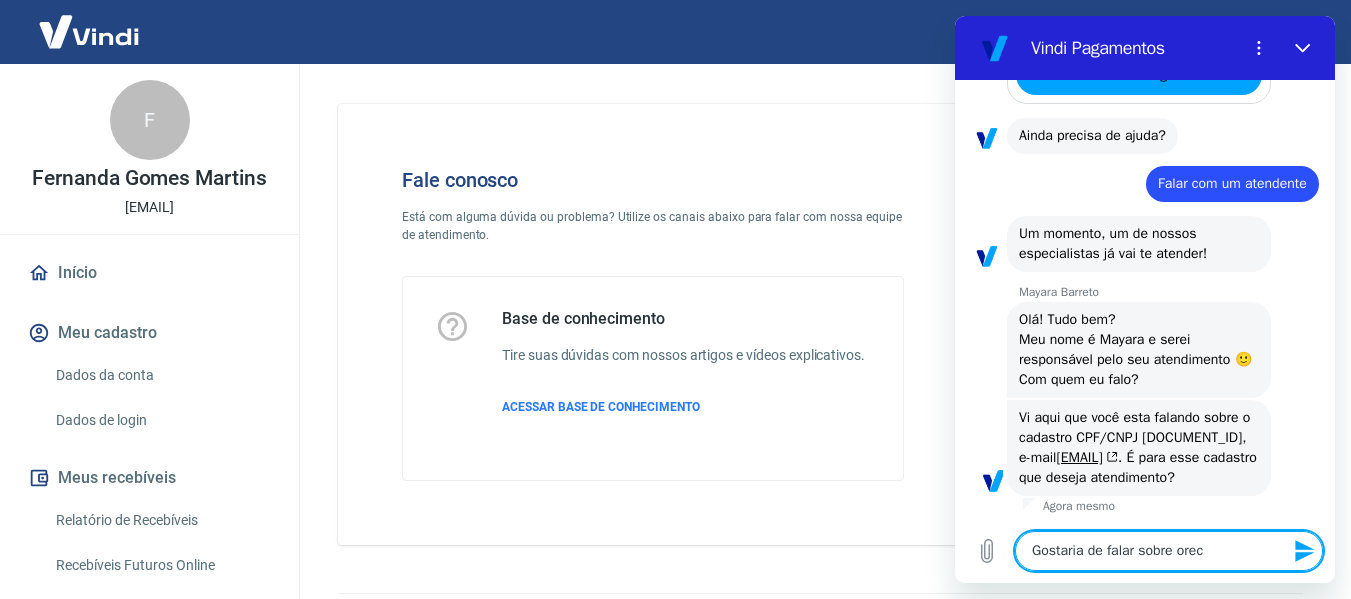 type on "Gostaria de falar sobre orece" 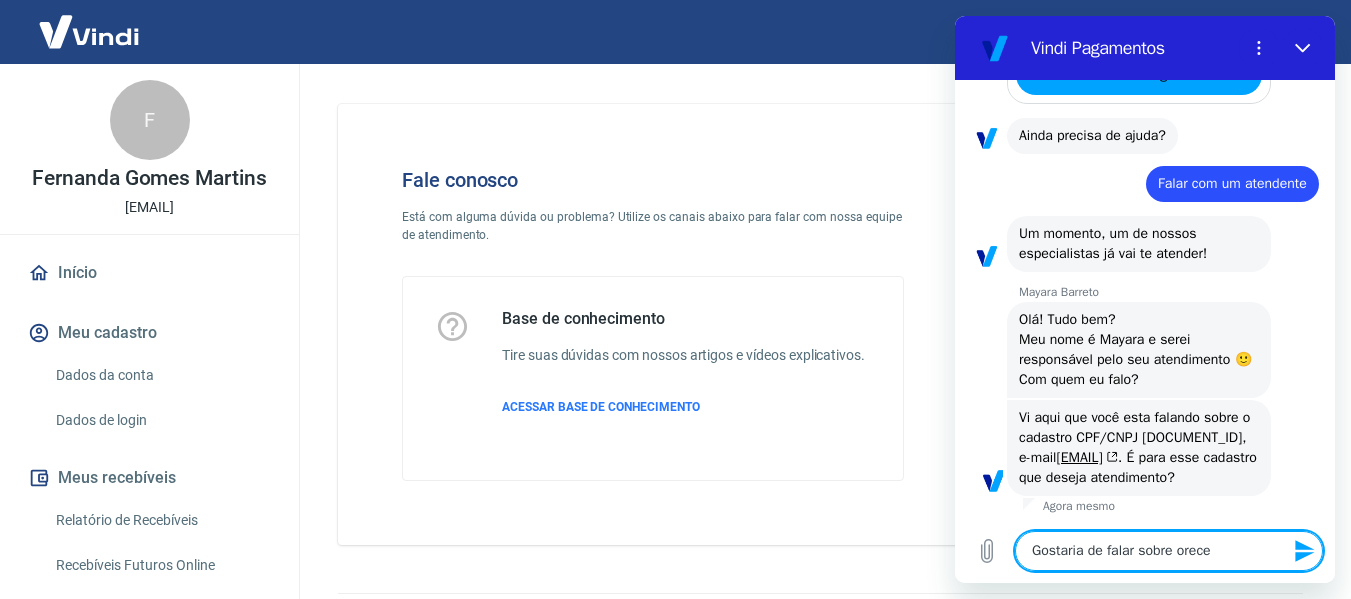 type on "Gostaria de falar sobre oreceb" 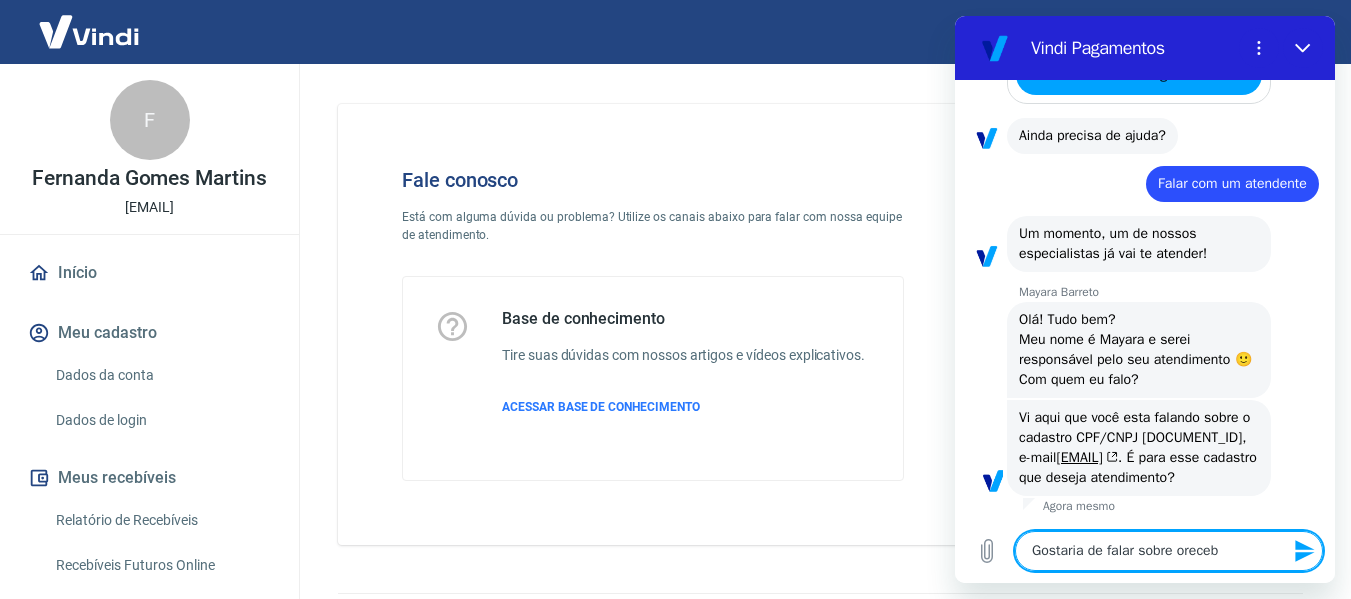 type on "Gostaria de falar sobre orecebi" 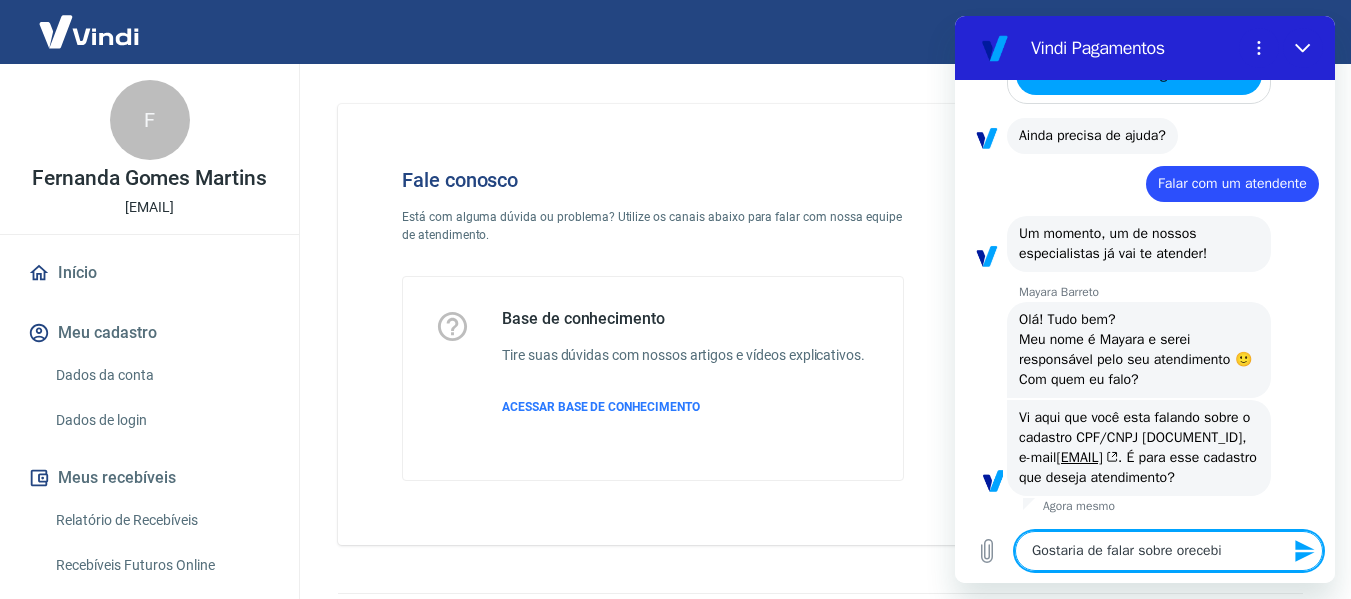 type on "Gostaria de falar sobre orecebim" 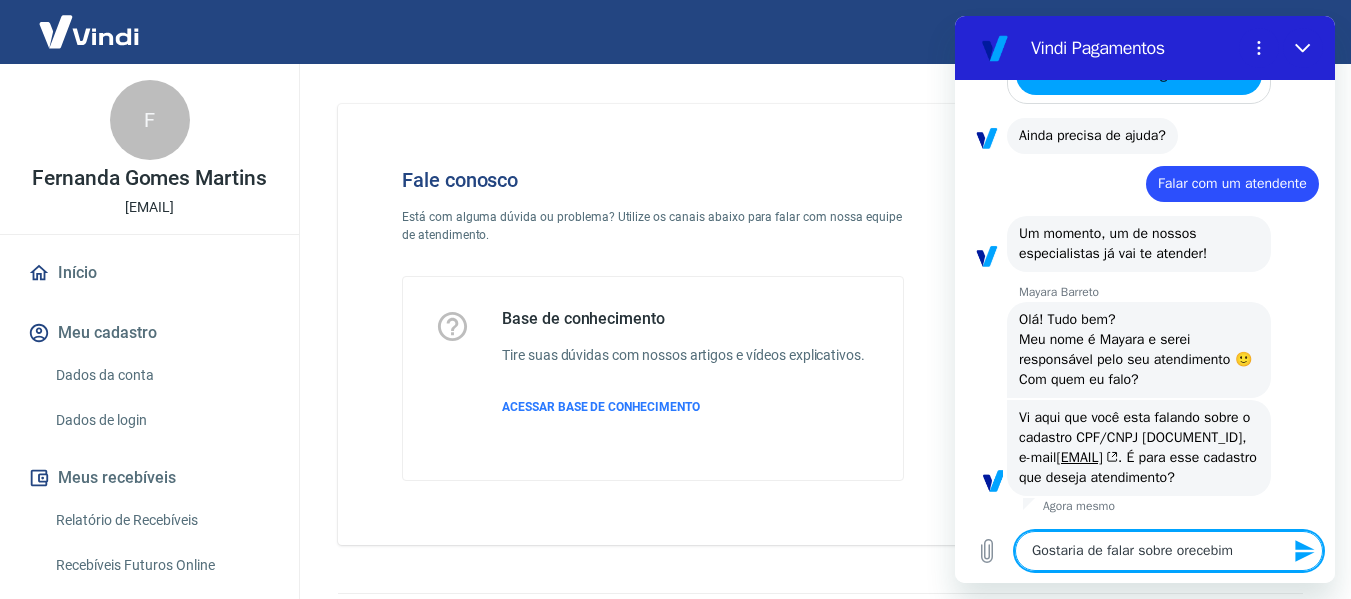 type on "Gostaria de falar sobre orecebime" 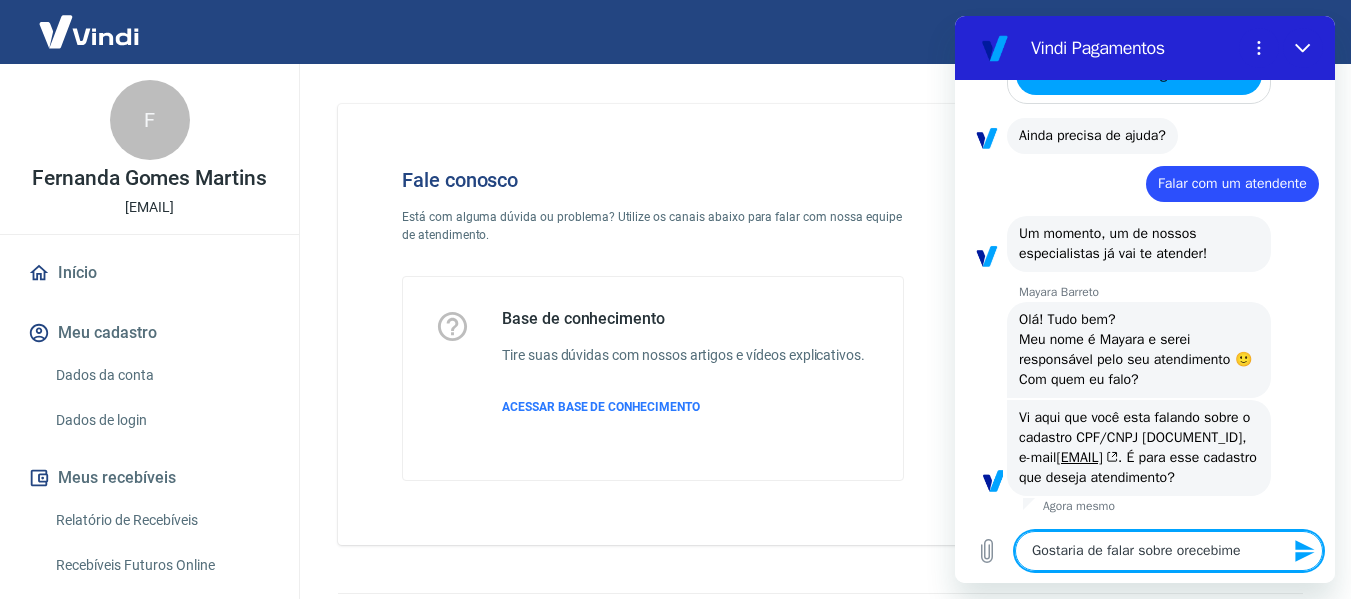 type on "Gostaria de falar sobre orecebimen" 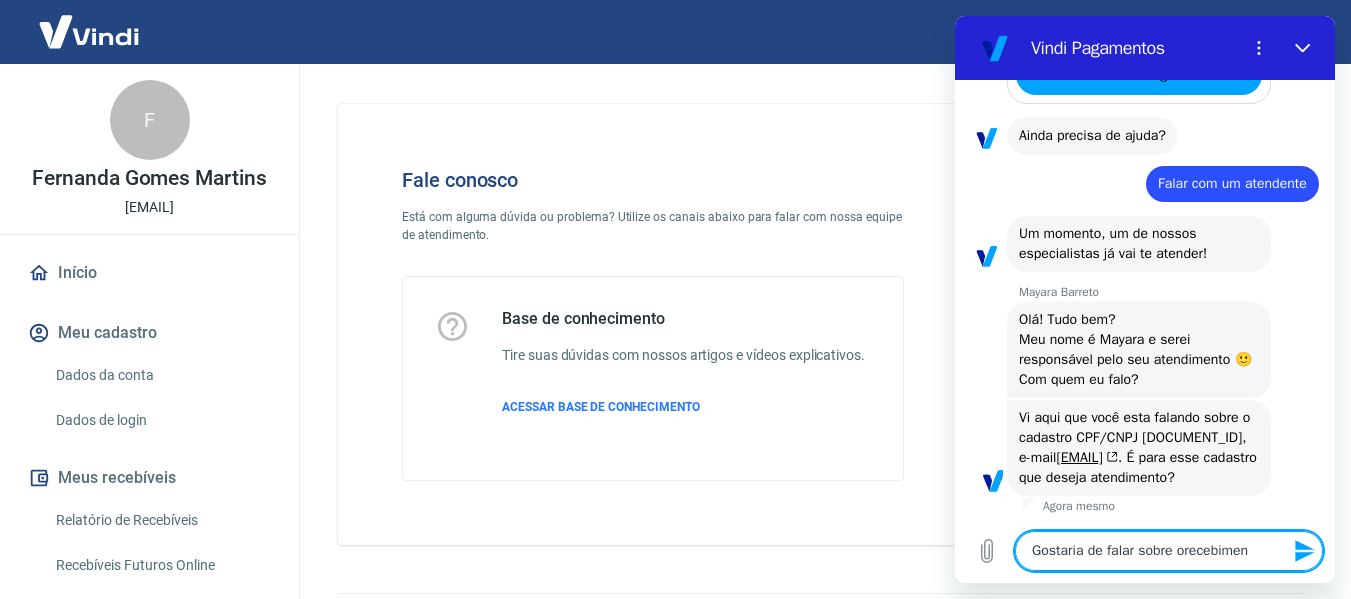 type on "Gostaria de falar sobre orecebiment" 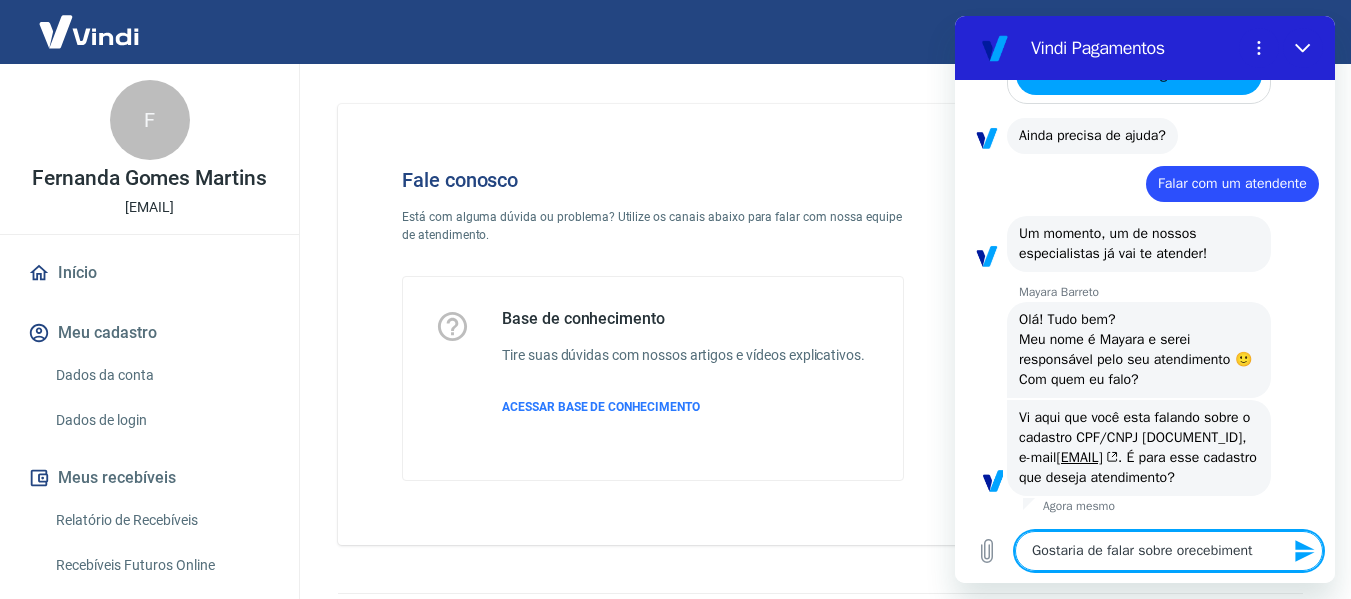 type on "Gostaria de falar sobre orecebimento" 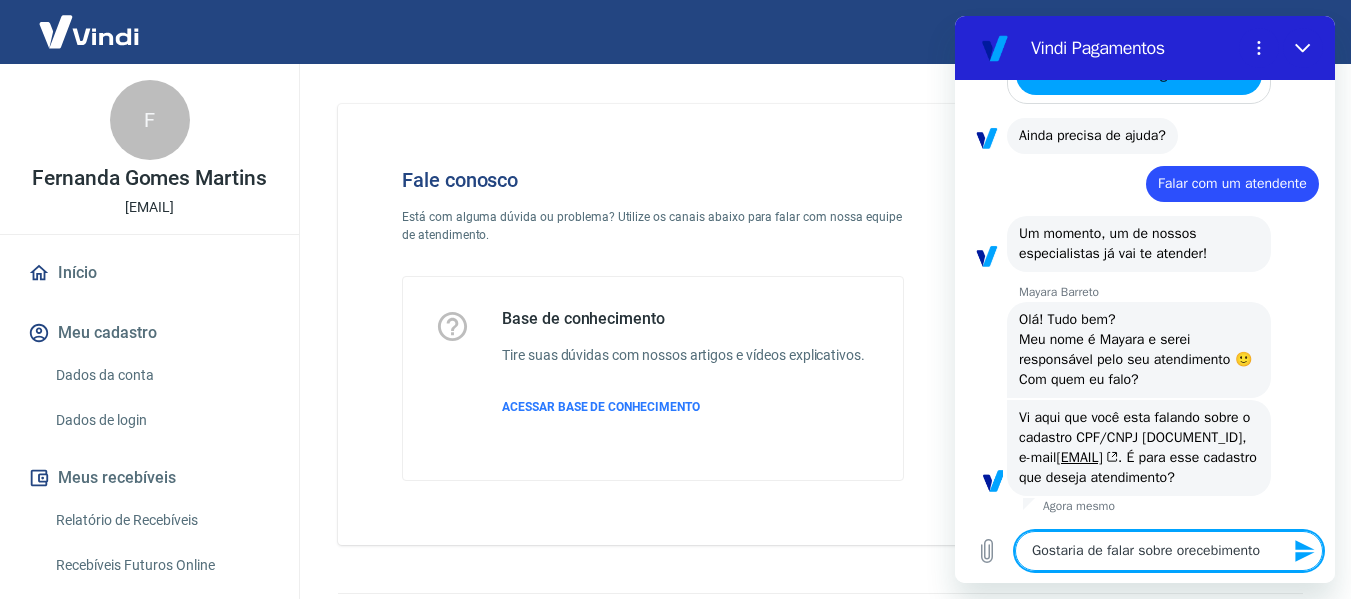type on "Gostaria de falar sobre orecebimento" 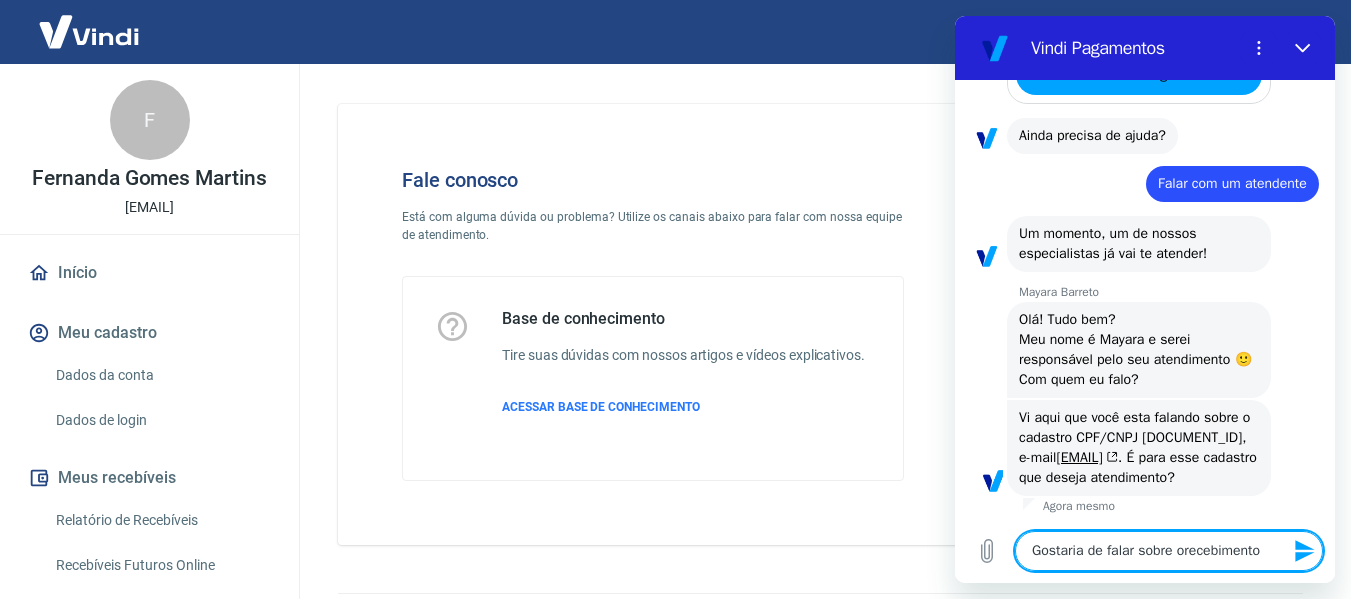 type on "Gostaria de falar sobre recebimento" 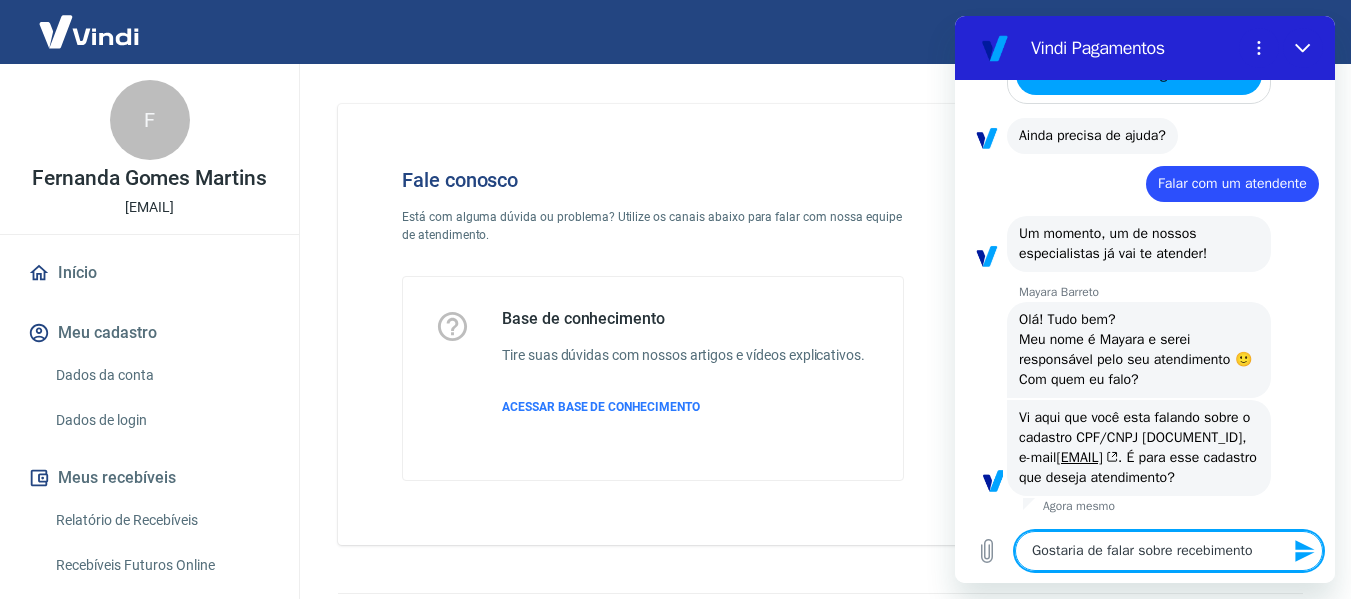 type on "Gostaria de falar sobre recebimento" 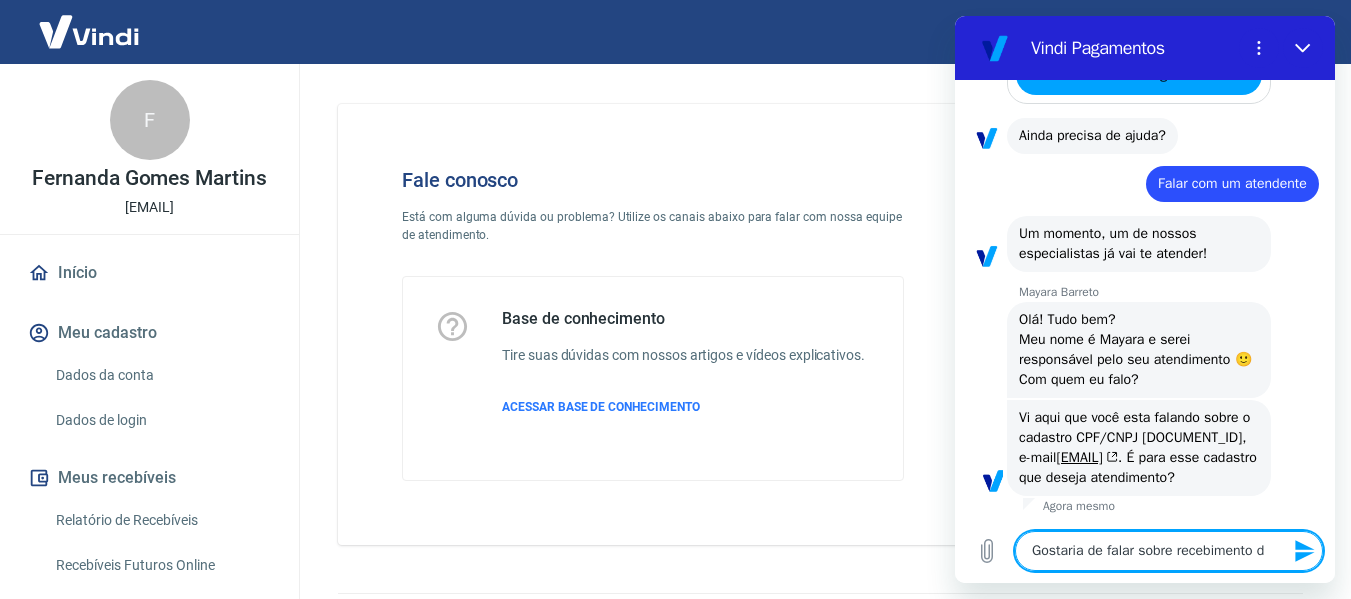type on "Gostaria de falar sobre recebimento do" 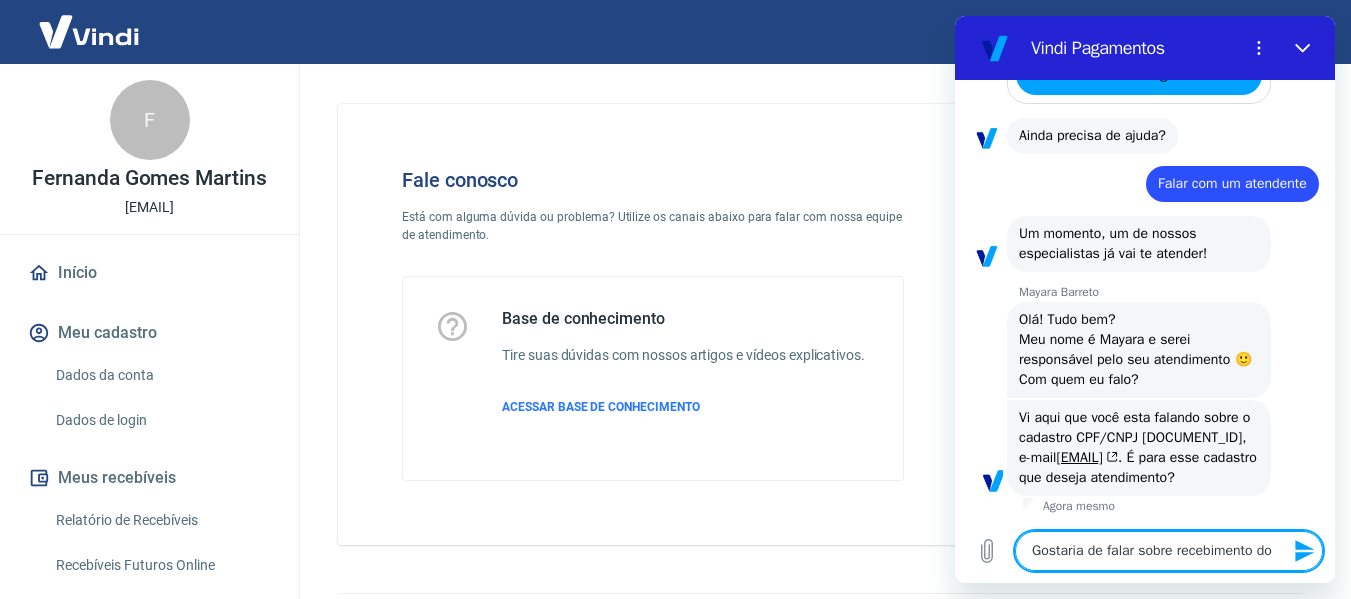 type on "Gostaria de falar sobre recebimento do" 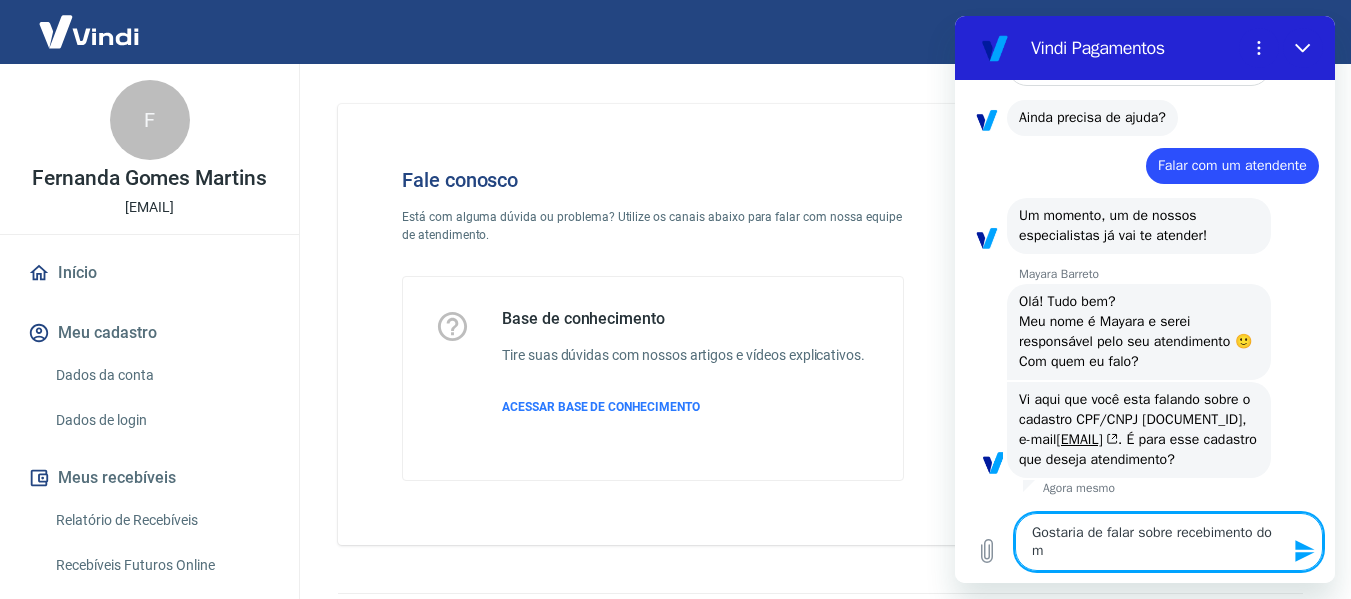 type on "Gostaria de falar sobre recebimento do mê" 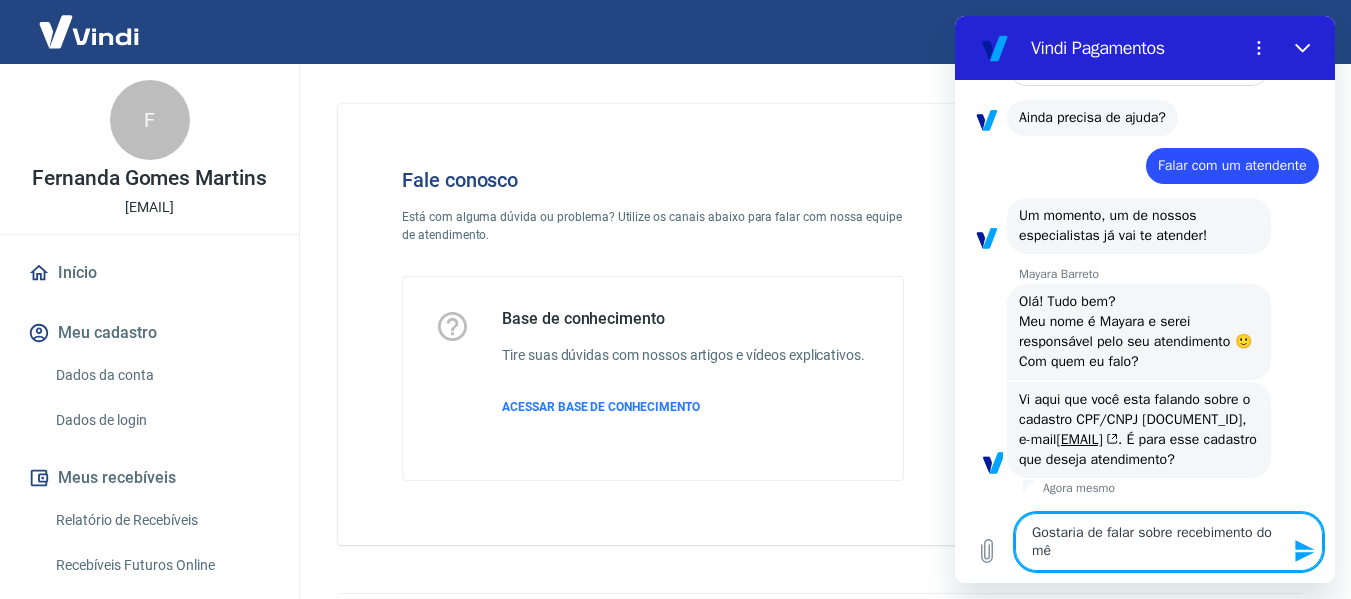 type on "Gostaria de falar sobre recebimento do mês" 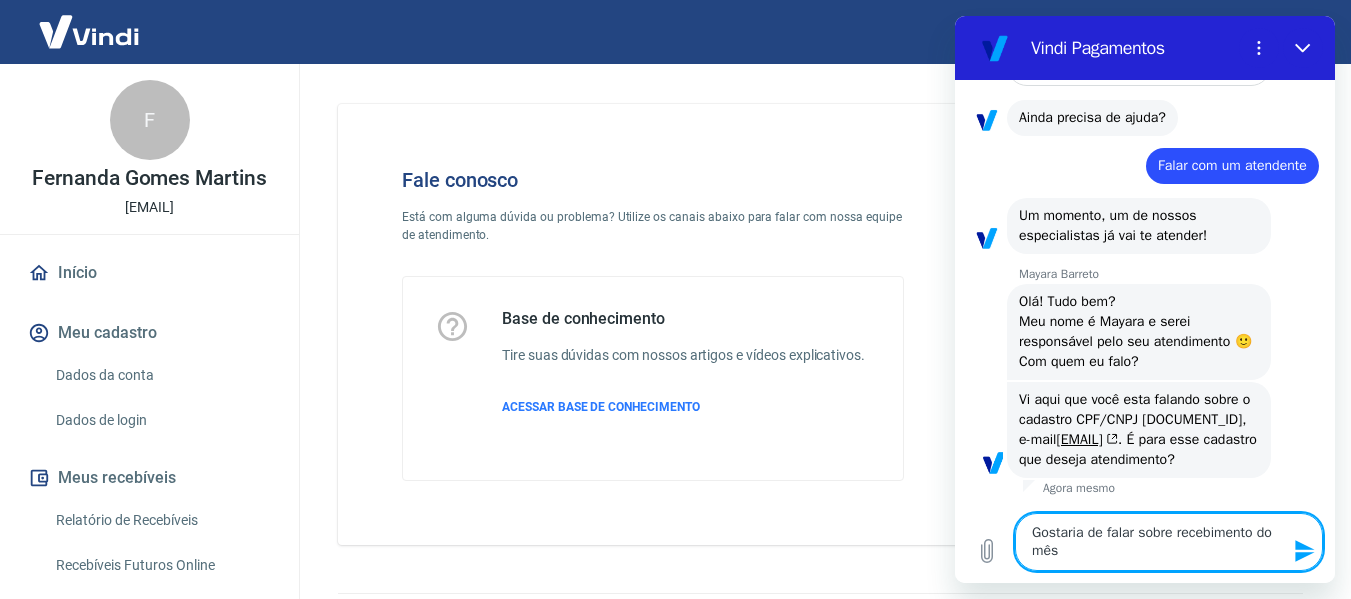 type on "Gostaria de falar sobre recebimento do mês" 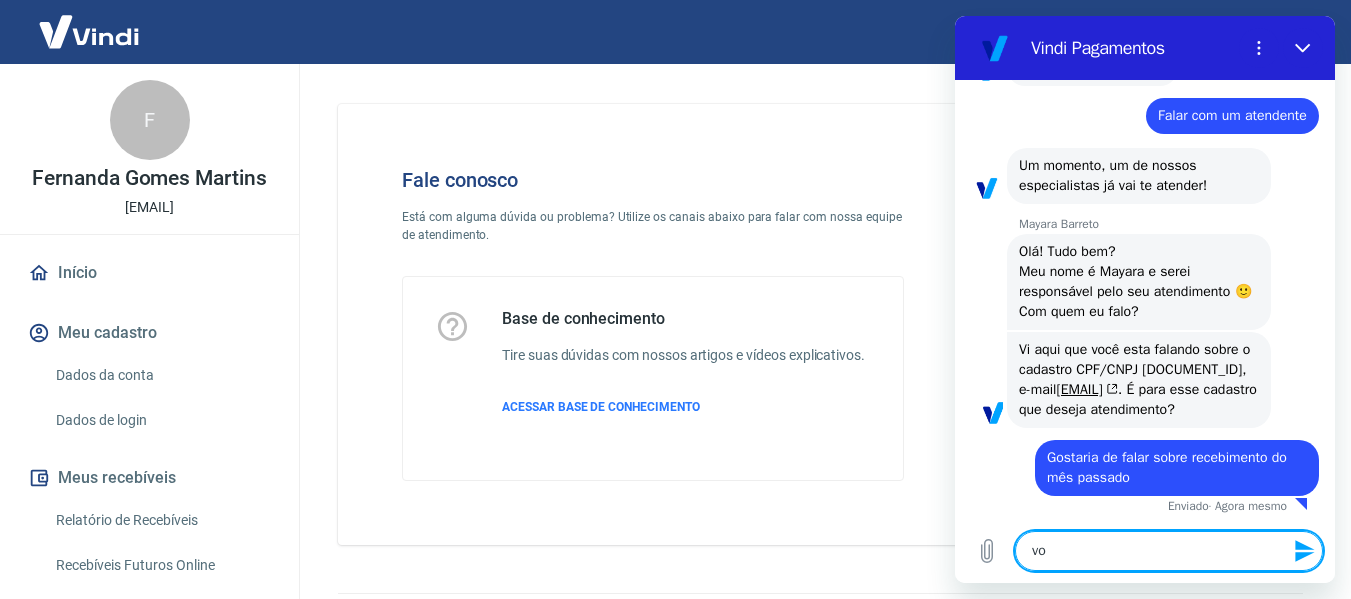 scroll, scrollTop: 782, scrollLeft: 0, axis: vertical 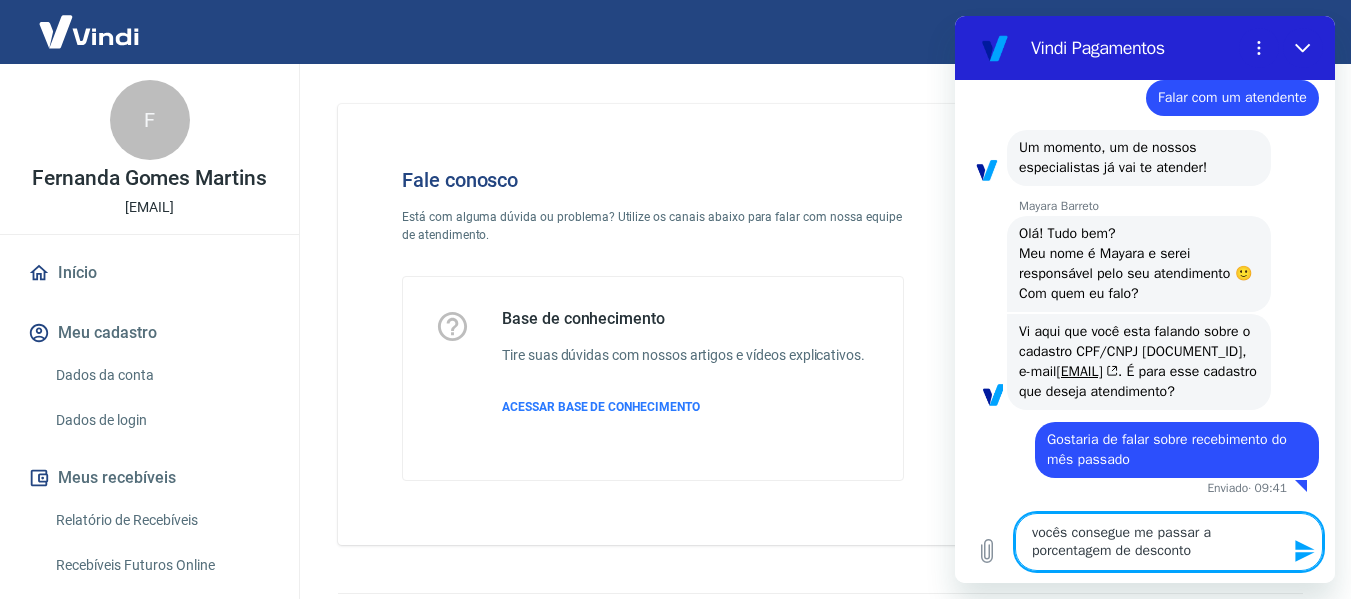 click on "vocês consegue me passar a porcentagem de desconto" at bounding box center [1169, 542] 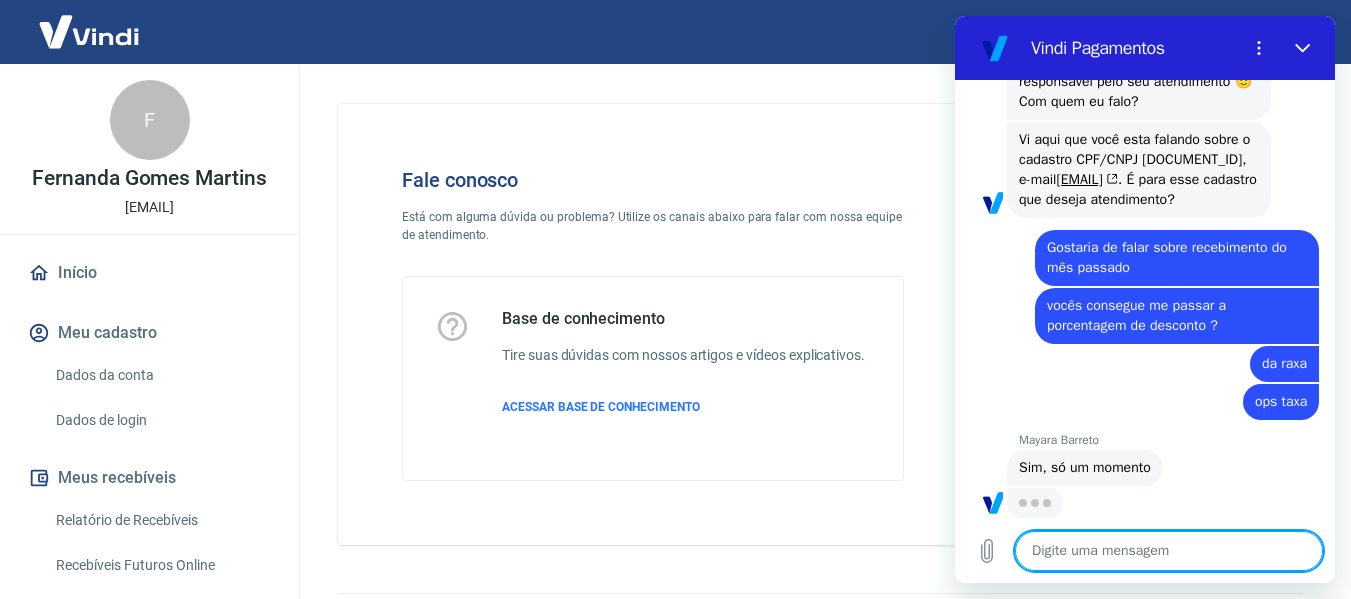 scroll, scrollTop: 992, scrollLeft: 0, axis: vertical 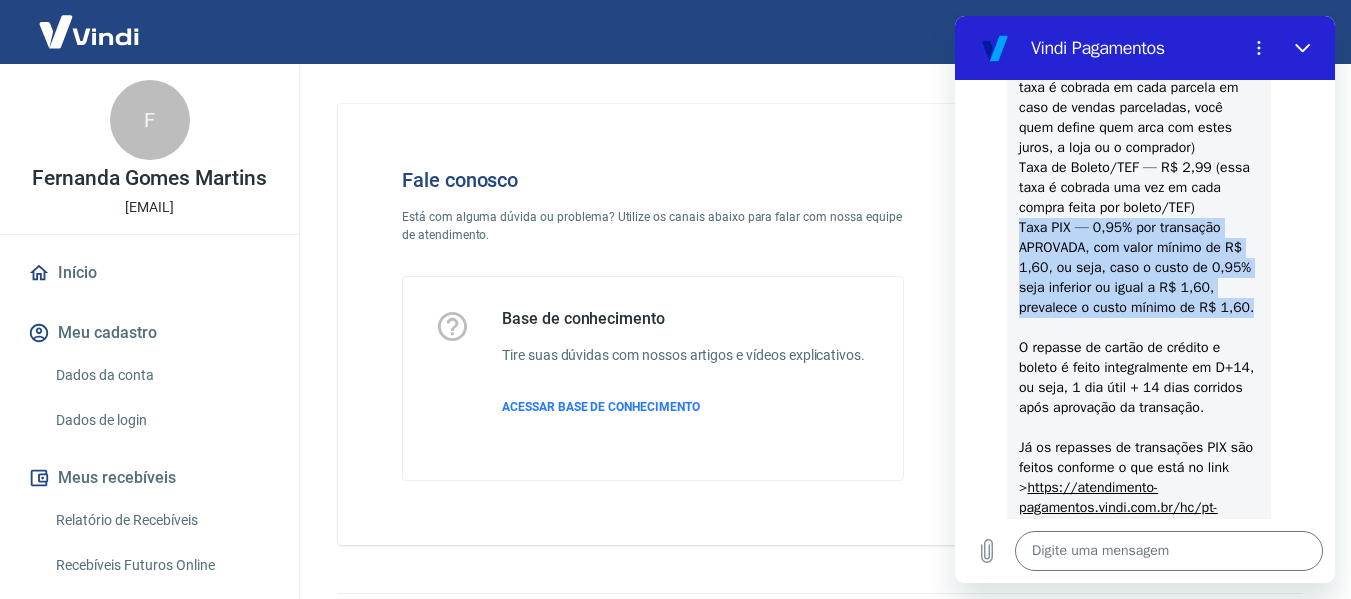 drag, startPoint x: 1021, startPoint y: 325, endPoint x: 1076, endPoint y: 435, distance: 122.98374 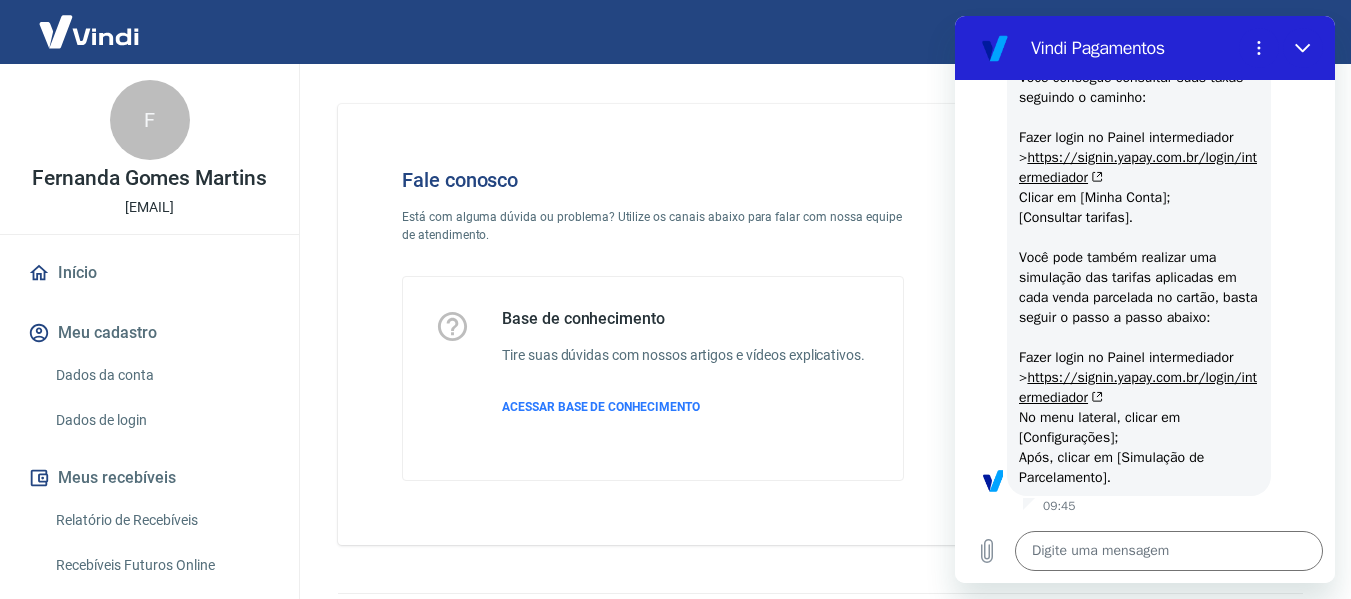 scroll, scrollTop: 2160, scrollLeft: 0, axis: vertical 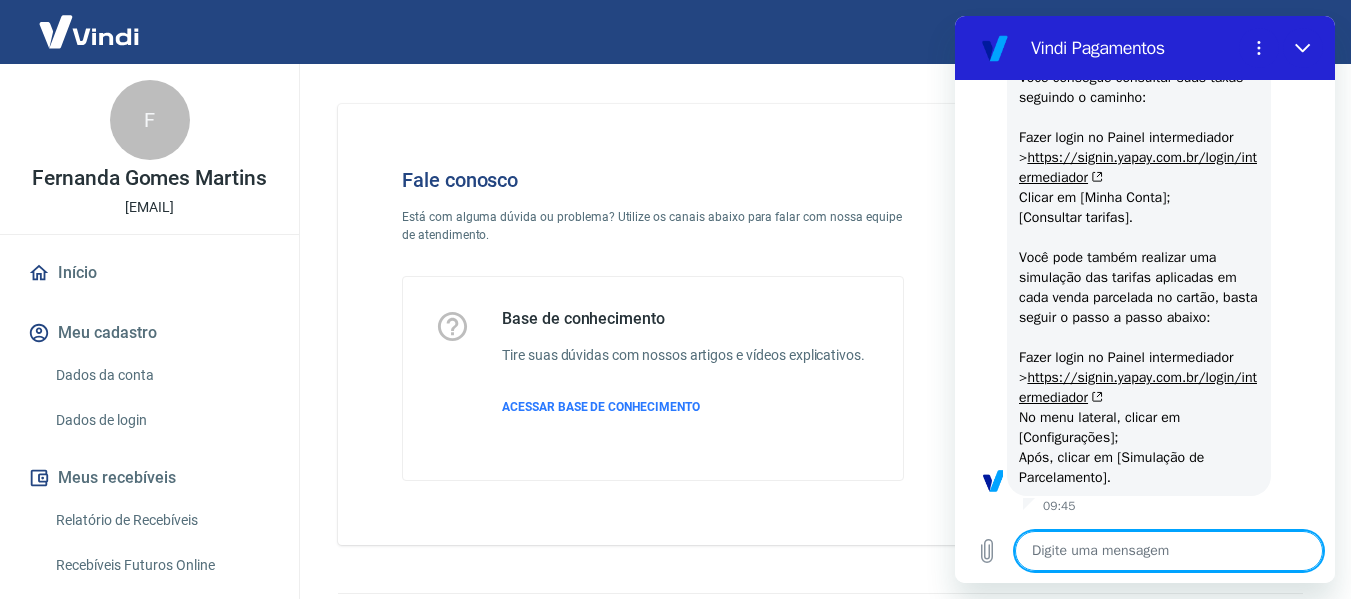 click at bounding box center (1169, 551) 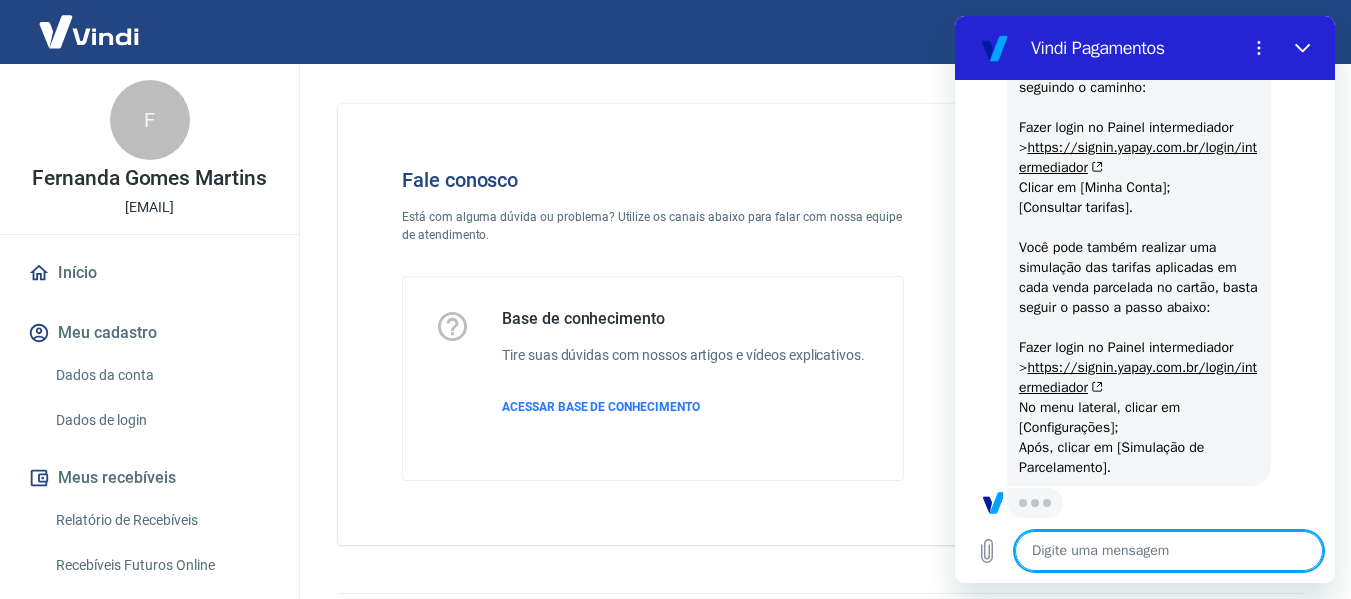 scroll, scrollTop: 2170, scrollLeft: 0, axis: vertical 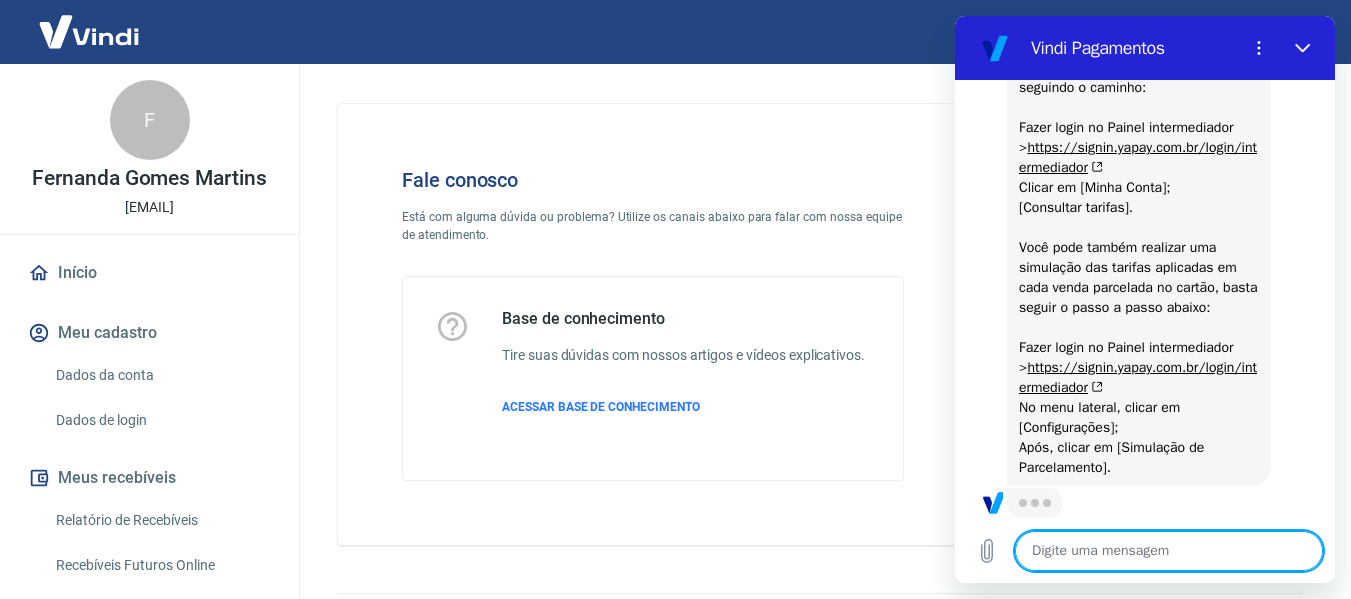 click at bounding box center (1169, 551) 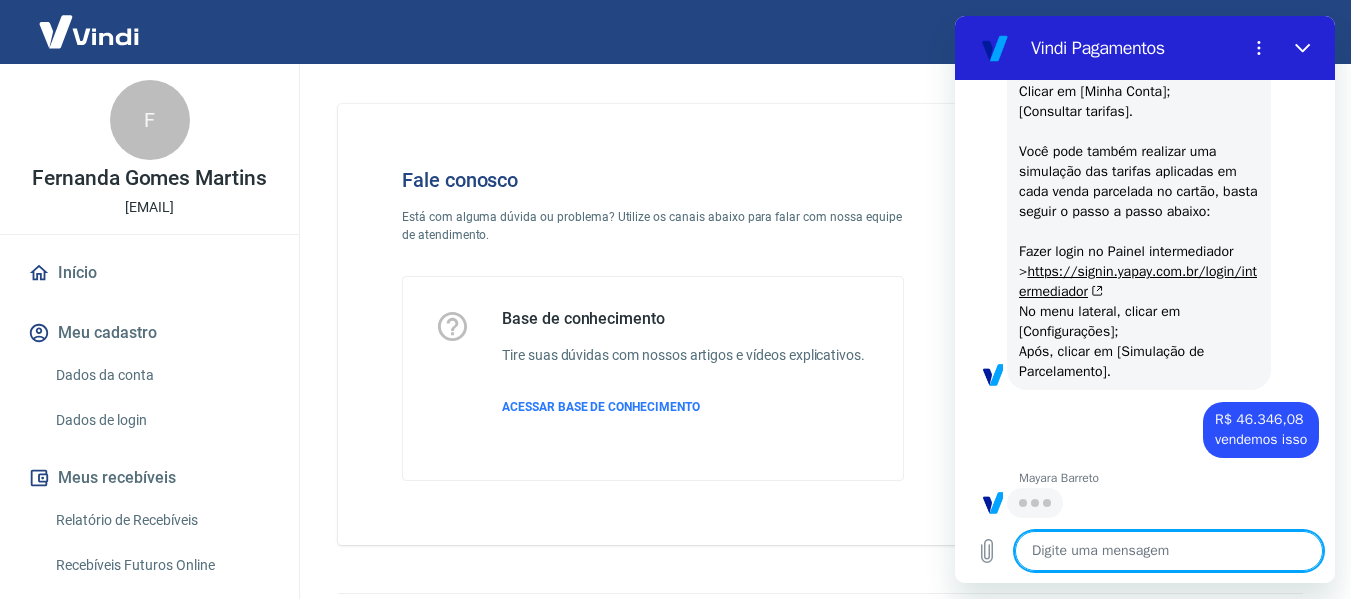 scroll, scrollTop: 2266, scrollLeft: 0, axis: vertical 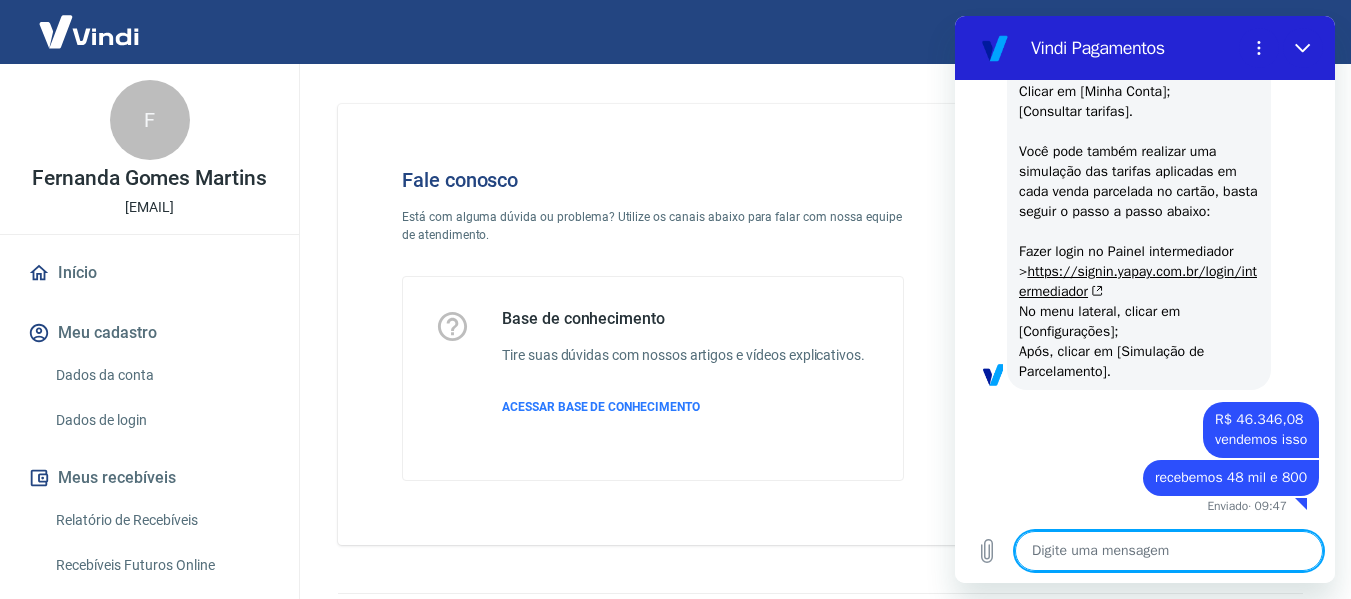 click on "diz:  recebemos 48 mil e 800" at bounding box center [1231, 478] 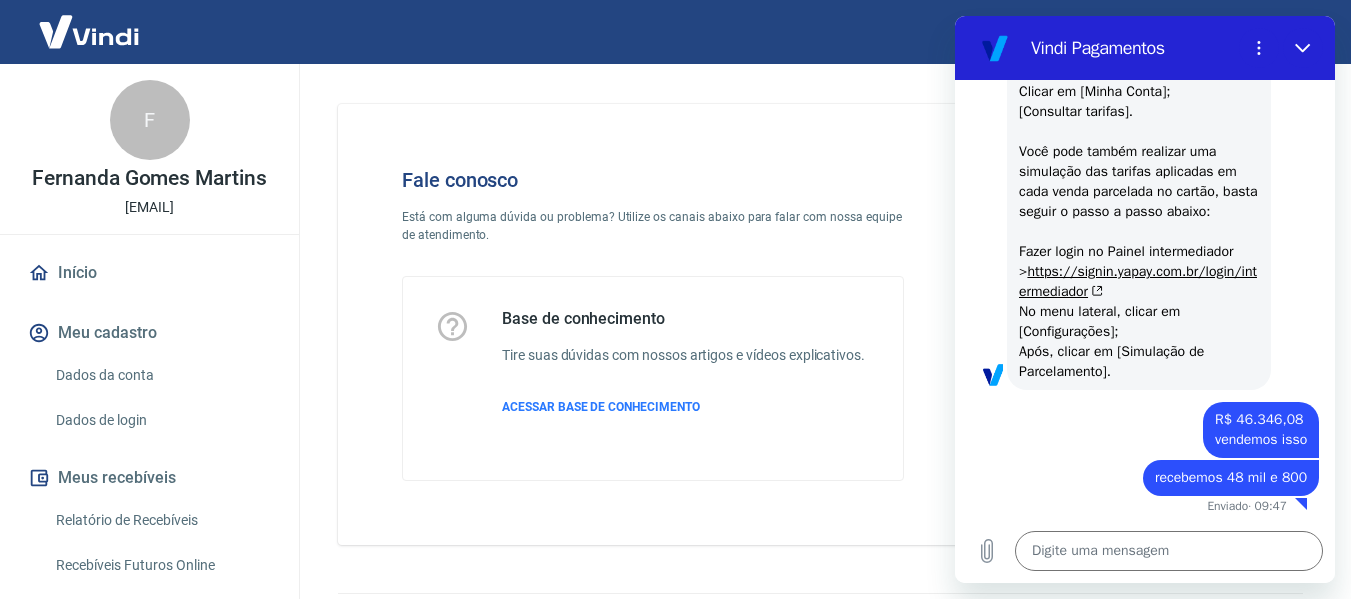click on "recebemos 48 mil e 800" at bounding box center (1231, 477) 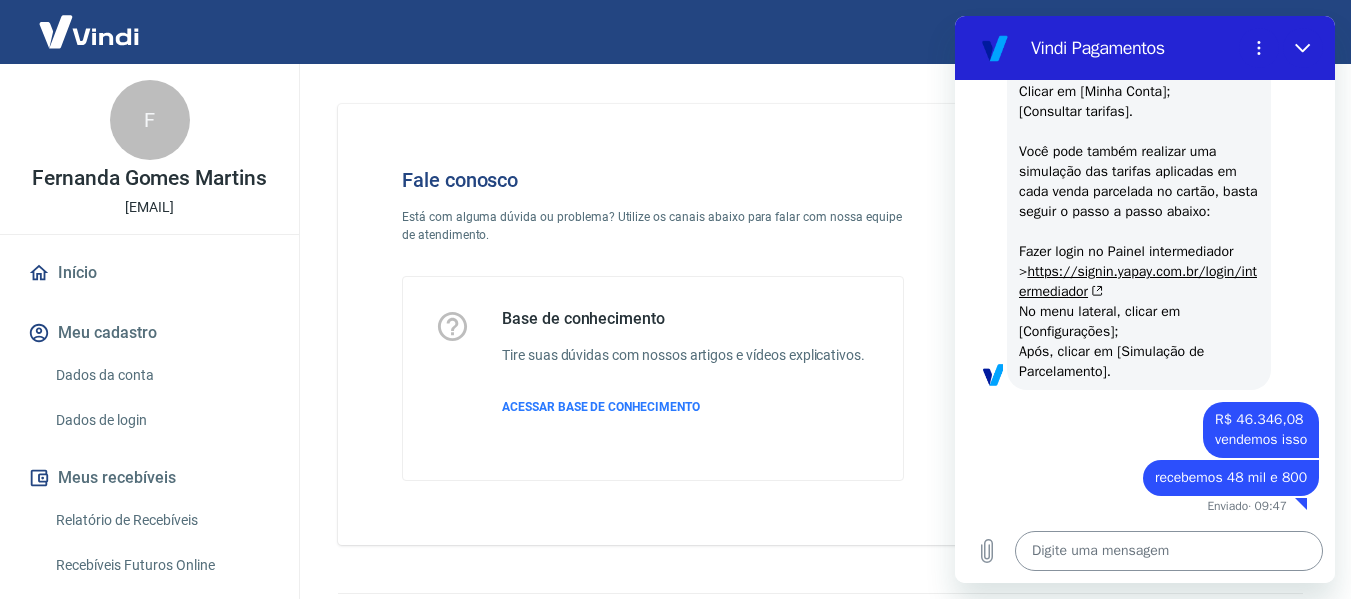 click at bounding box center [1169, 551] 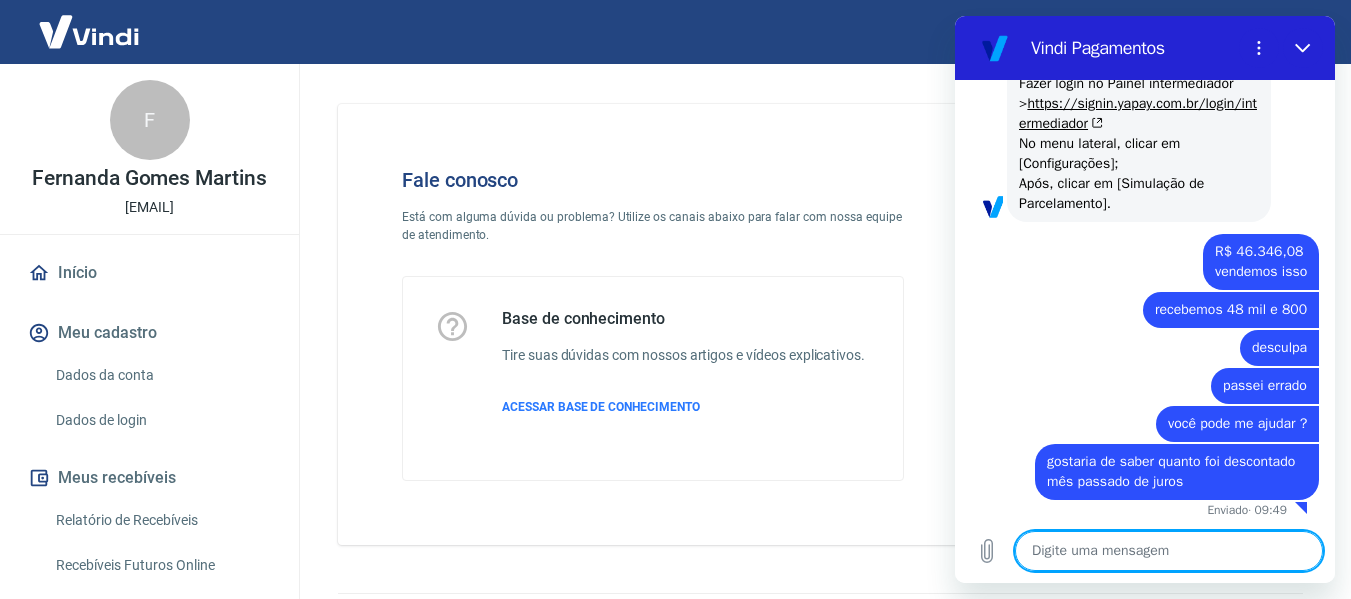scroll, scrollTop: 2438, scrollLeft: 0, axis: vertical 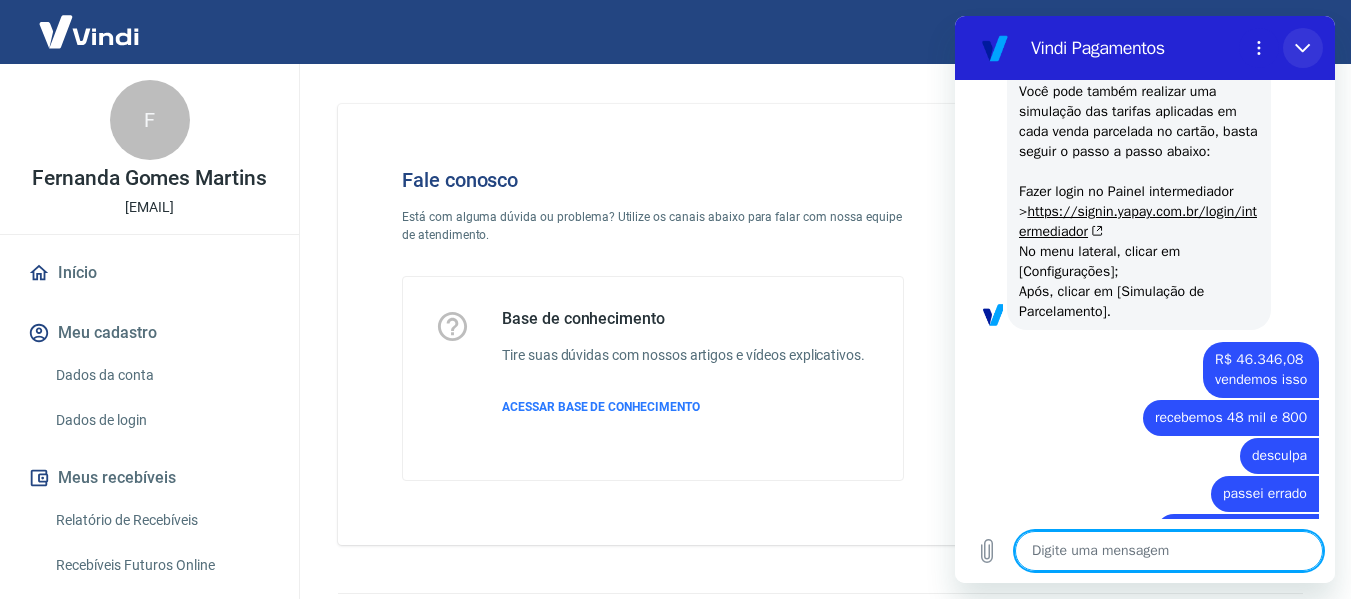 click 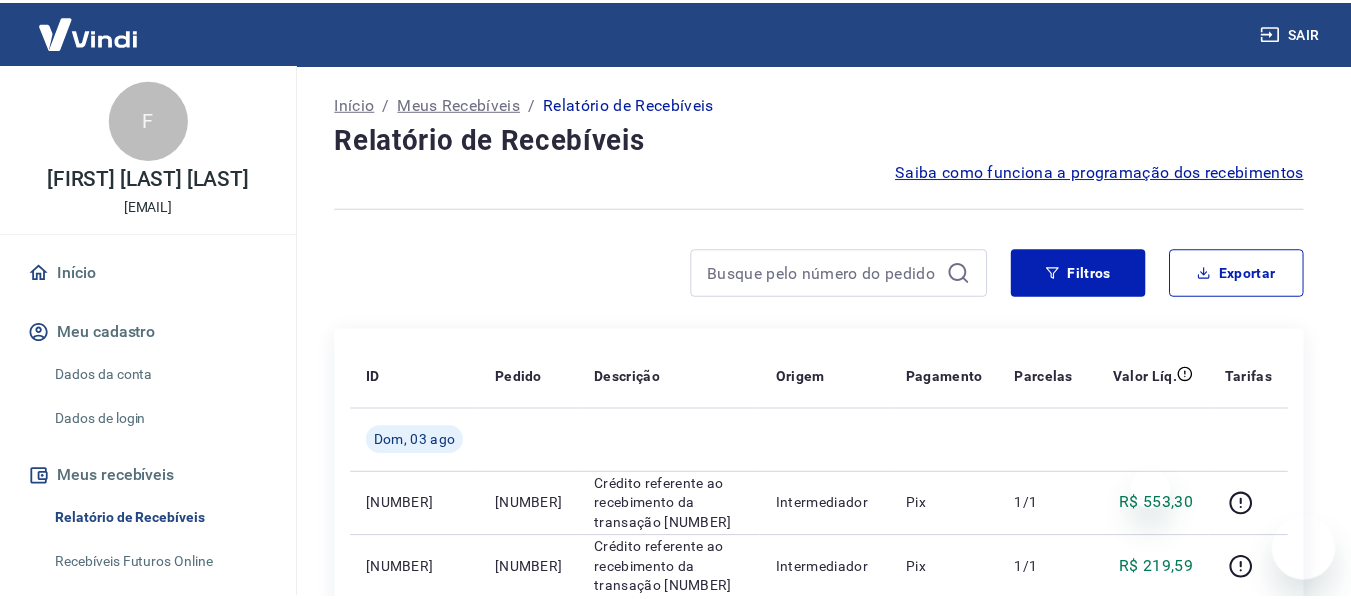 scroll, scrollTop: 0, scrollLeft: 0, axis: both 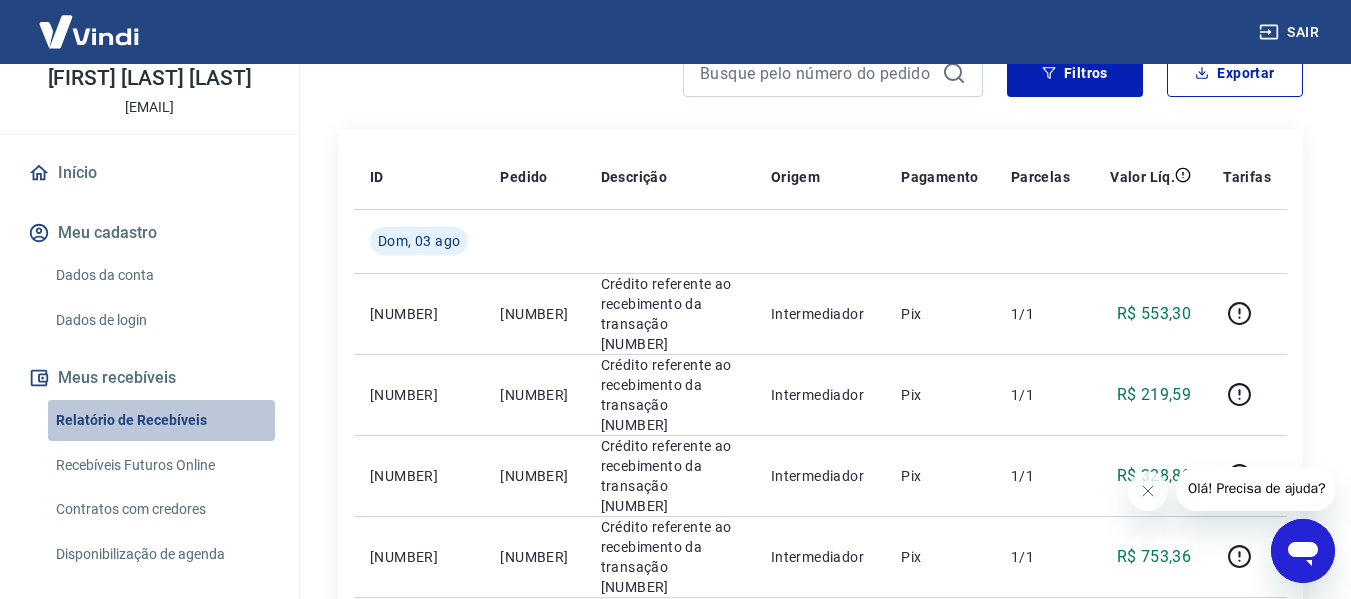 click on "Relatório de Recebíveis" at bounding box center [161, 420] 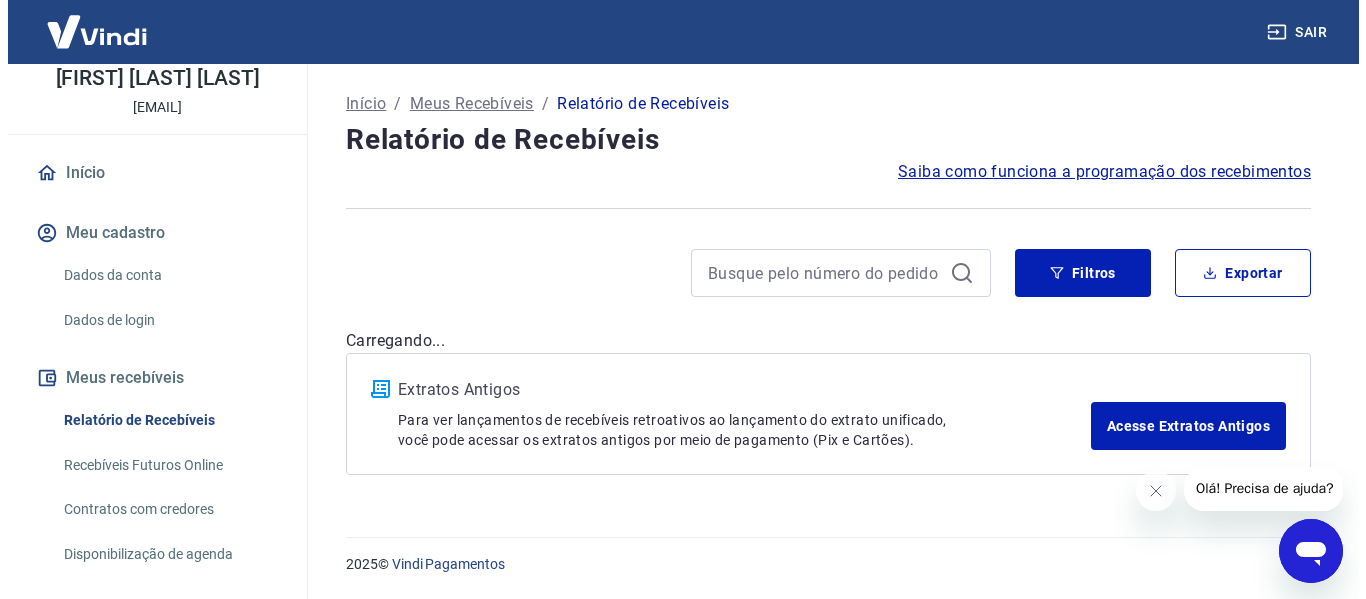 scroll, scrollTop: 0, scrollLeft: 0, axis: both 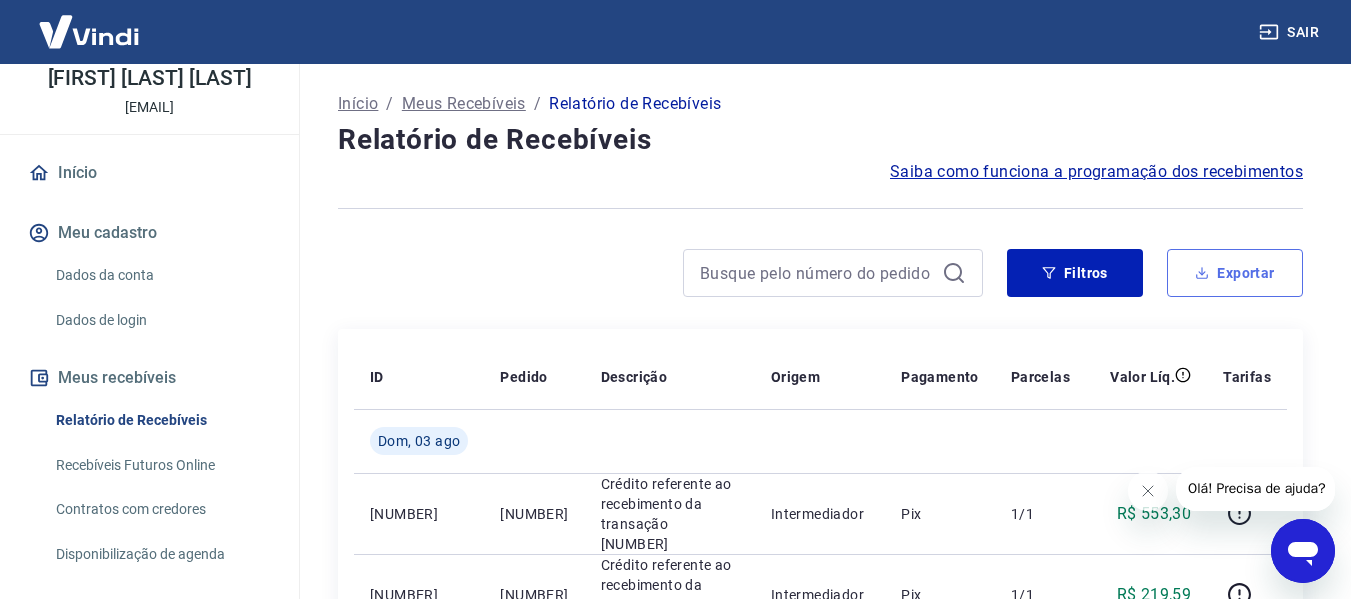 click 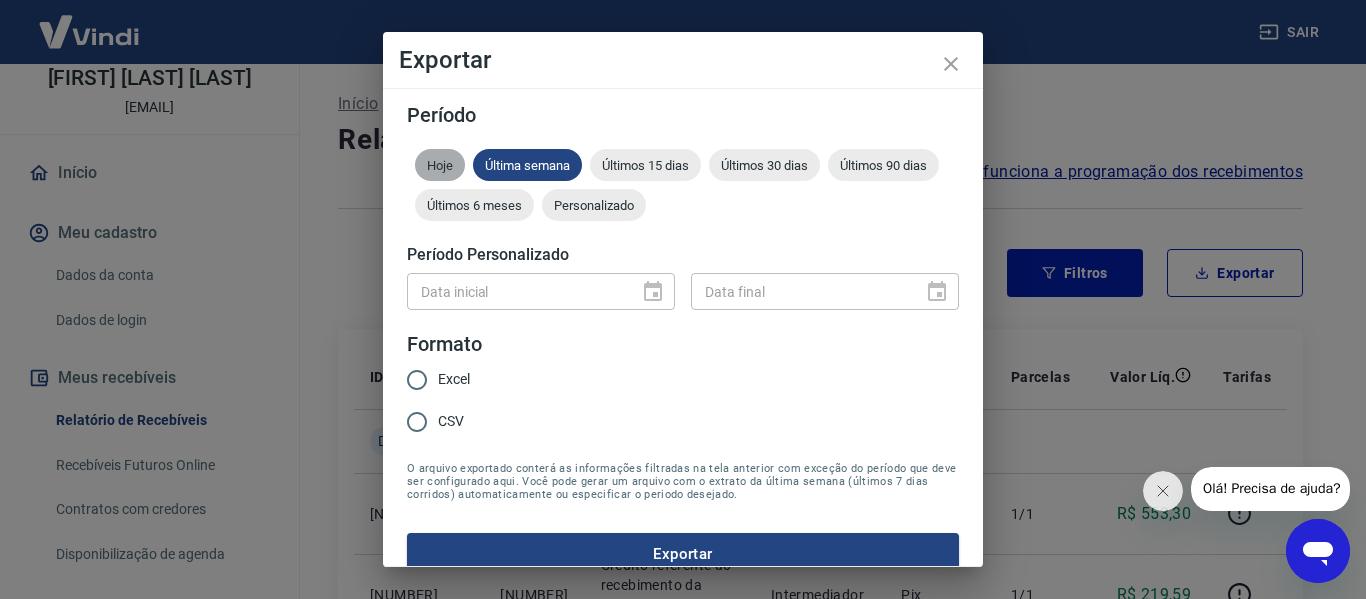 click on "Hoje" at bounding box center [440, 165] 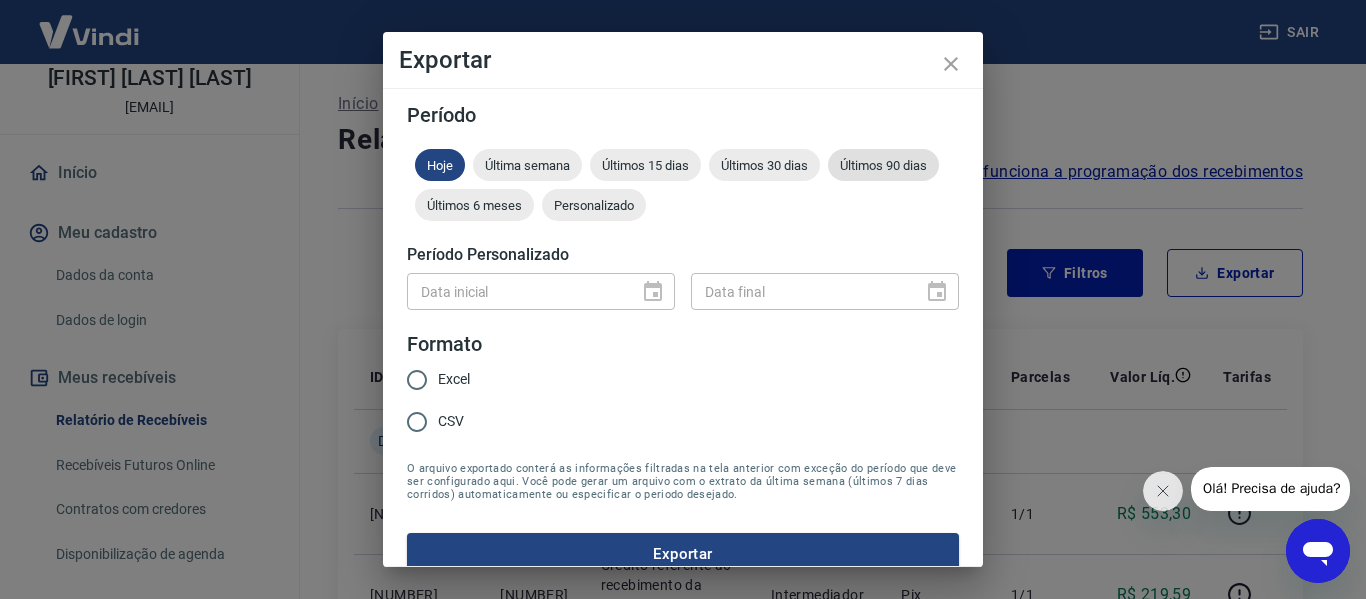click on "Últimos 90 dias" at bounding box center [883, 165] 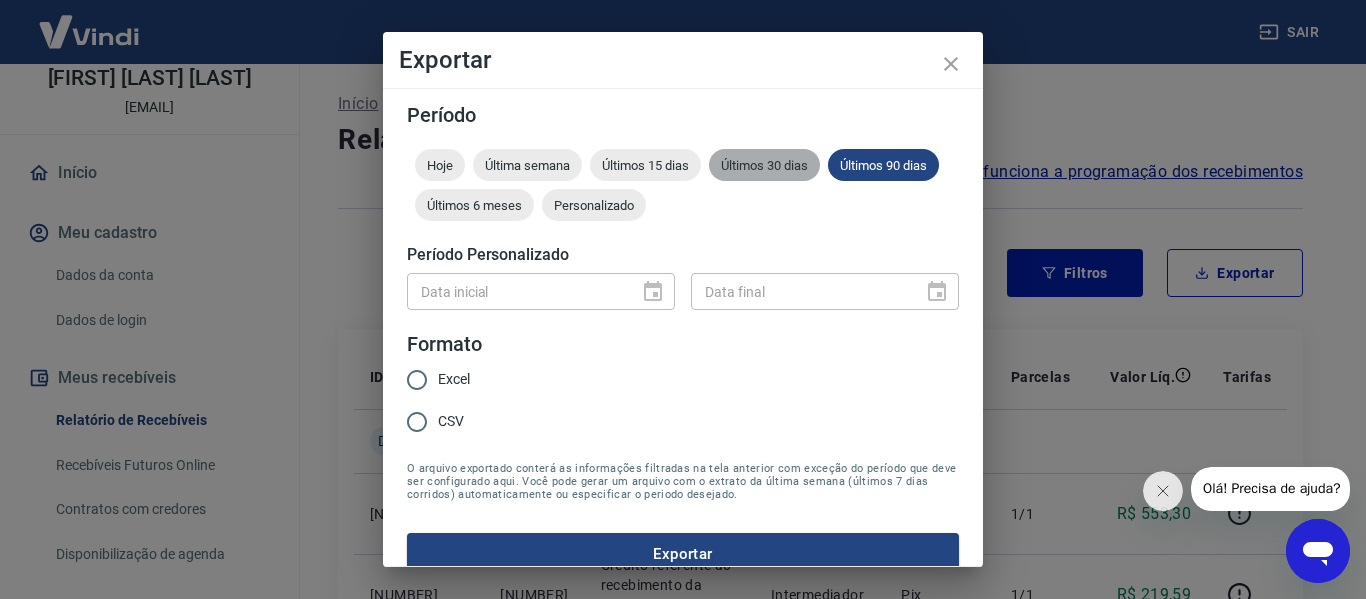 click on "Últimos 30 dias" at bounding box center [764, 165] 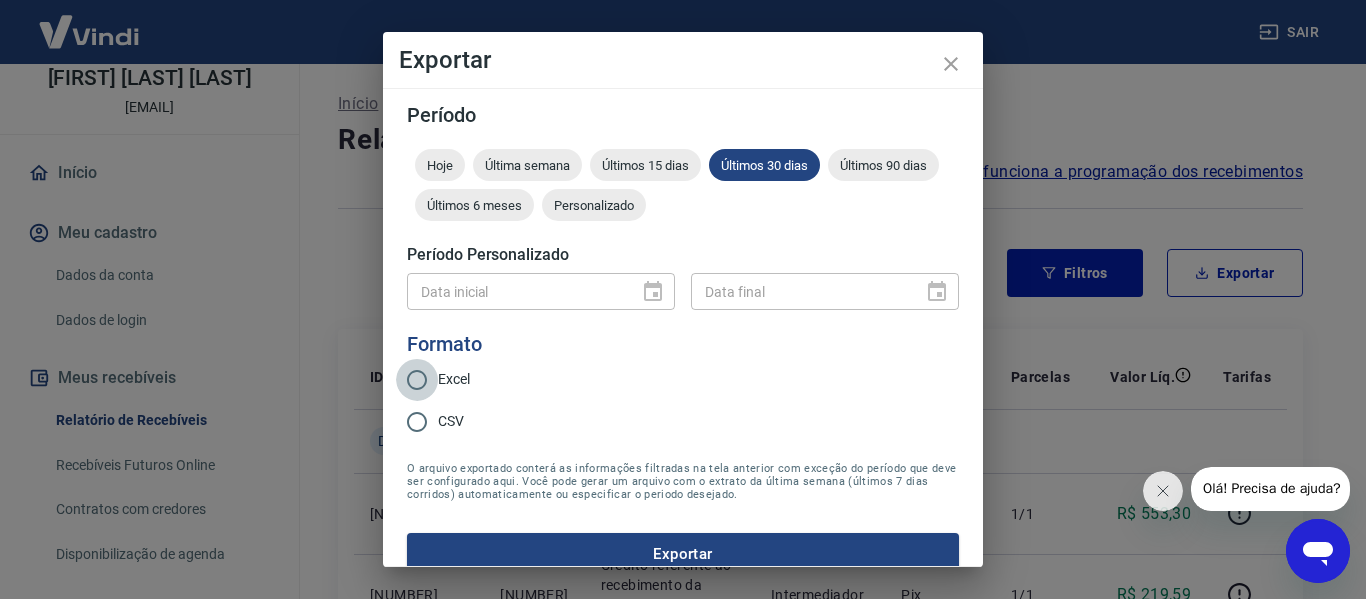 click on "Excel" at bounding box center [417, 380] 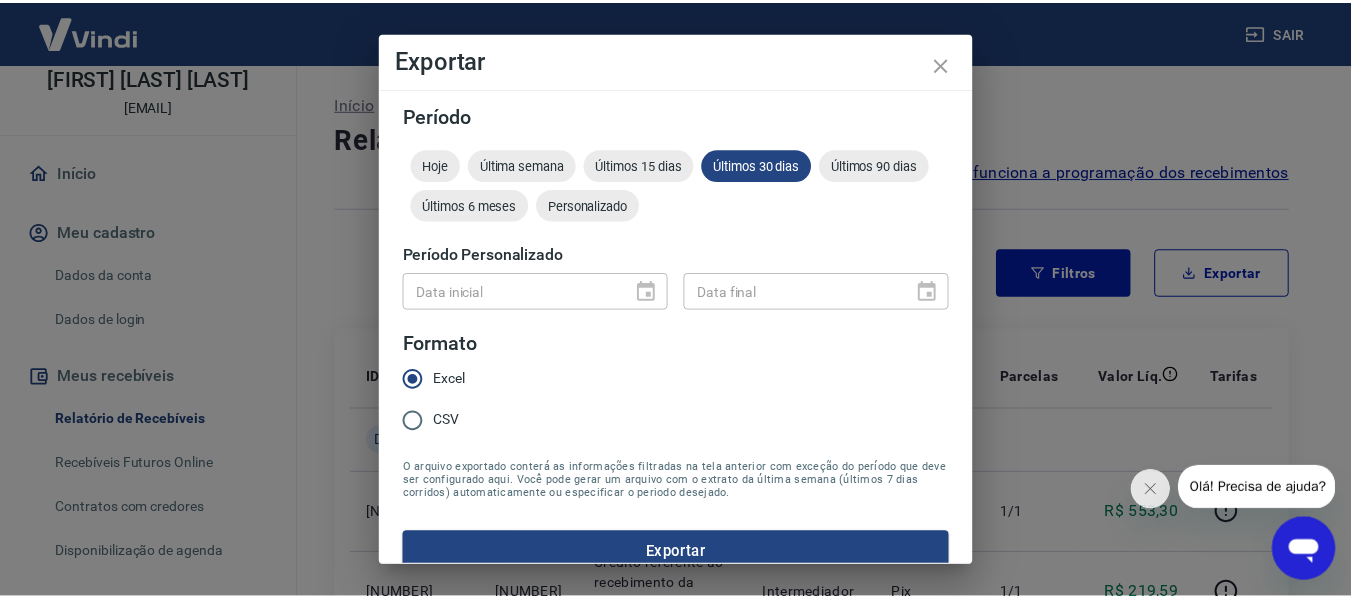 scroll, scrollTop: 25, scrollLeft: 0, axis: vertical 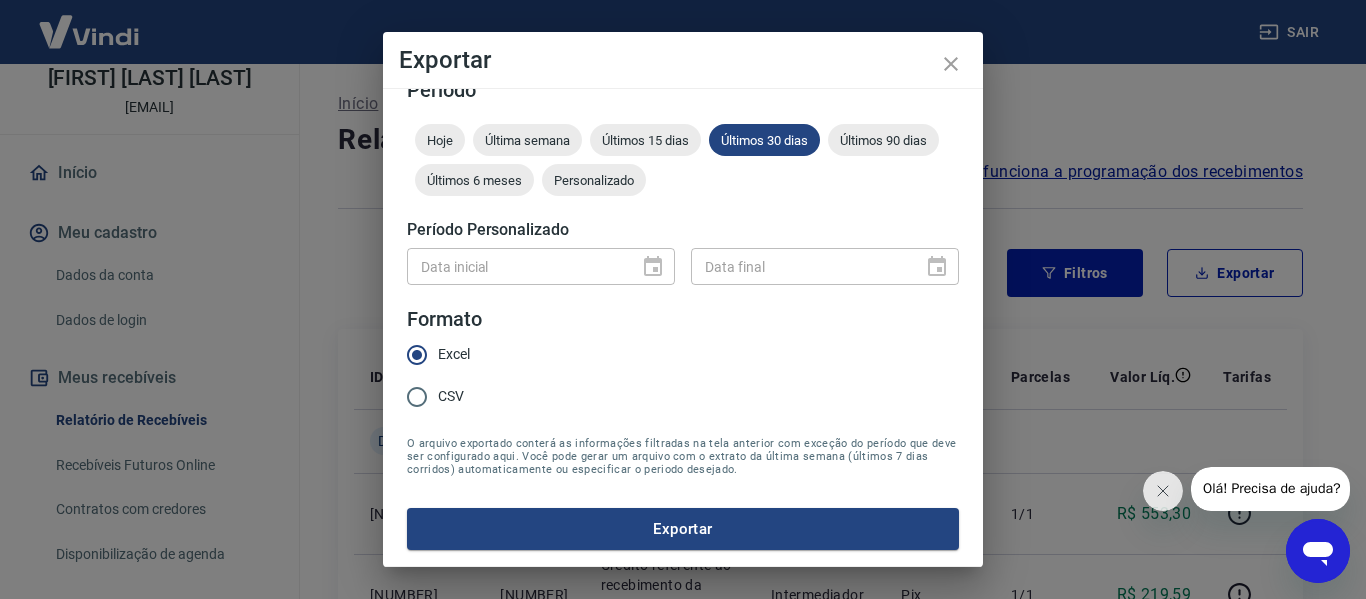 click on "Data inicial" at bounding box center (541, 266) 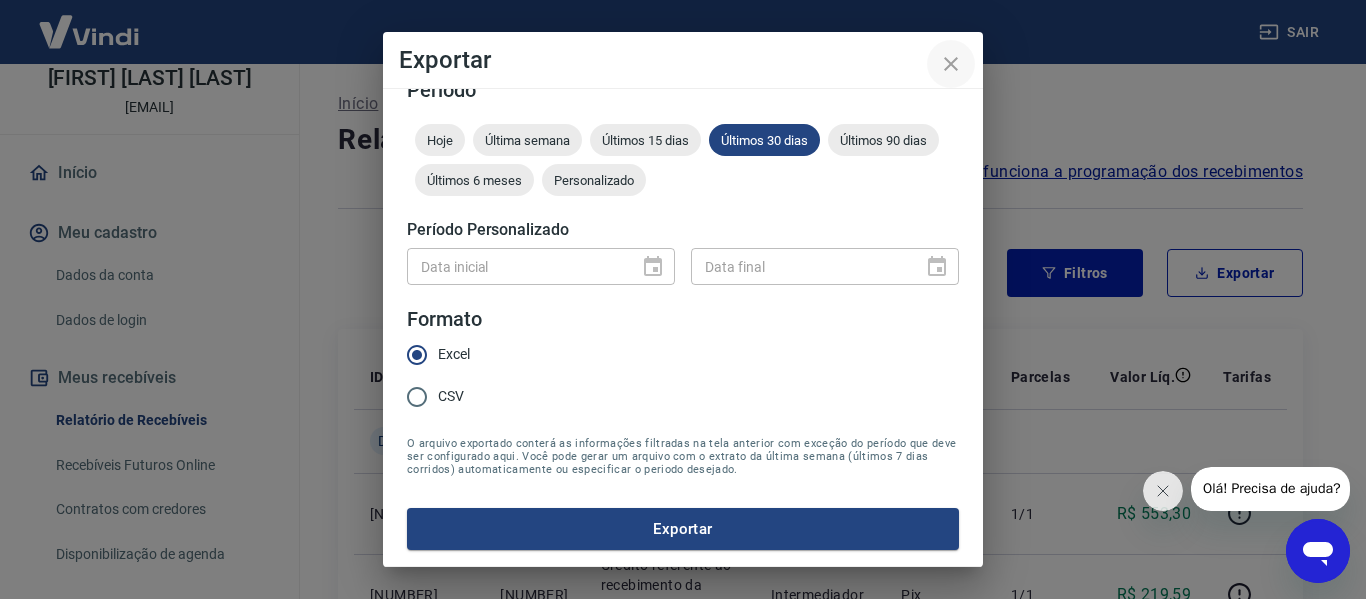 click at bounding box center (951, 64) 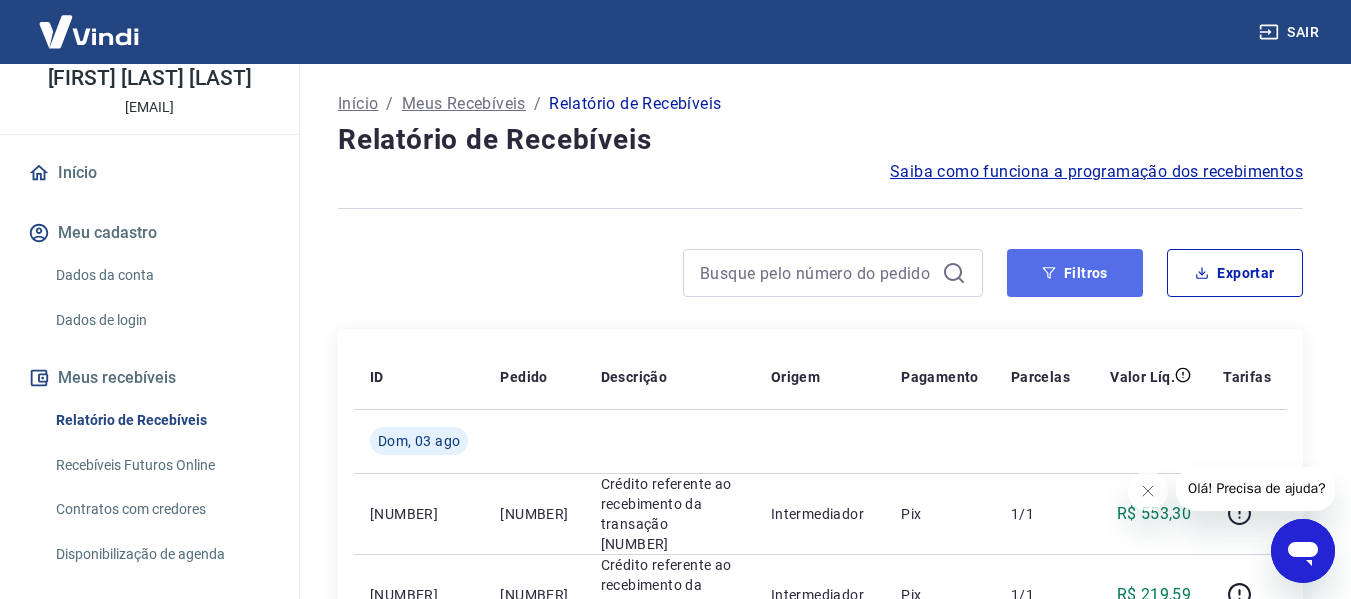 click on "Filtros" at bounding box center [1075, 273] 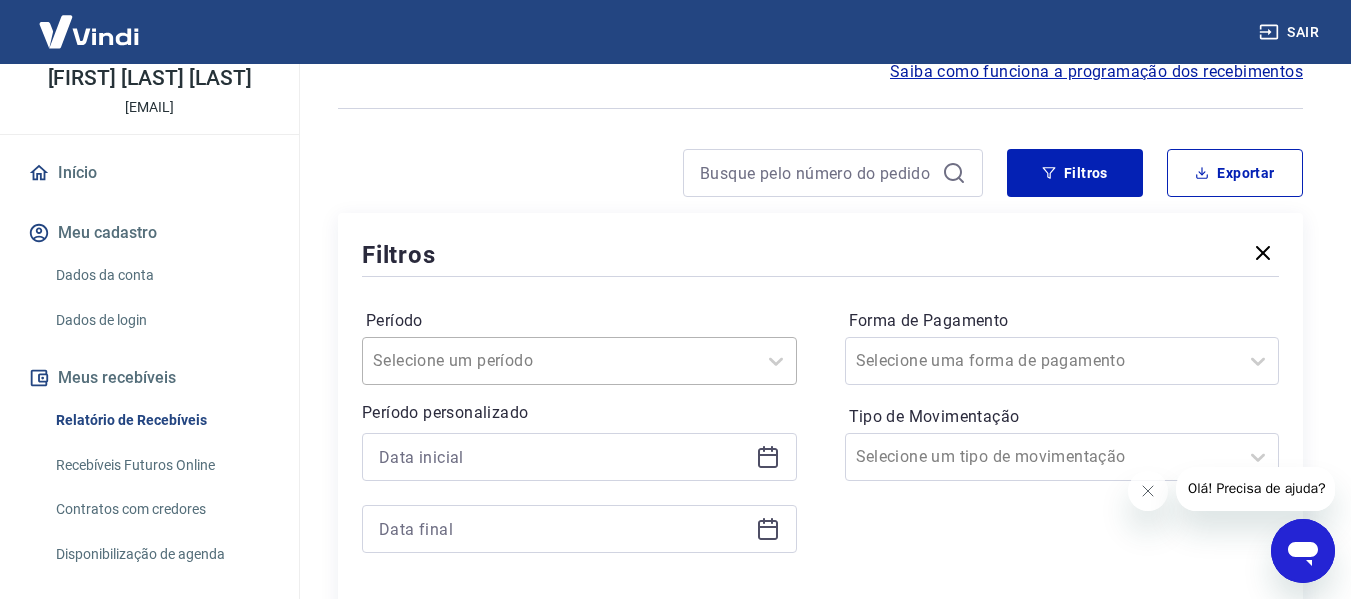 click on "Selecione um período" at bounding box center [579, 361] 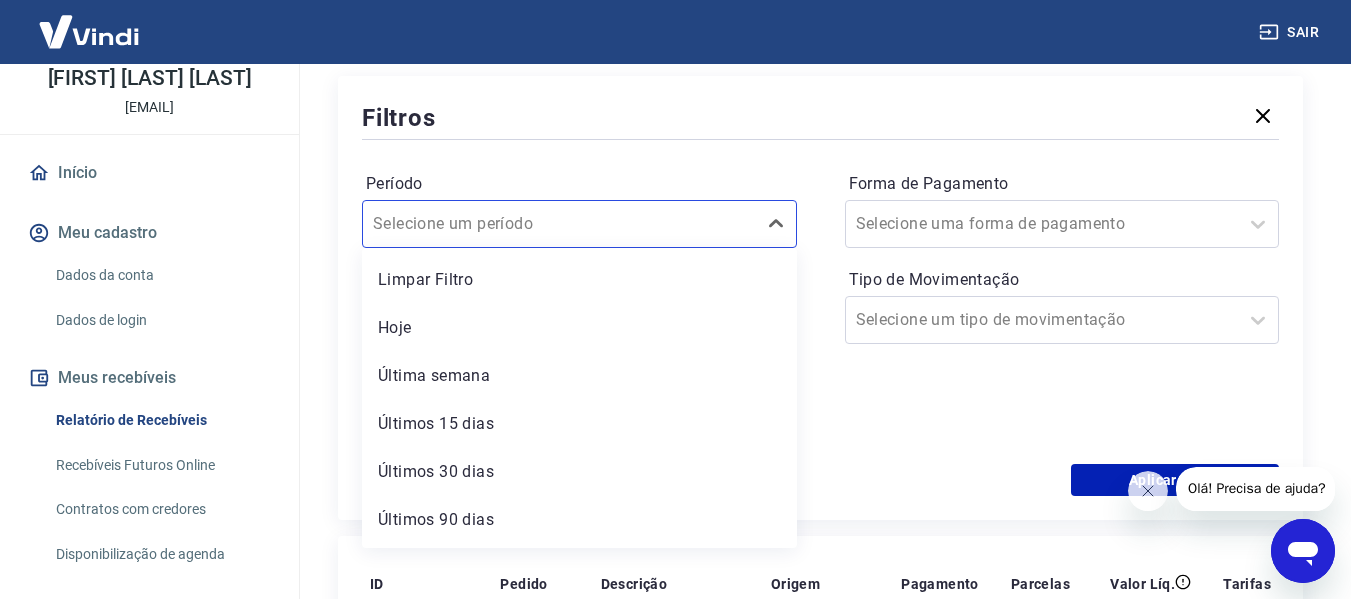 scroll, scrollTop: 286, scrollLeft: 0, axis: vertical 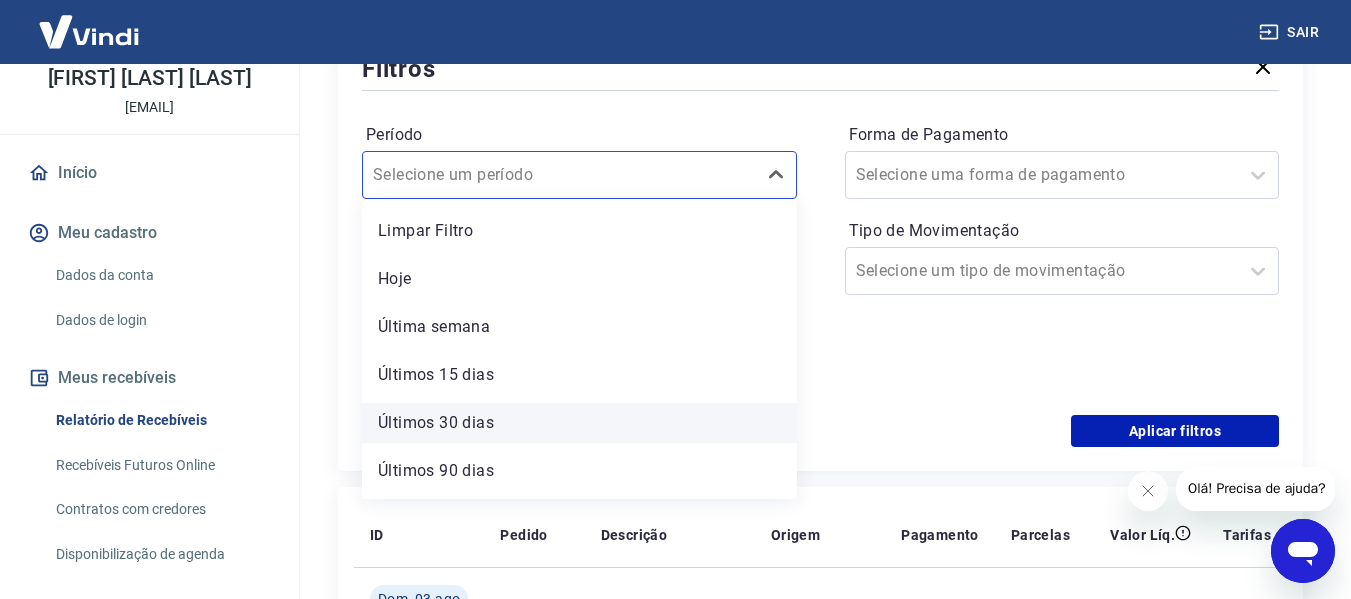 click on "Últimos 30 dias" at bounding box center [579, 423] 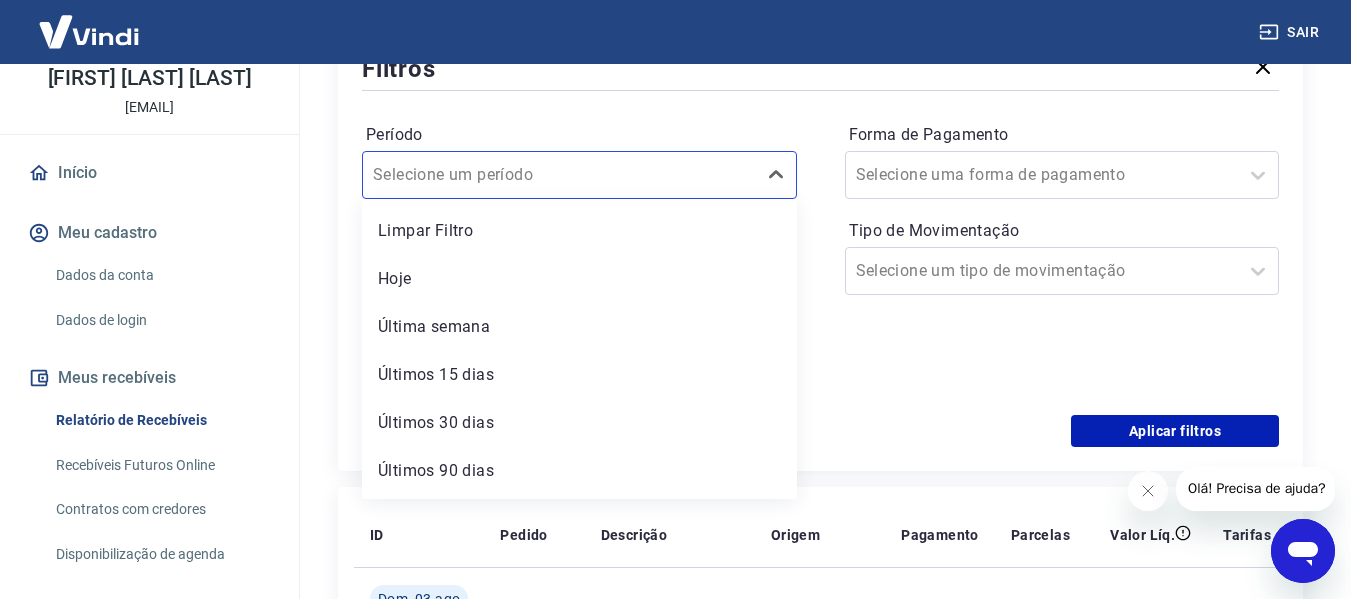 click on "Aplicar filtros" at bounding box center (820, 431) 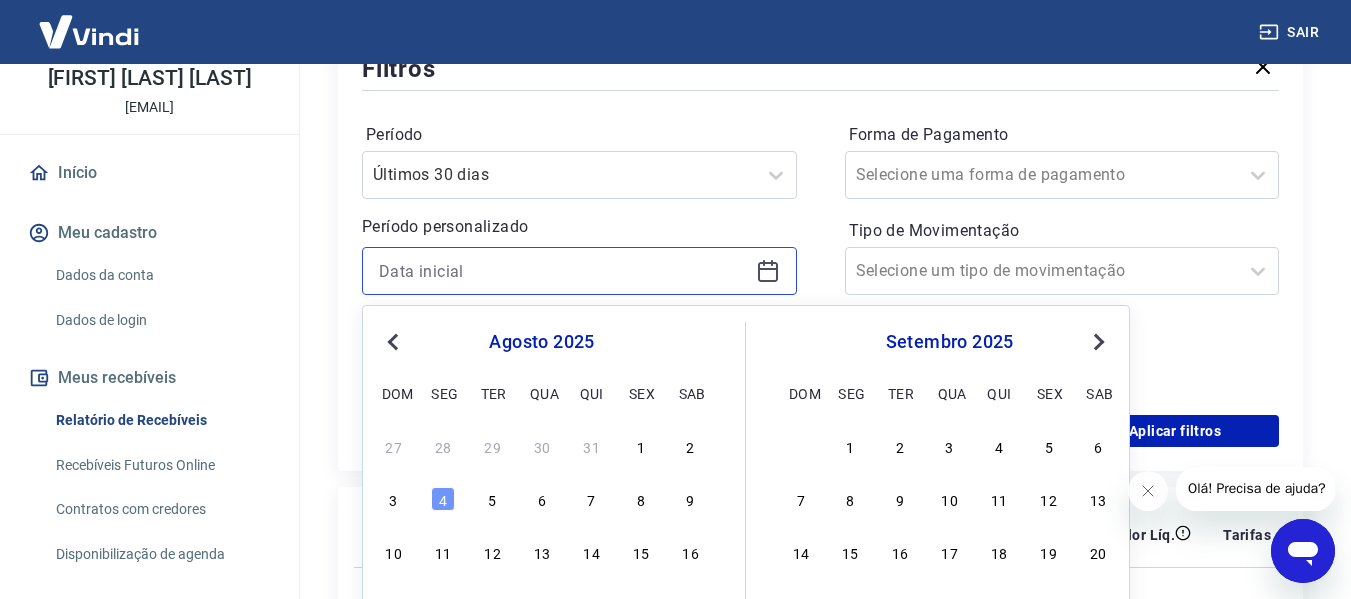 click at bounding box center (563, 271) 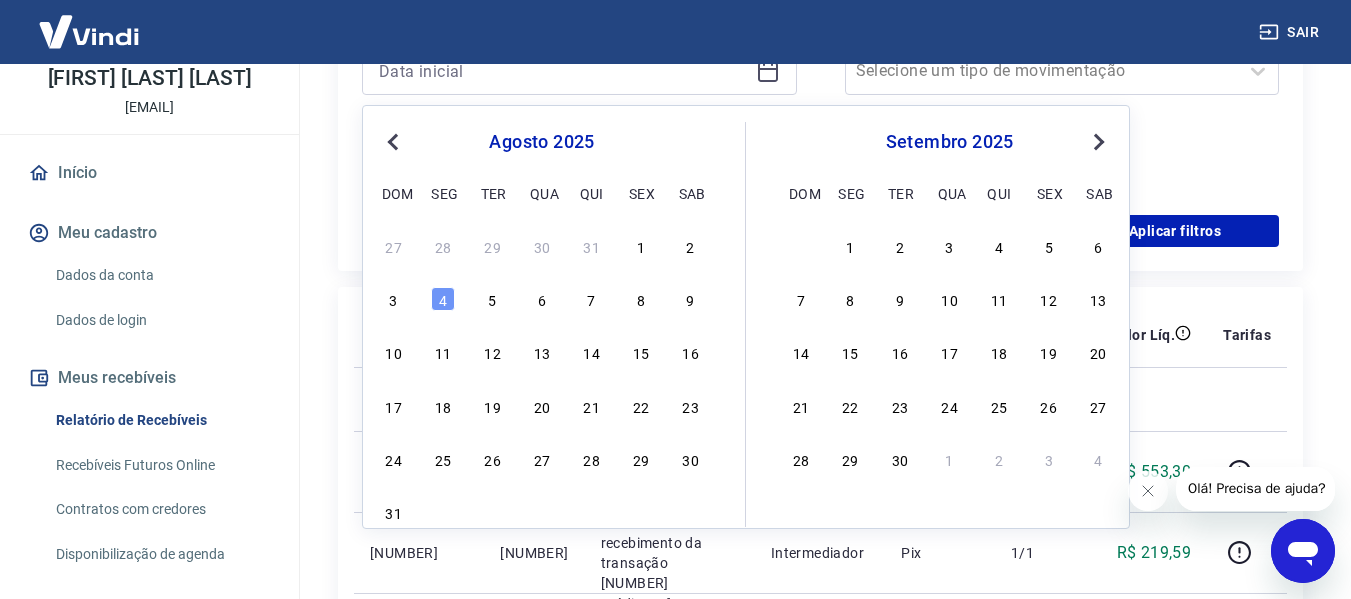 click on "agosto 2025" at bounding box center [542, 142] 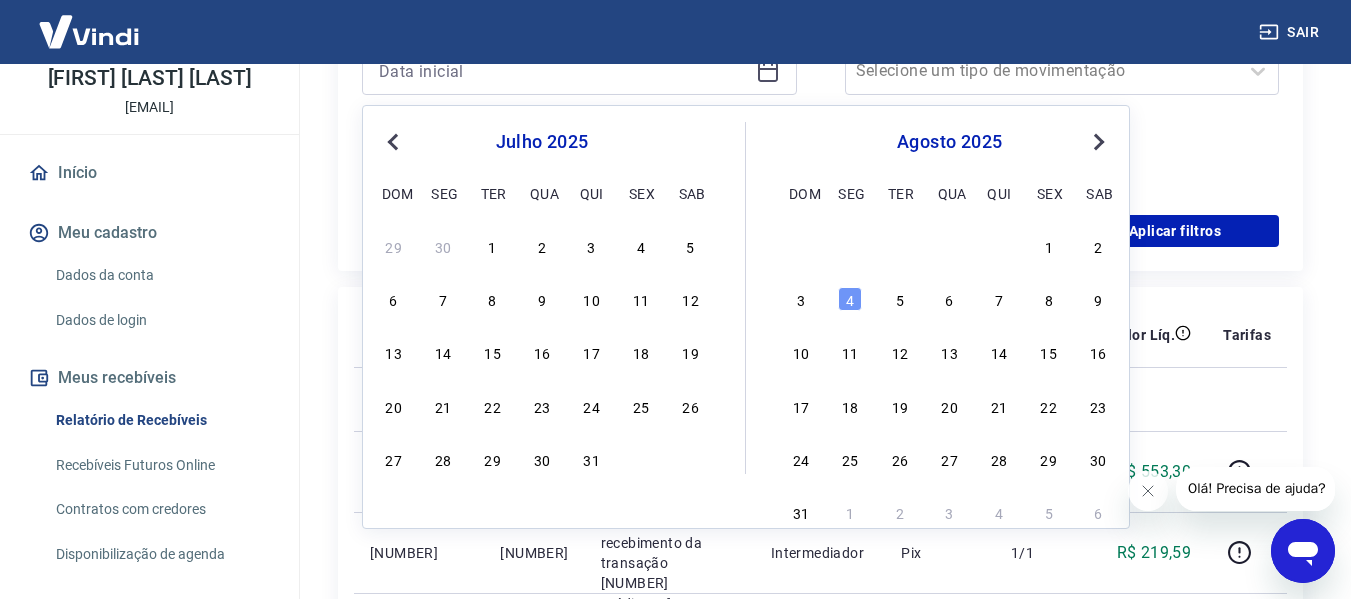 drag, startPoint x: 498, startPoint y: 252, endPoint x: 544, endPoint y: 222, distance: 54.91812 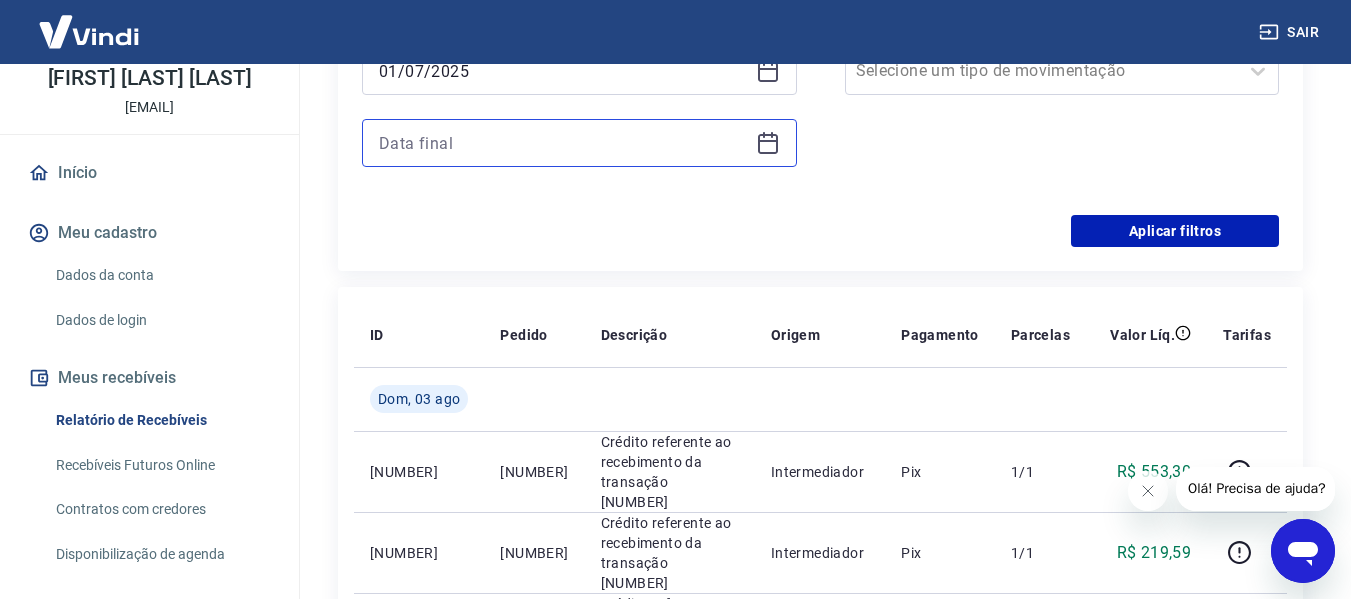 click at bounding box center (563, 143) 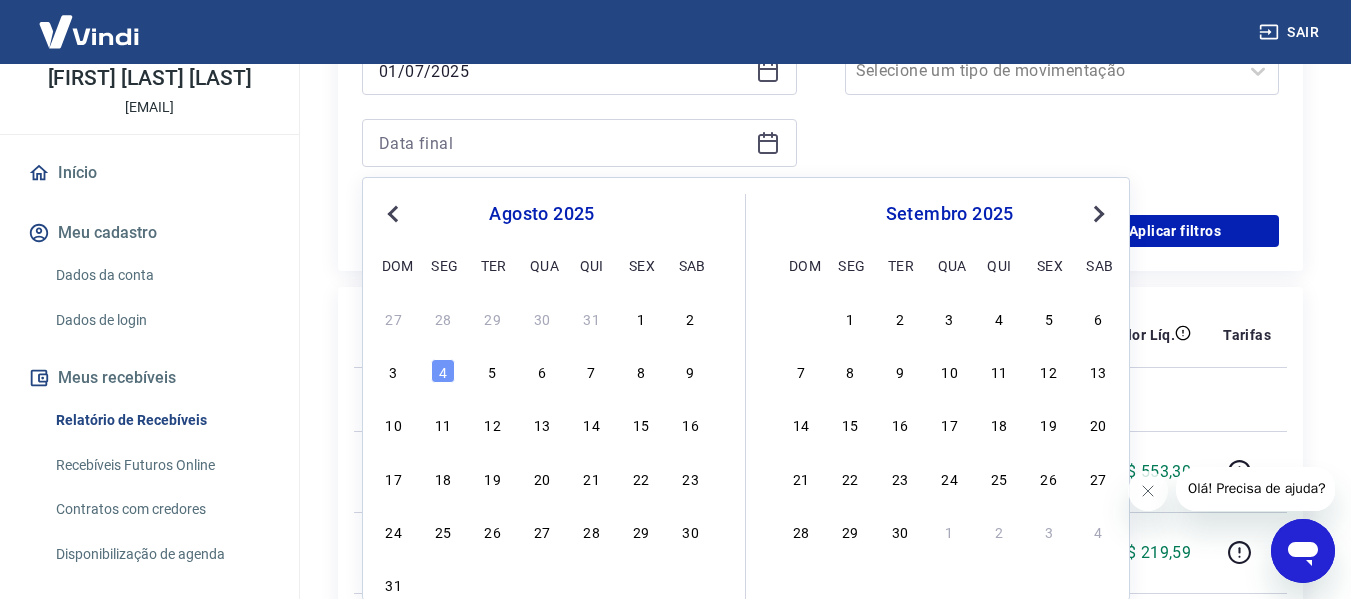 click on "Previous Month" at bounding box center [395, 213] 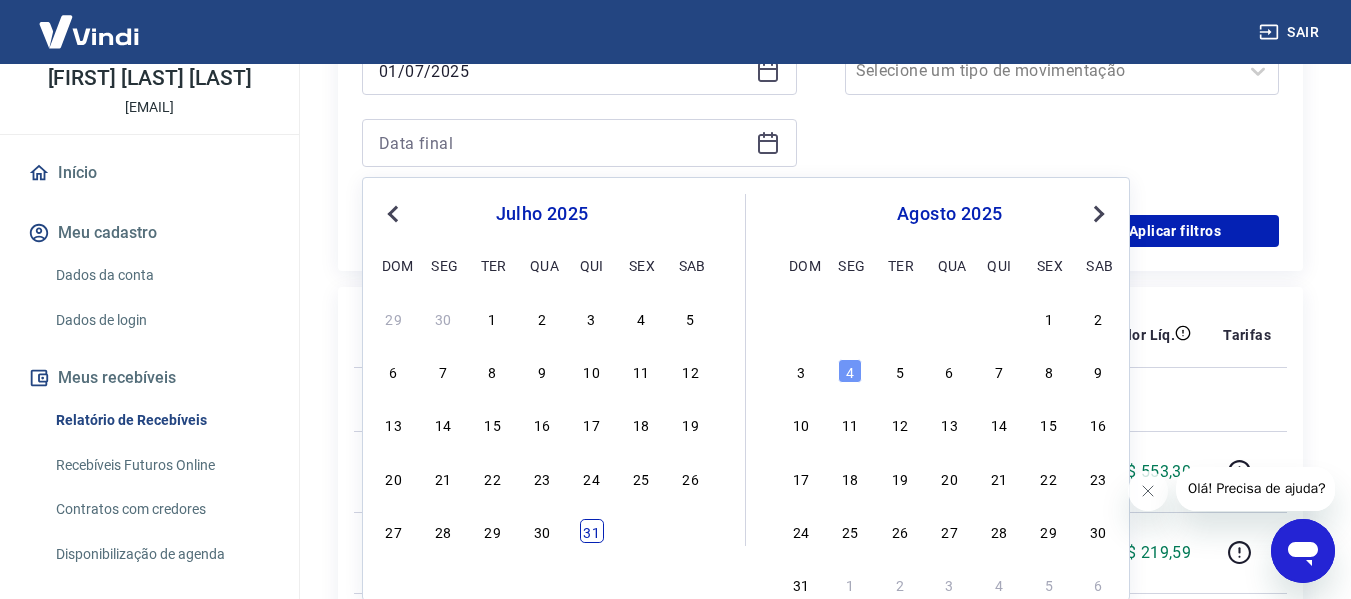 click on "31" at bounding box center (592, 531) 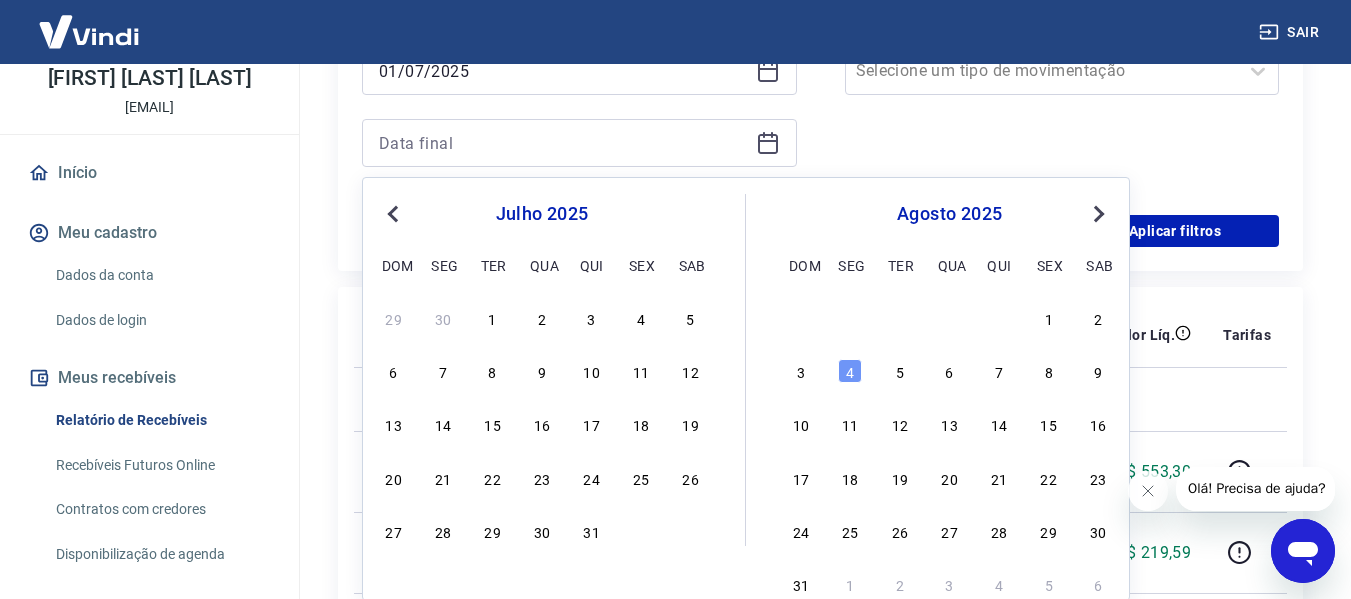 type on "31/07/2025" 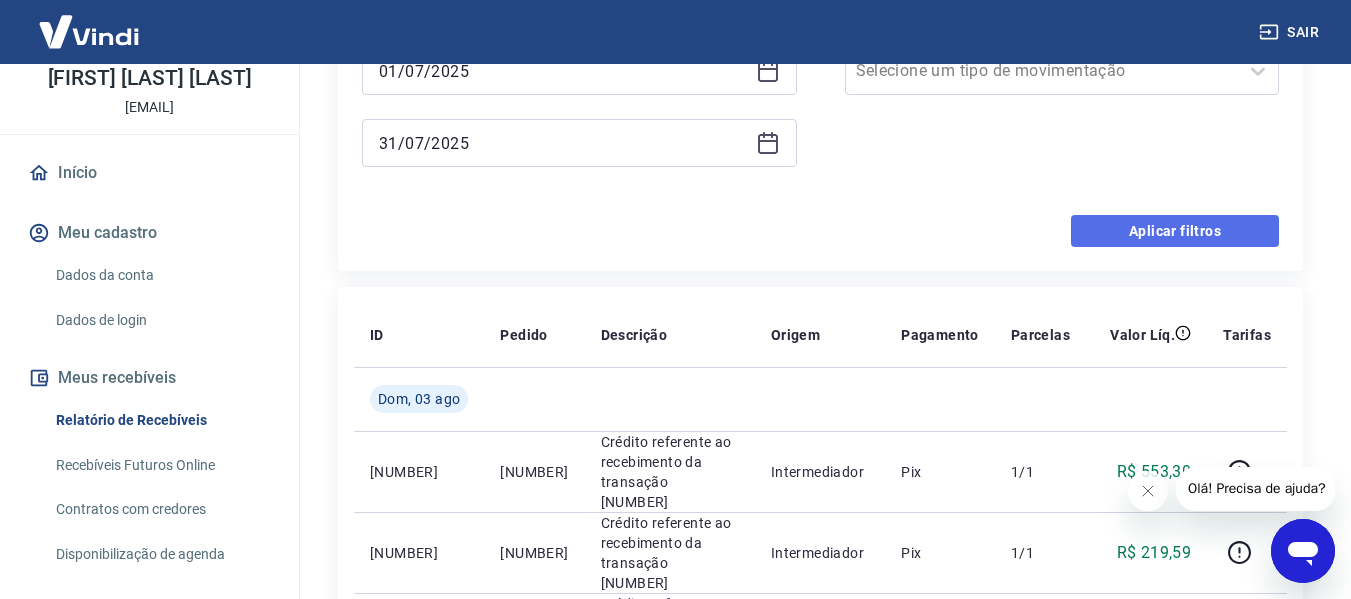 click on "Aplicar filtros" at bounding box center (1175, 231) 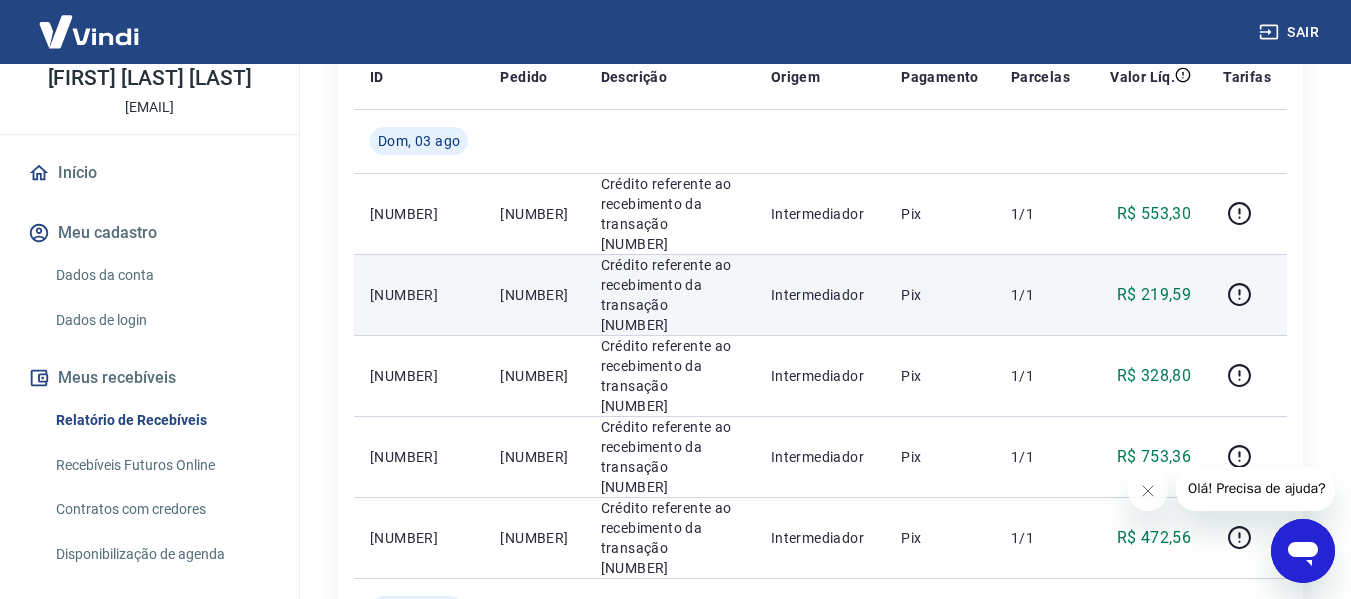 scroll, scrollTop: 100, scrollLeft: 0, axis: vertical 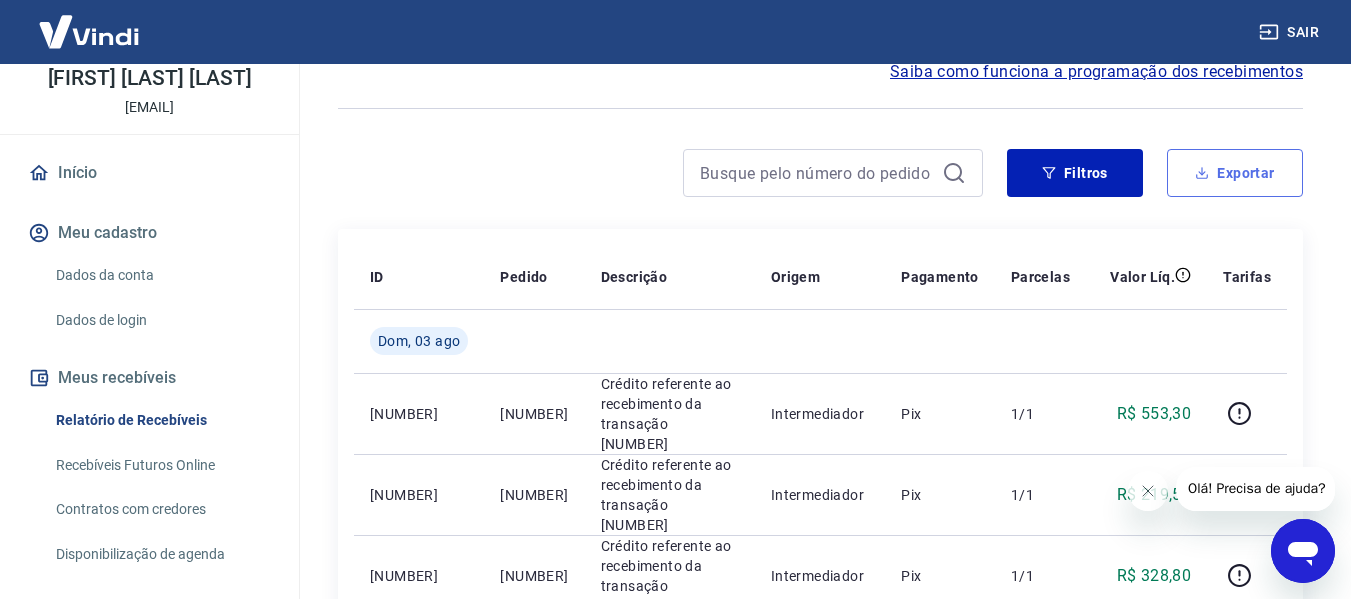 click on "Exportar" at bounding box center (1235, 173) 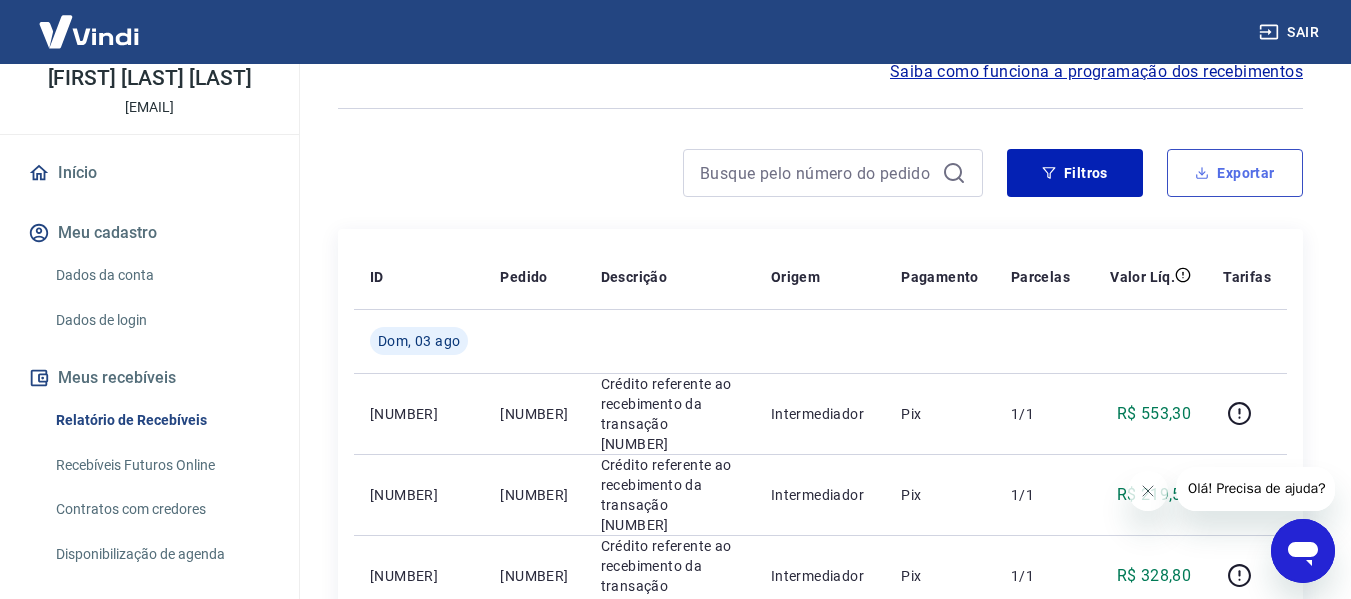 type on "01/07/2025" 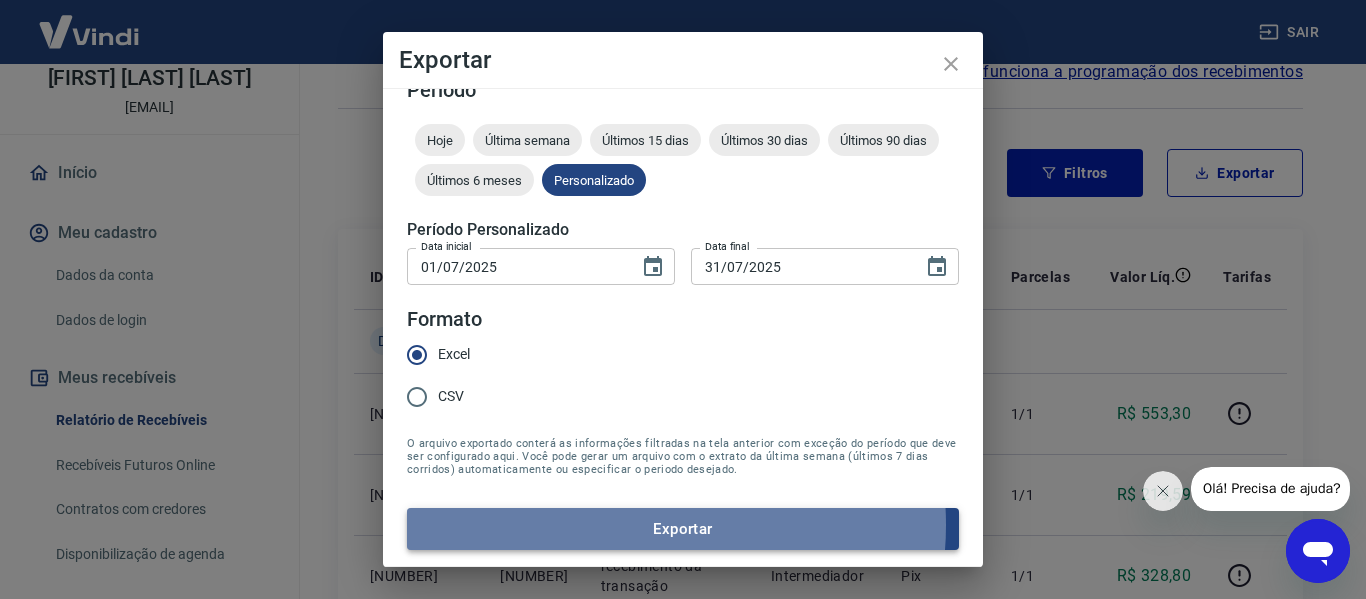 click on "Exportar" at bounding box center [683, 529] 